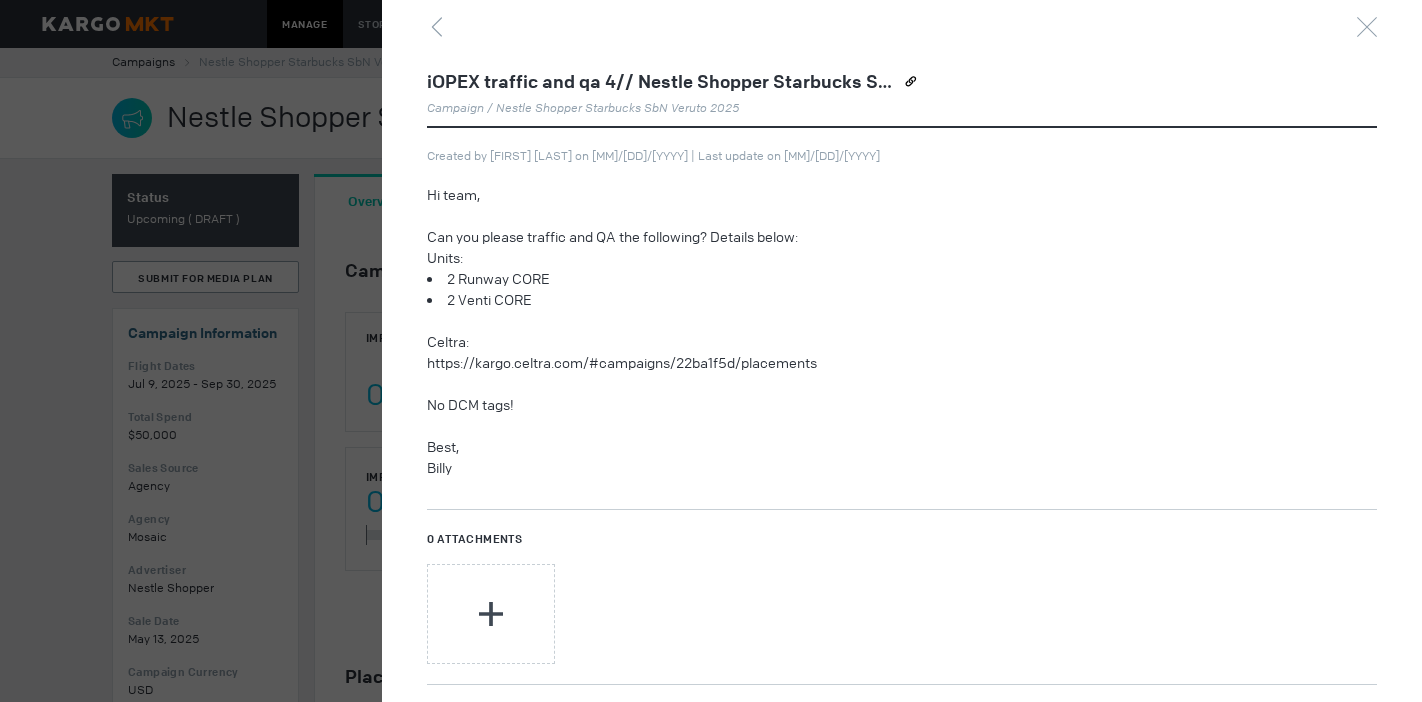 scroll, scrollTop: 0, scrollLeft: 0, axis: both 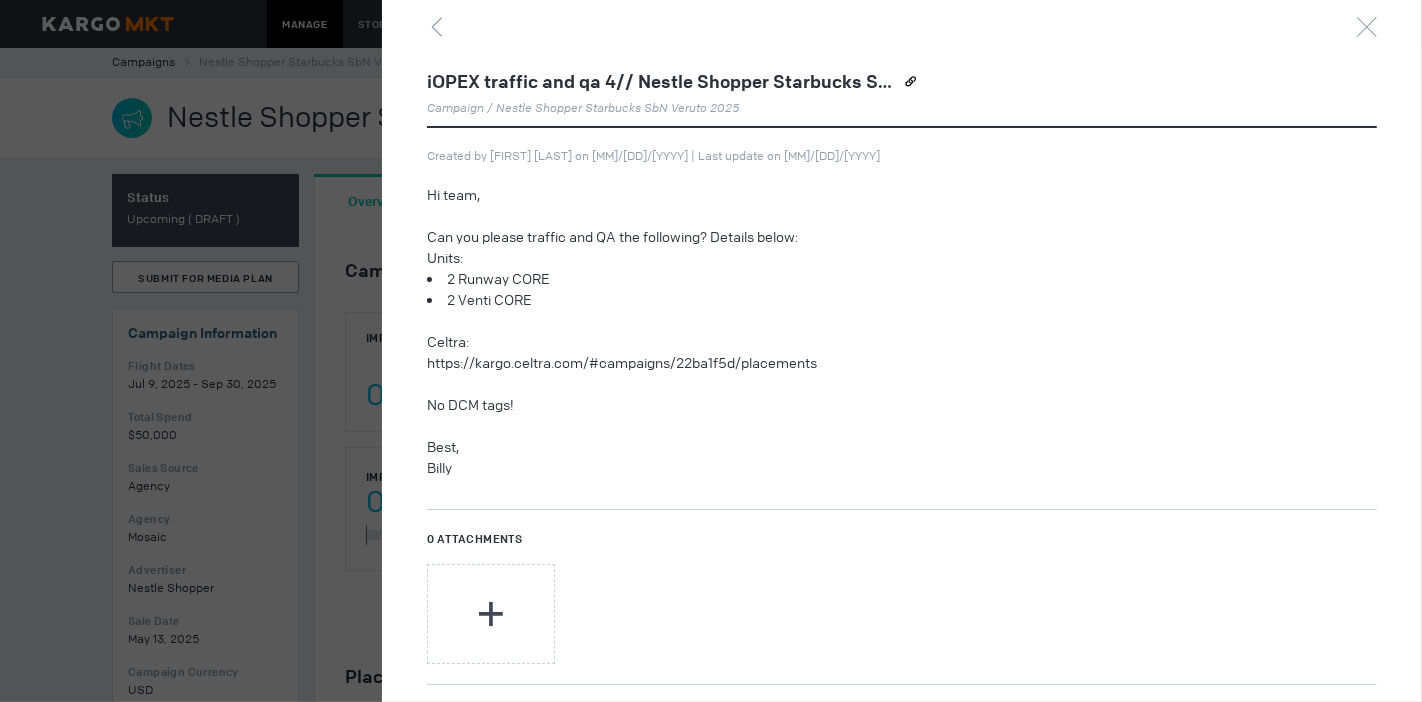 click on "https://kargo.celtra.com/#campaigns/22ba1f5d/placements" at bounding box center (854, 363) 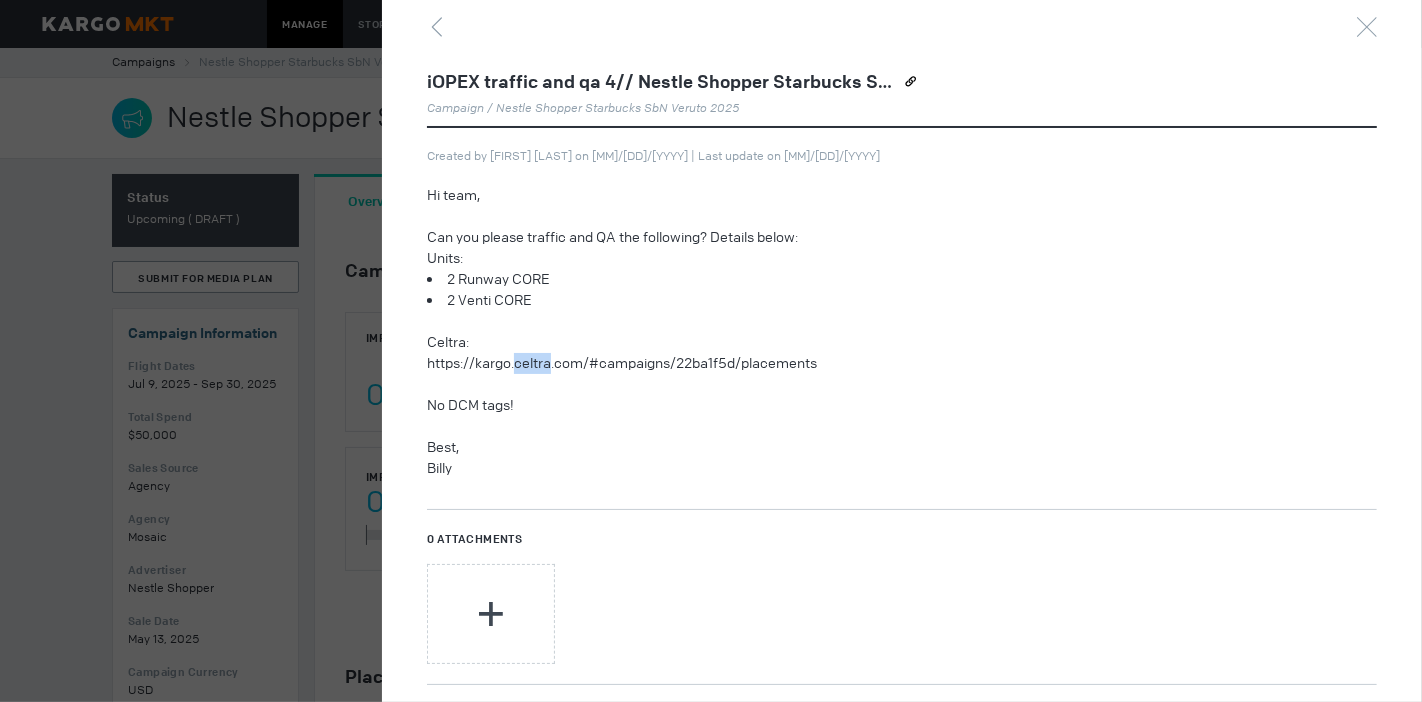 click on "https://kargo.celtra.com/#campaigns/22ba1f5d/placements" at bounding box center (854, 363) 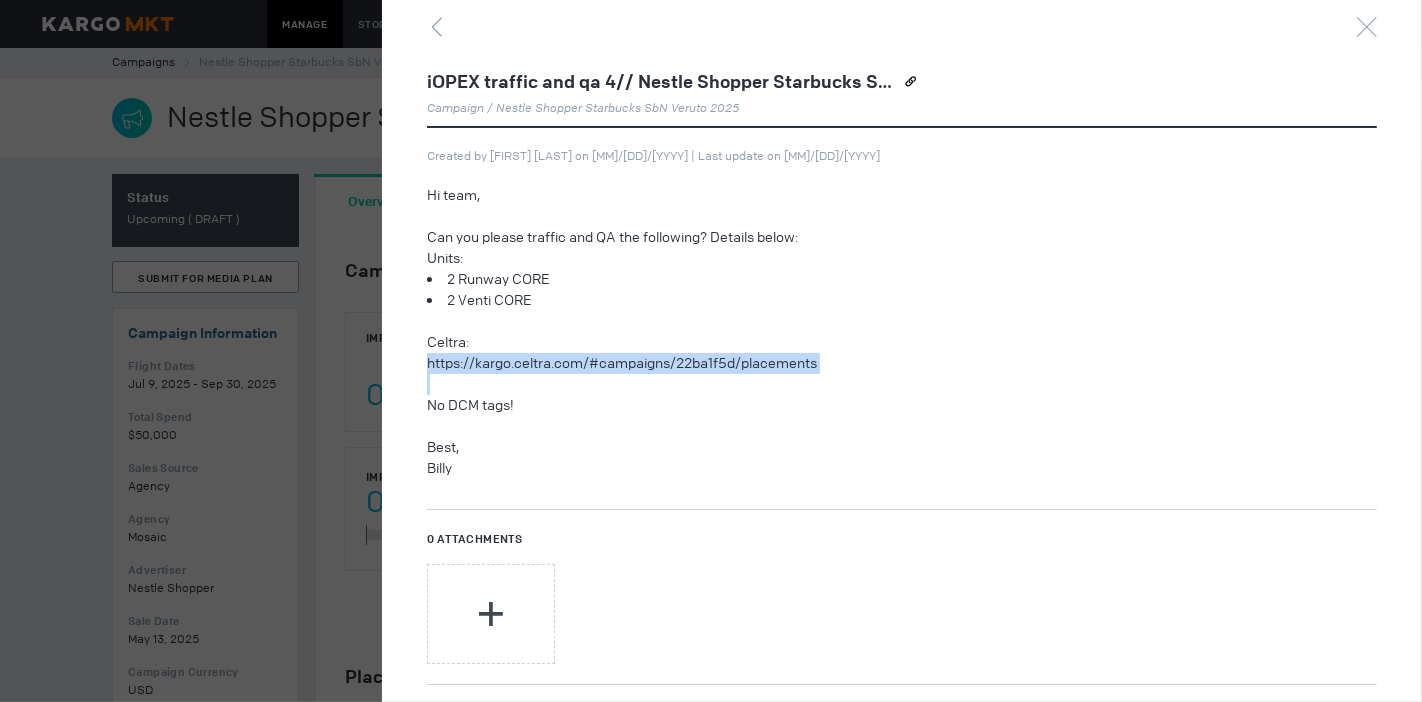 click on "https://kargo.celtra.com/#campaigns/22ba1f5d/placements" at bounding box center [854, 363] 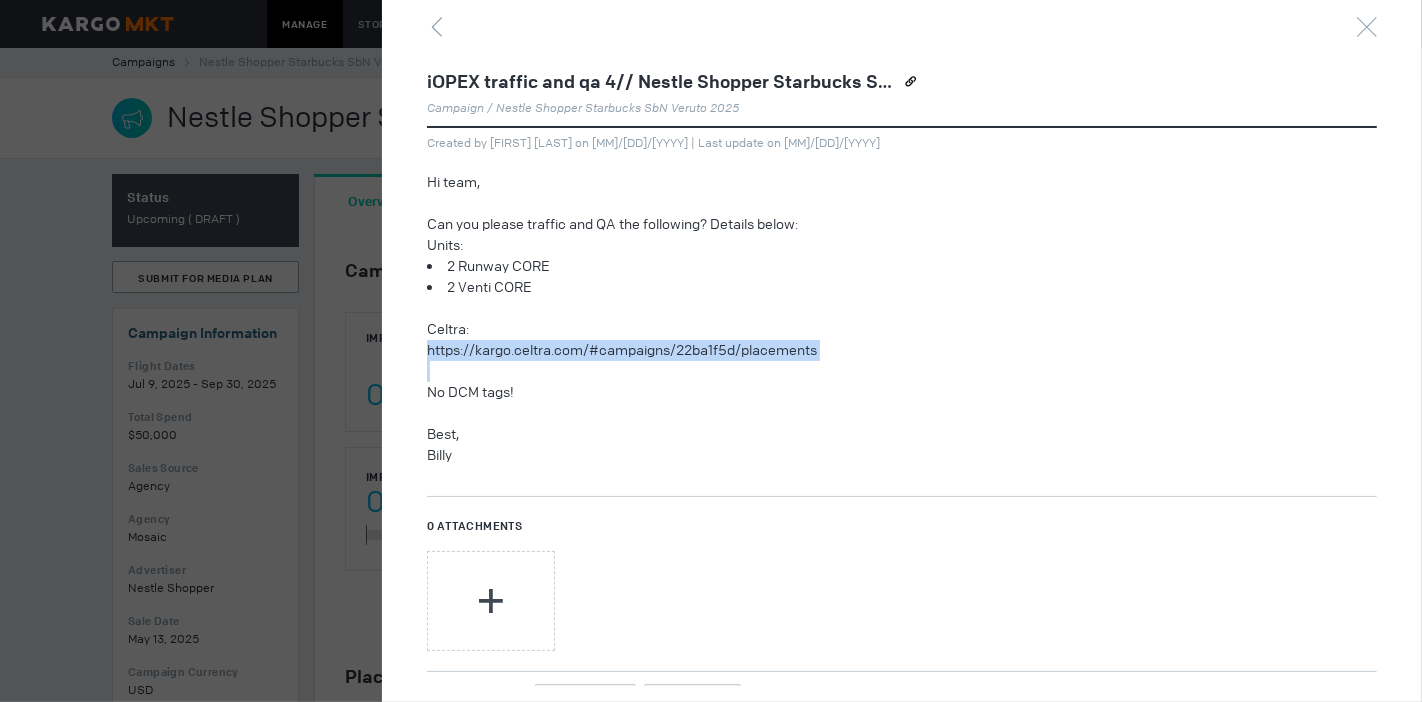 scroll, scrollTop: 0, scrollLeft: 0, axis: both 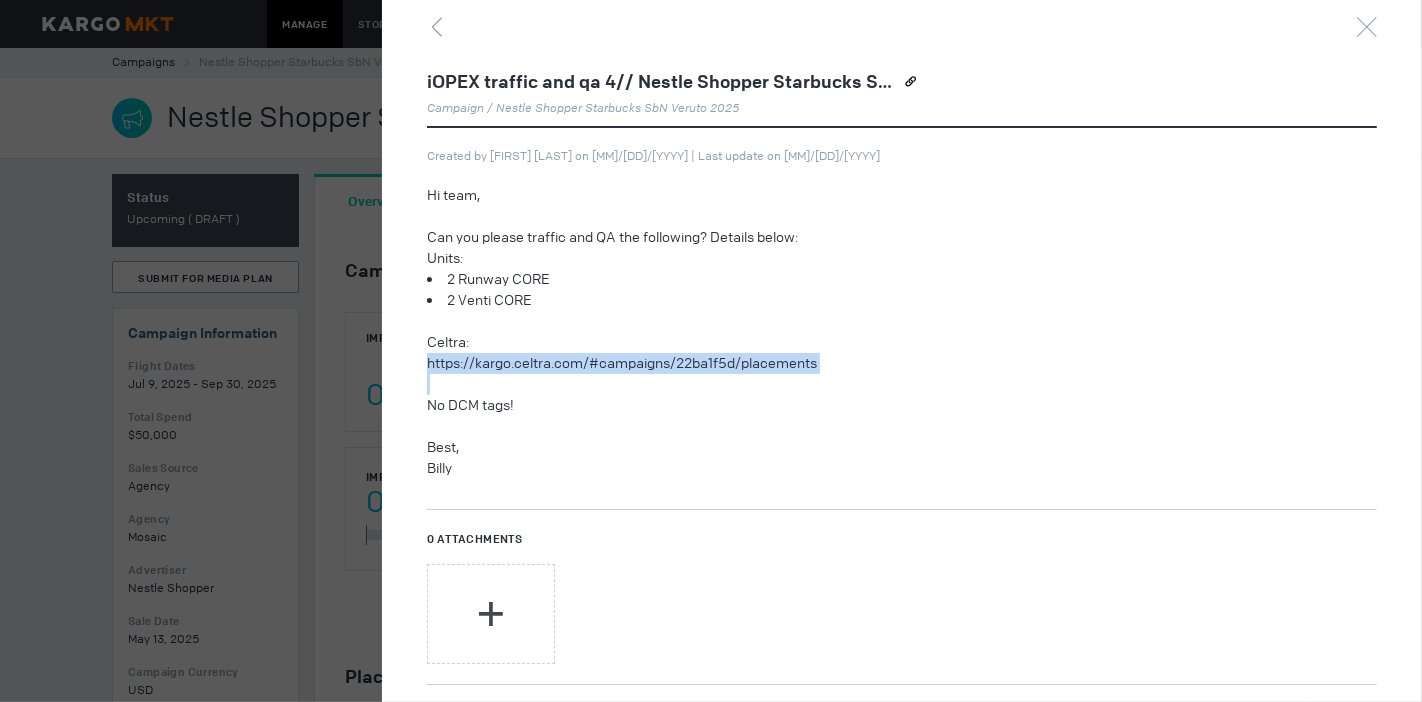 copy on "https://kargo.celtra.com/#campaigns/22ba1f5d/placements" 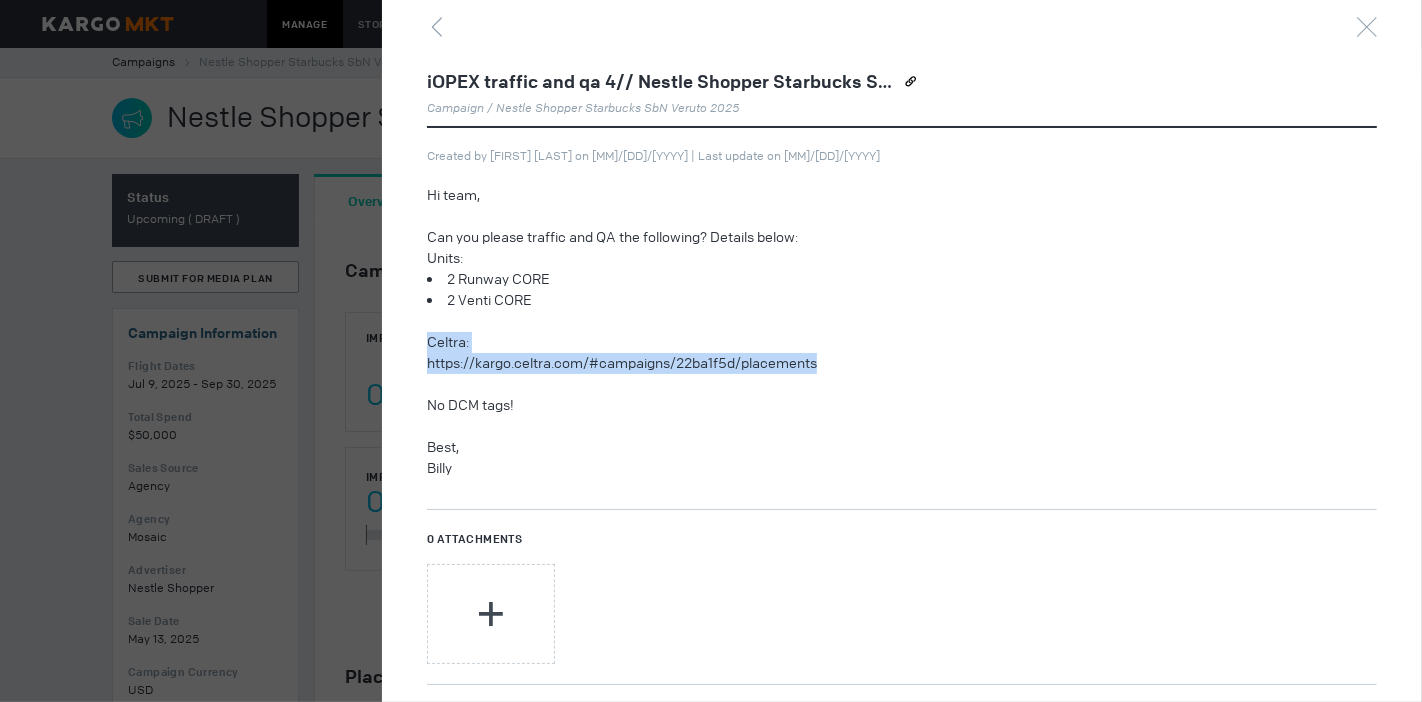 drag, startPoint x: 825, startPoint y: 361, endPoint x: 431, endPoint y: 345, distance: 394.32474 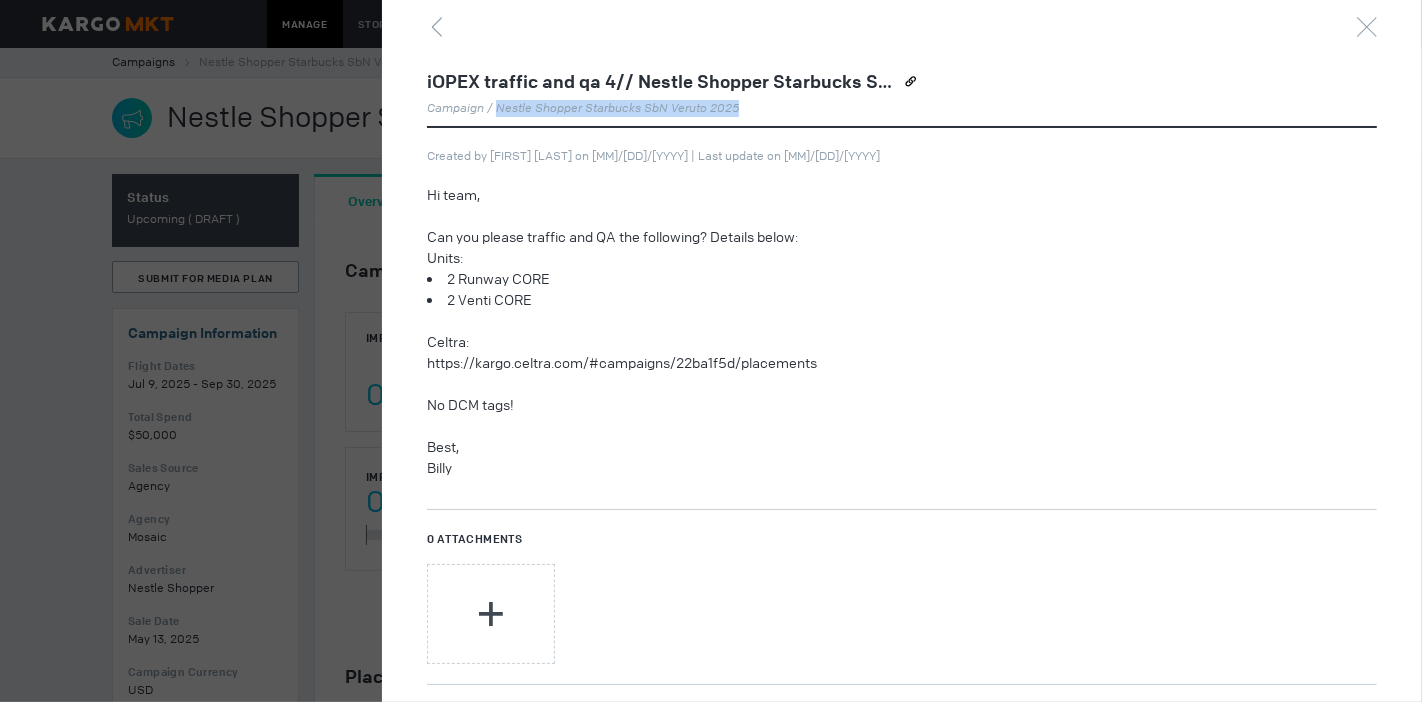 drag, startPoint x: 496, startPoint y: 110, endPoint x: 760, endPoint y: 101, distance: 264.15335 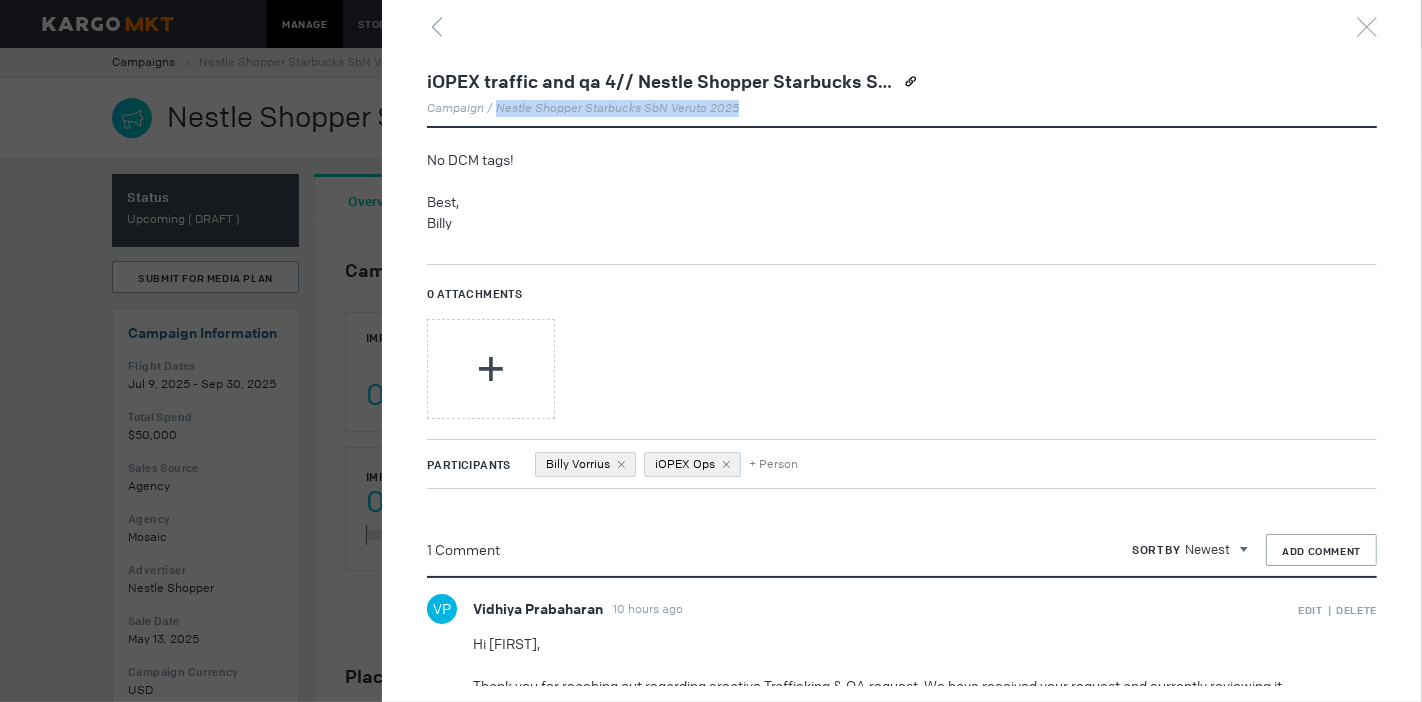 scroll, scrollTop: 380, scrollLeft: 0, axis: vertical 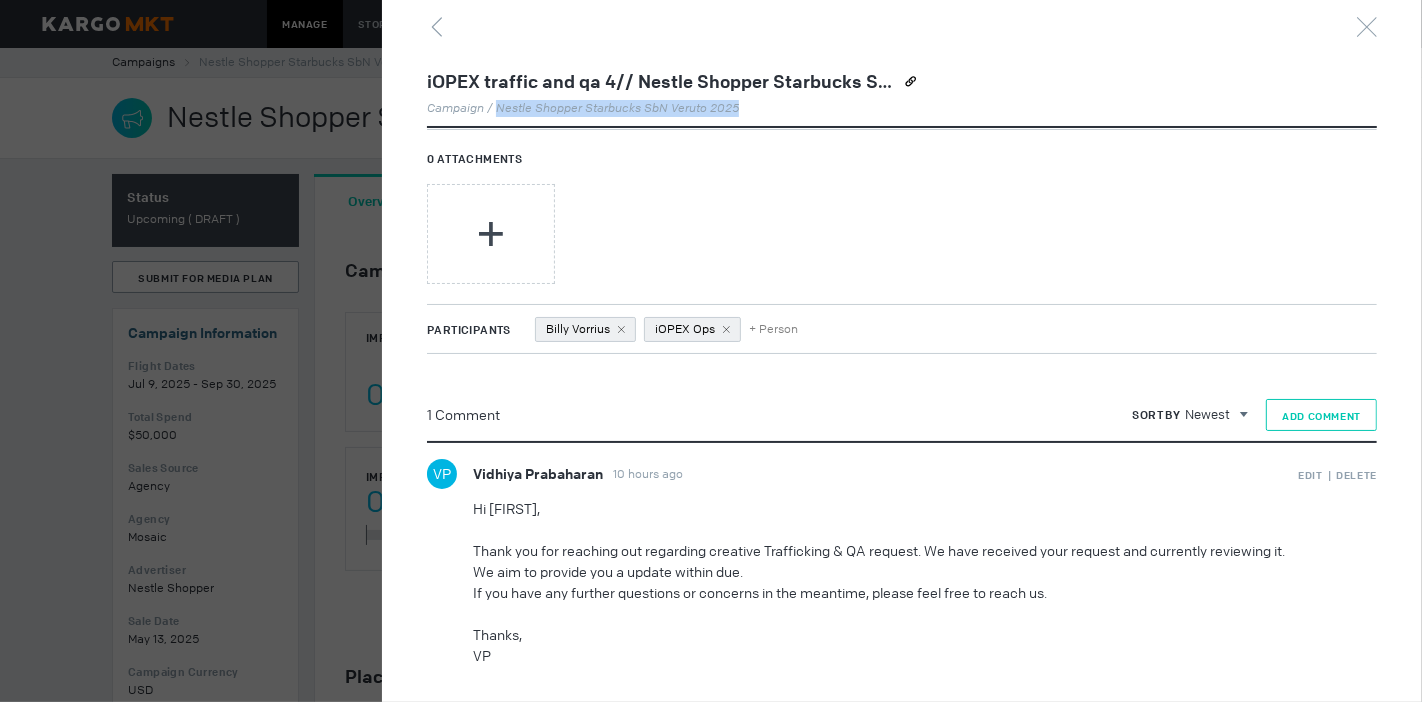 click on "Add Comment" at bounding box center [1321, 416] 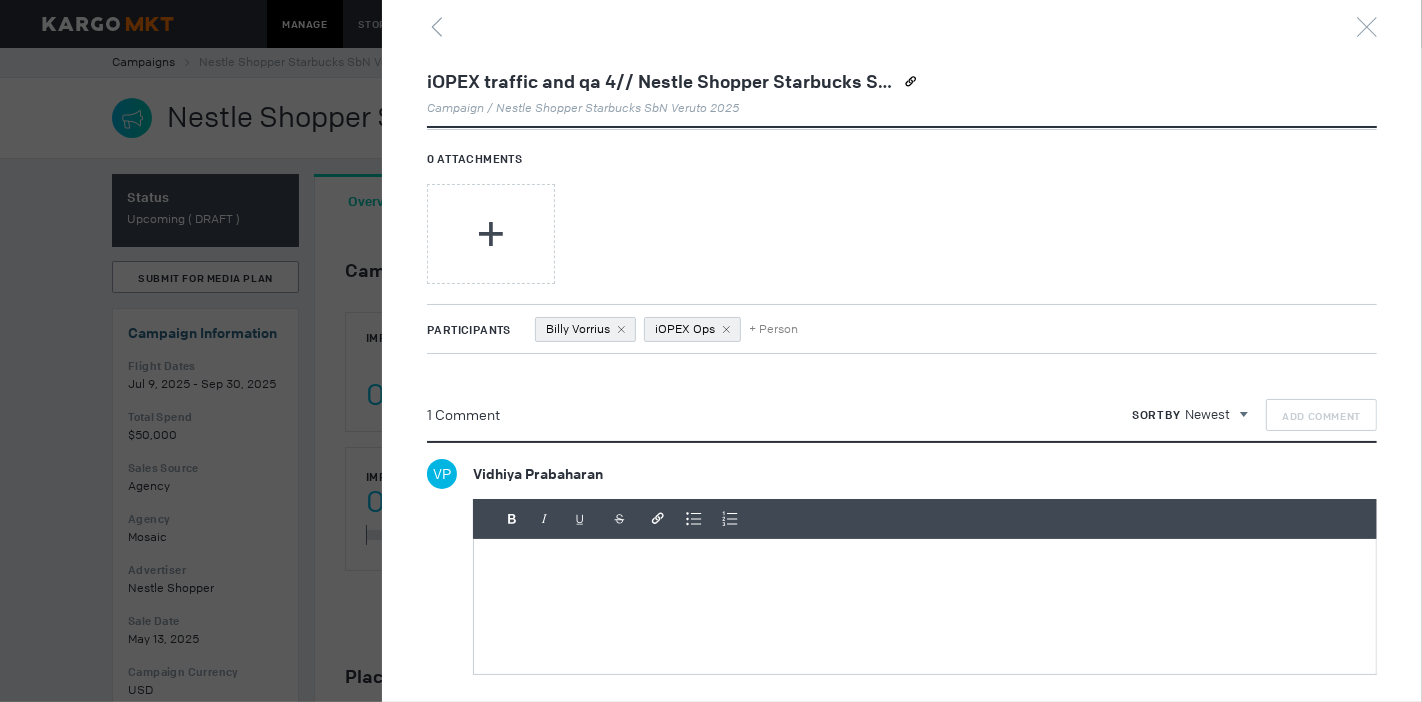click at bounding box center (925, 579) 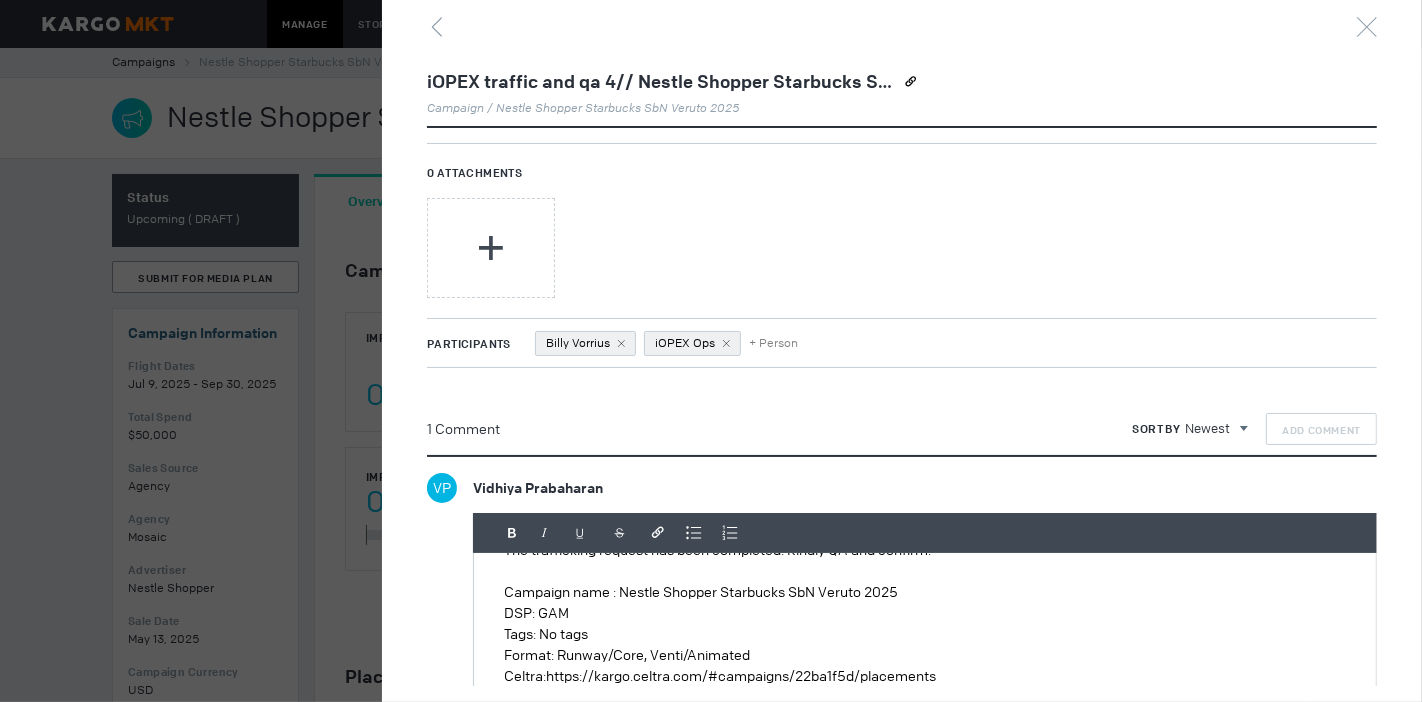 scroll, scrollTop: 0, scrollLeft: 0, axis: both 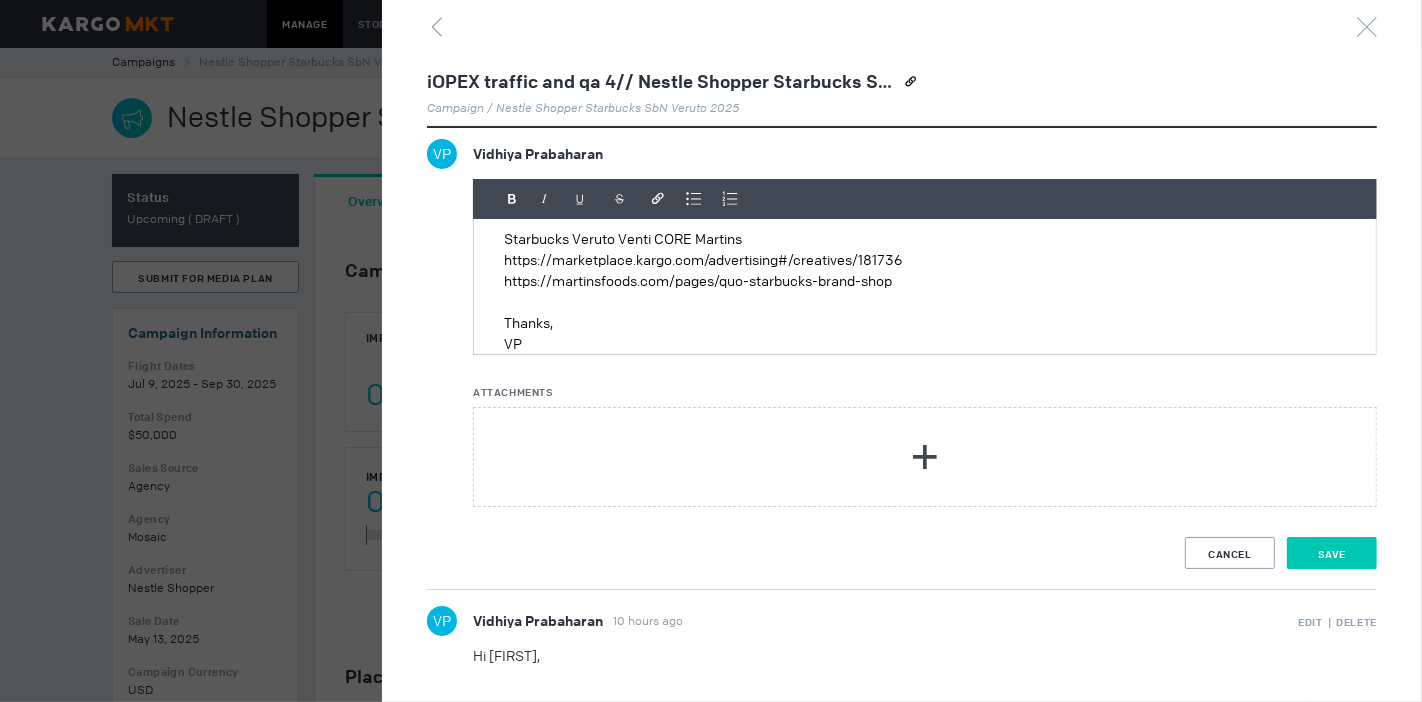 click on "Save" at bounding box center (1332, 553) 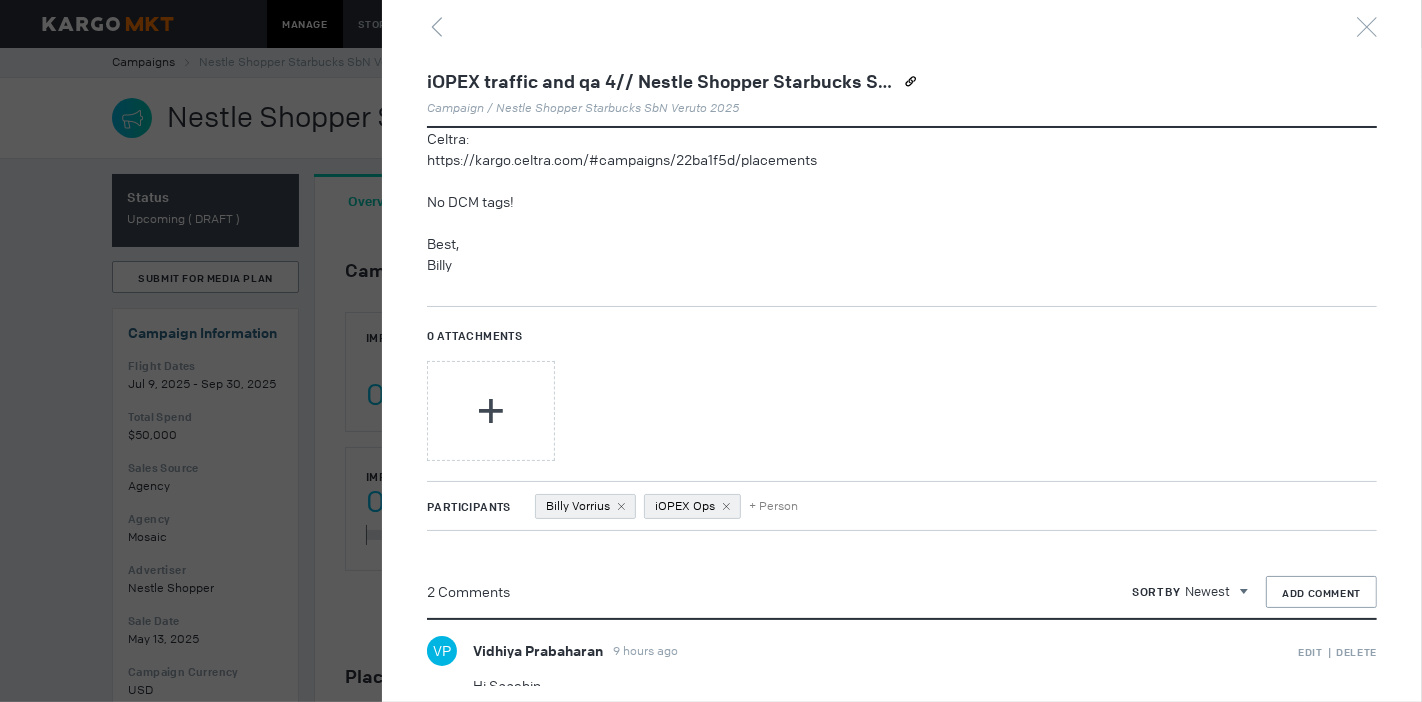 scroll, scrollTop: 0, scrollLeft: 0, axis: both 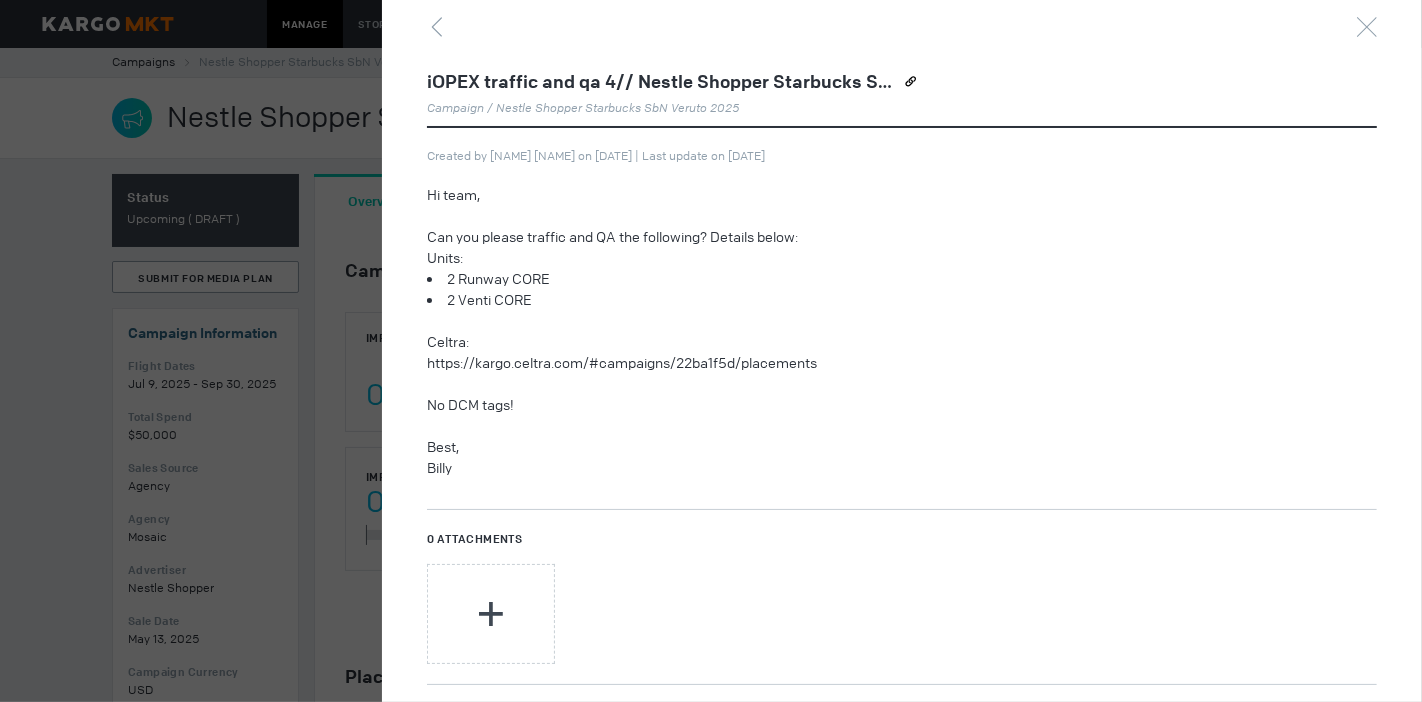 click at bounding box center (711, 351) 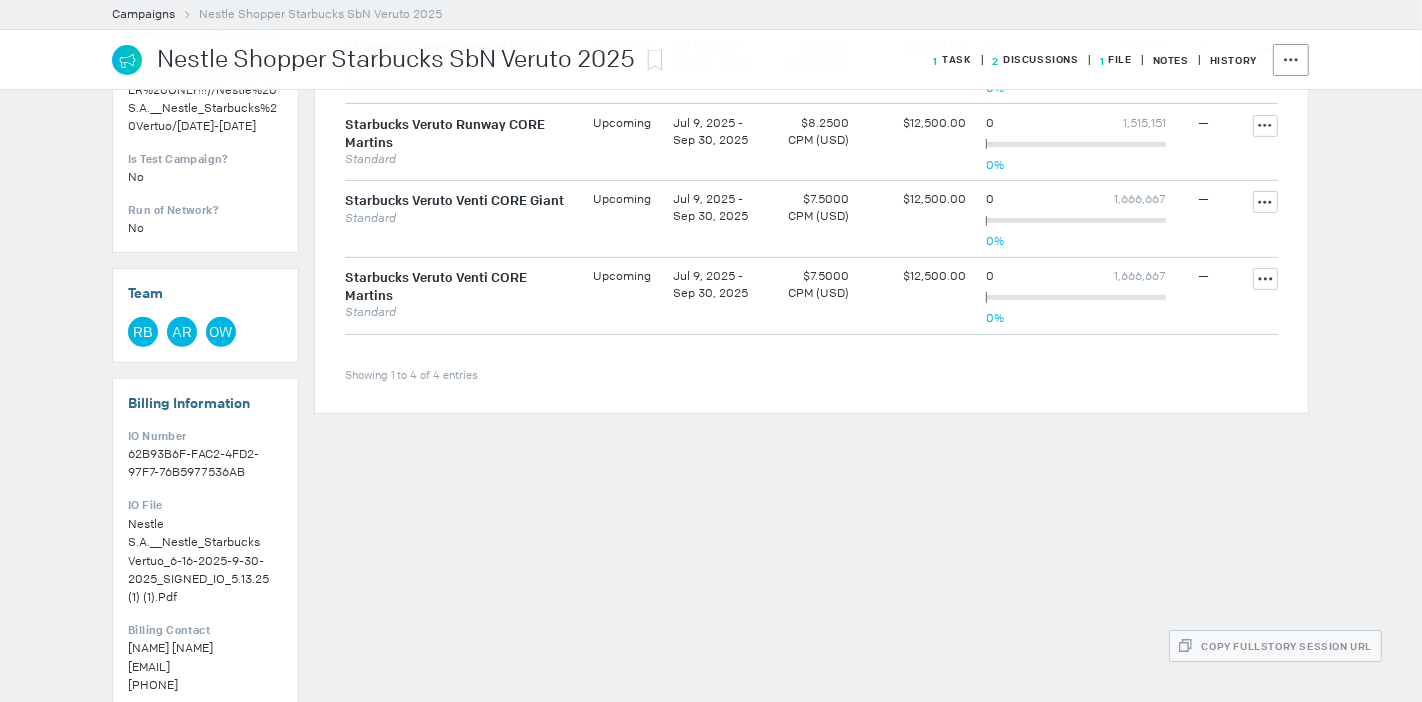 scroll, scrollTop: 555, scrollLeft: 0, axis: vertical 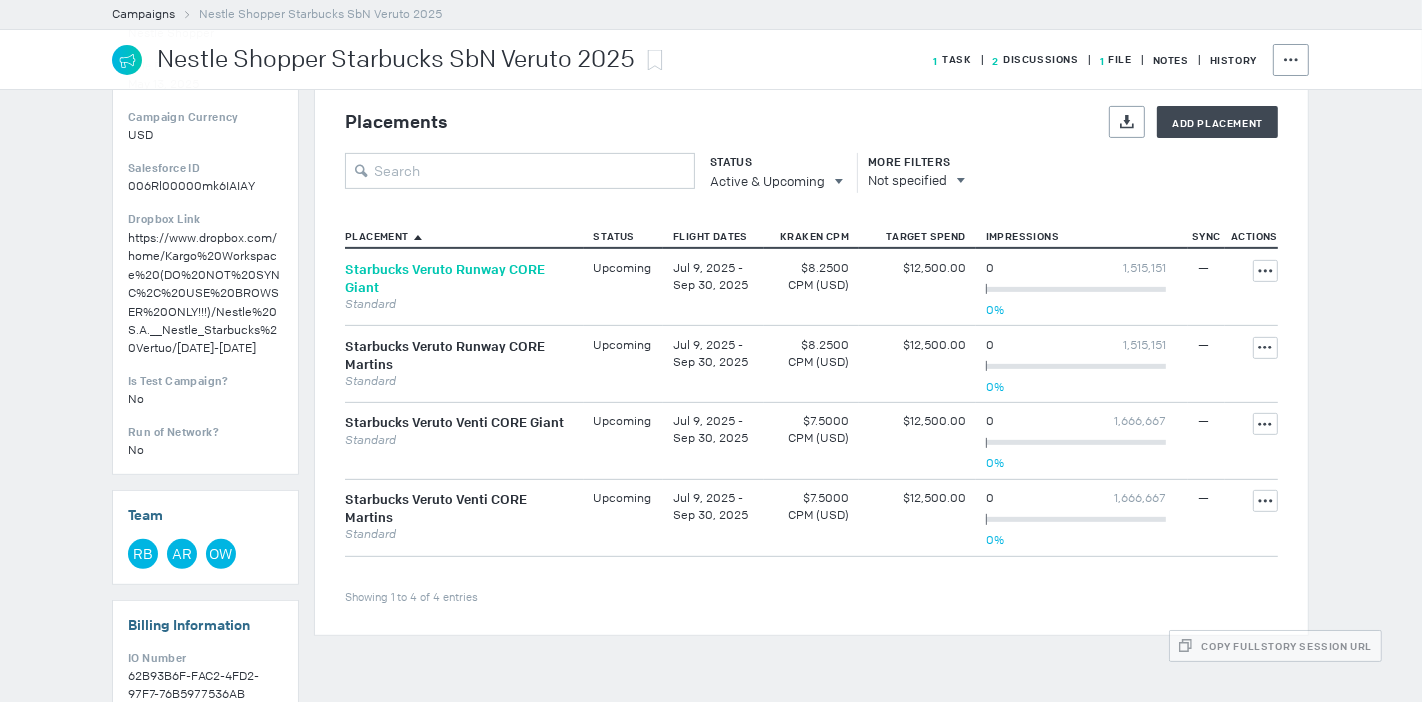 click on "Starbucks Veruto Runway CORE Giant" at bounding box center (445, 278) 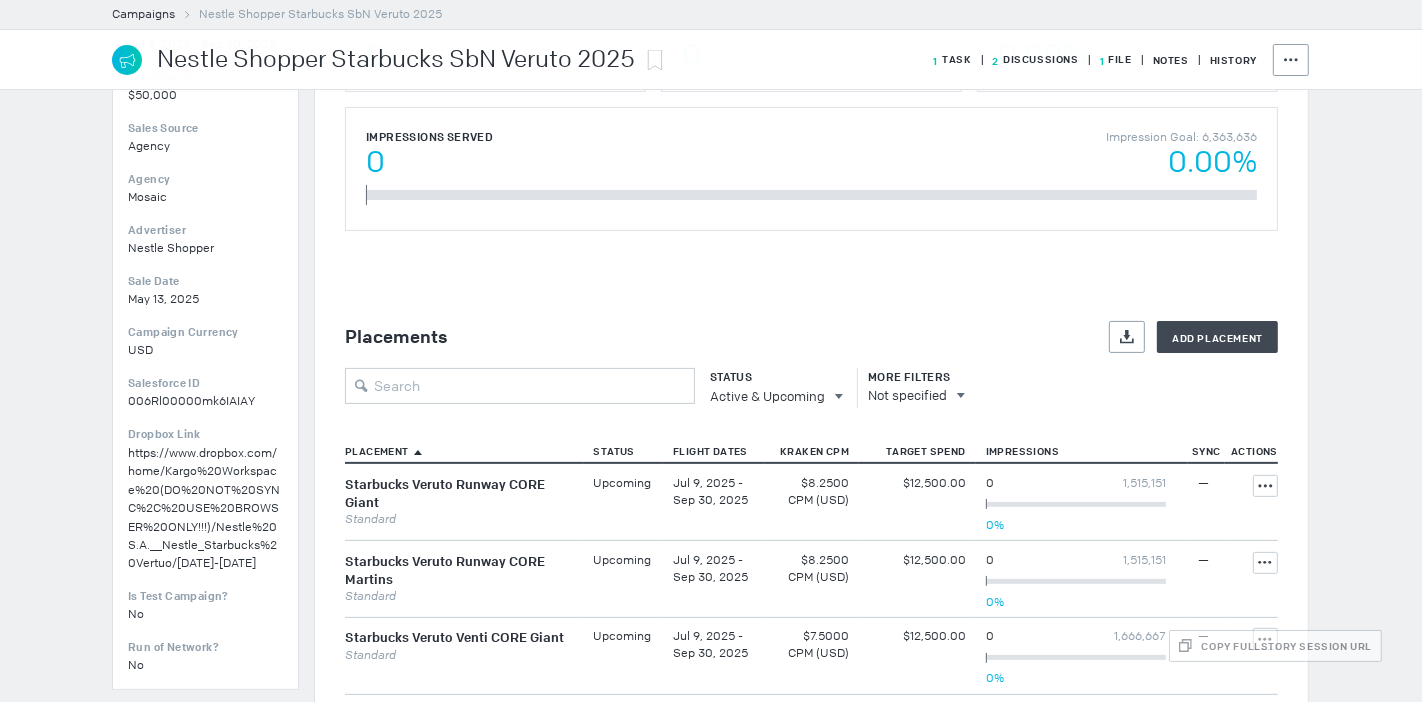 scroll, scrollTop: 444, scrollLeft: 0, axis: vertical 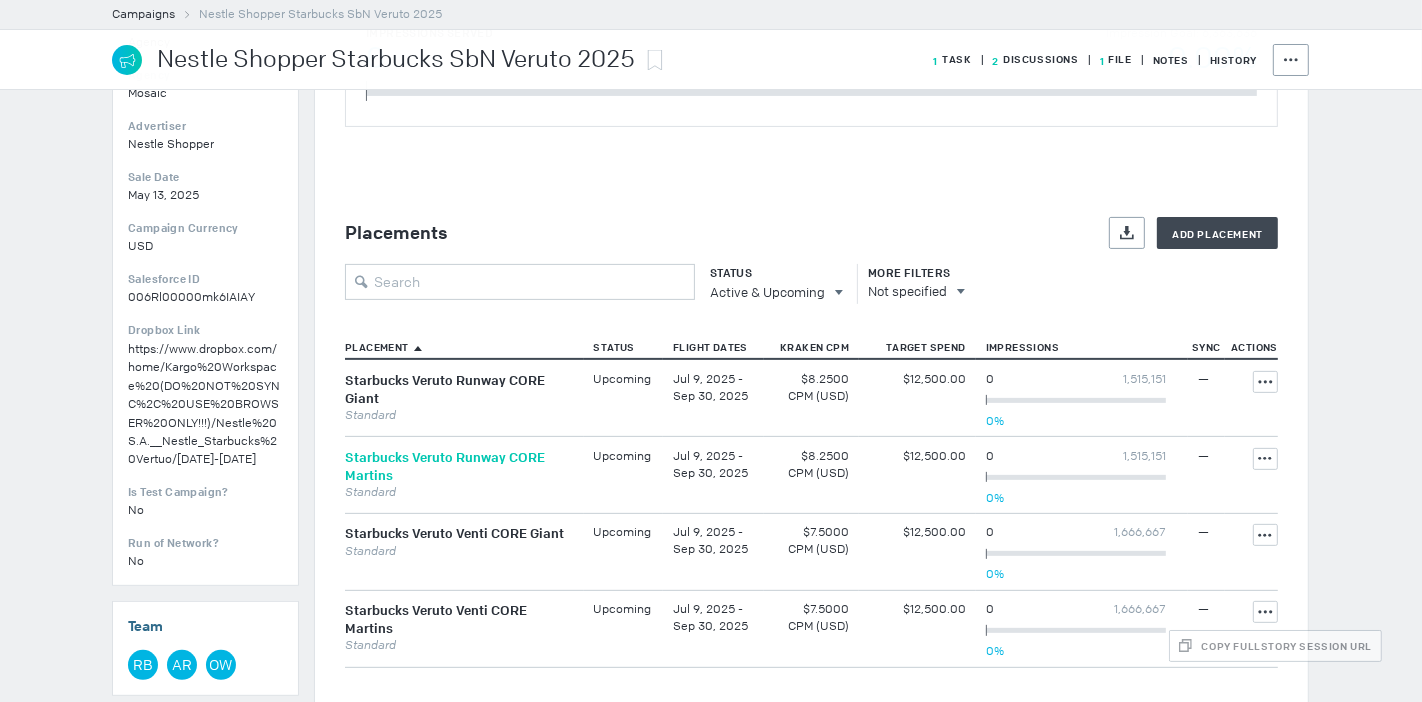 click on "Starbucks Veruto Runway CORE Martins" at bounding box center [445, 466] 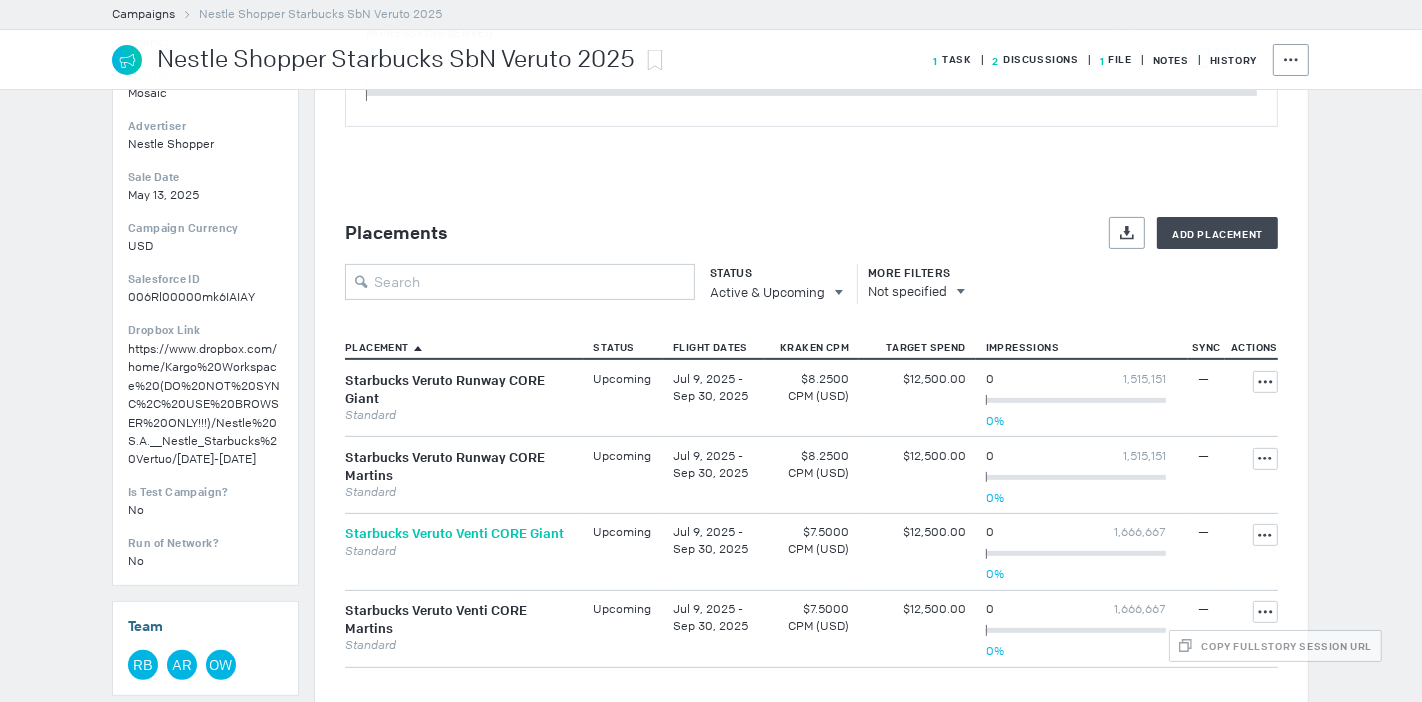 click on "Starbucks Veruto Venti CORE Giant" at bounding box center [454, 534] 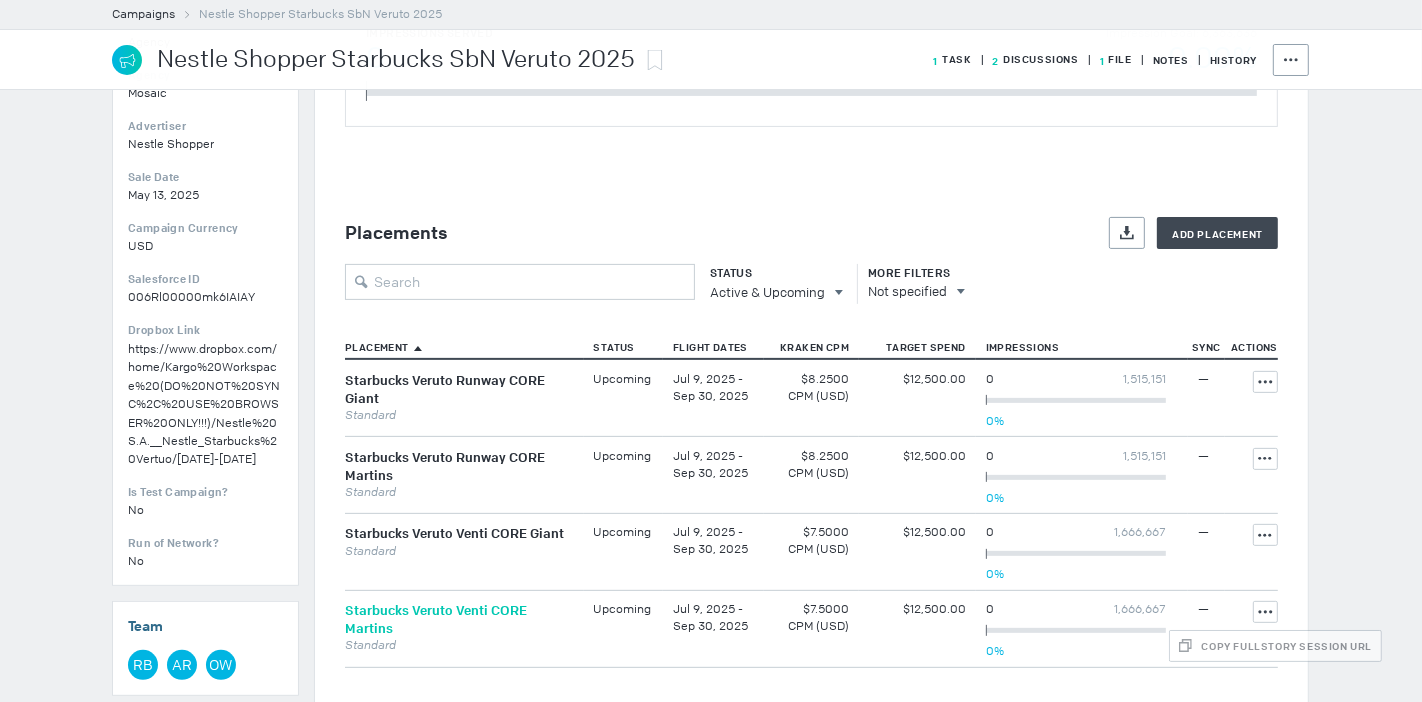 click on "Starbucks Veruto Venti CORE Martins" at bounding box center [436, 619] 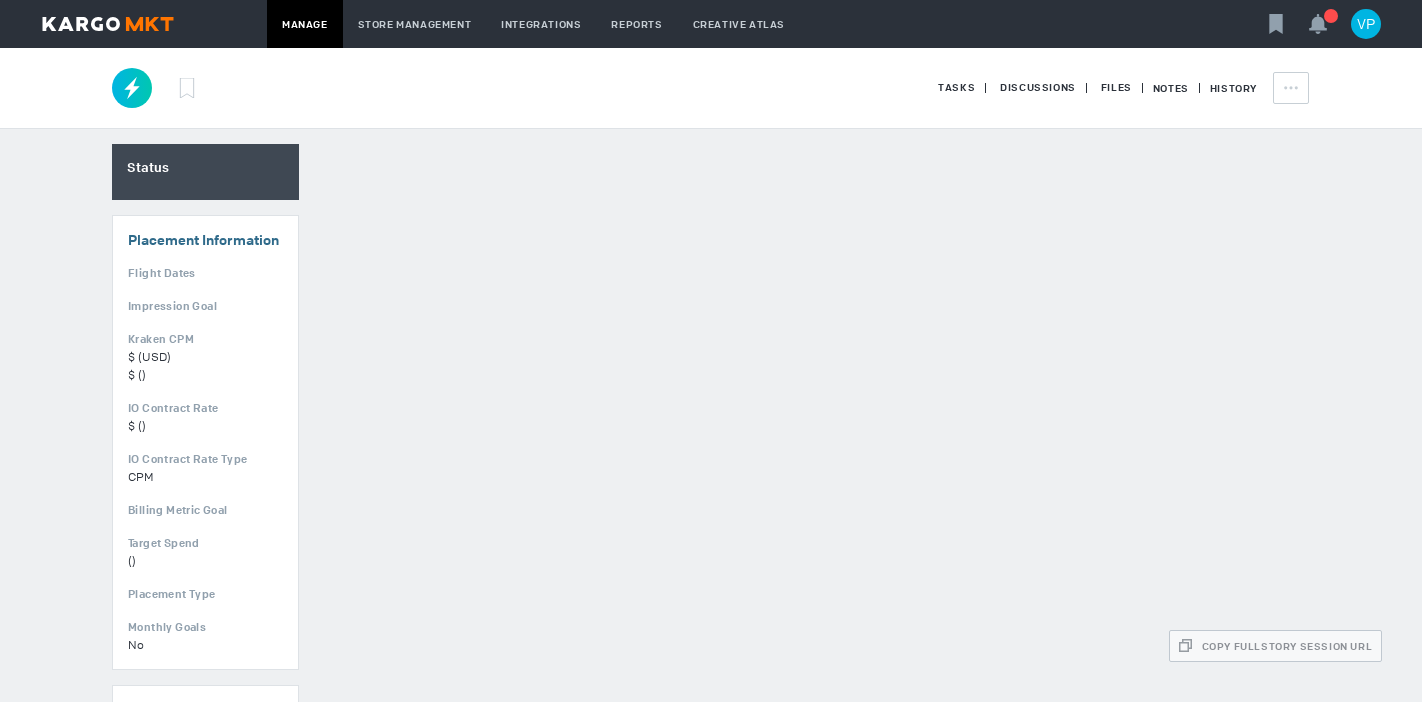 scroll, scrollTop: 0, scrollLeft: 0, axis: both 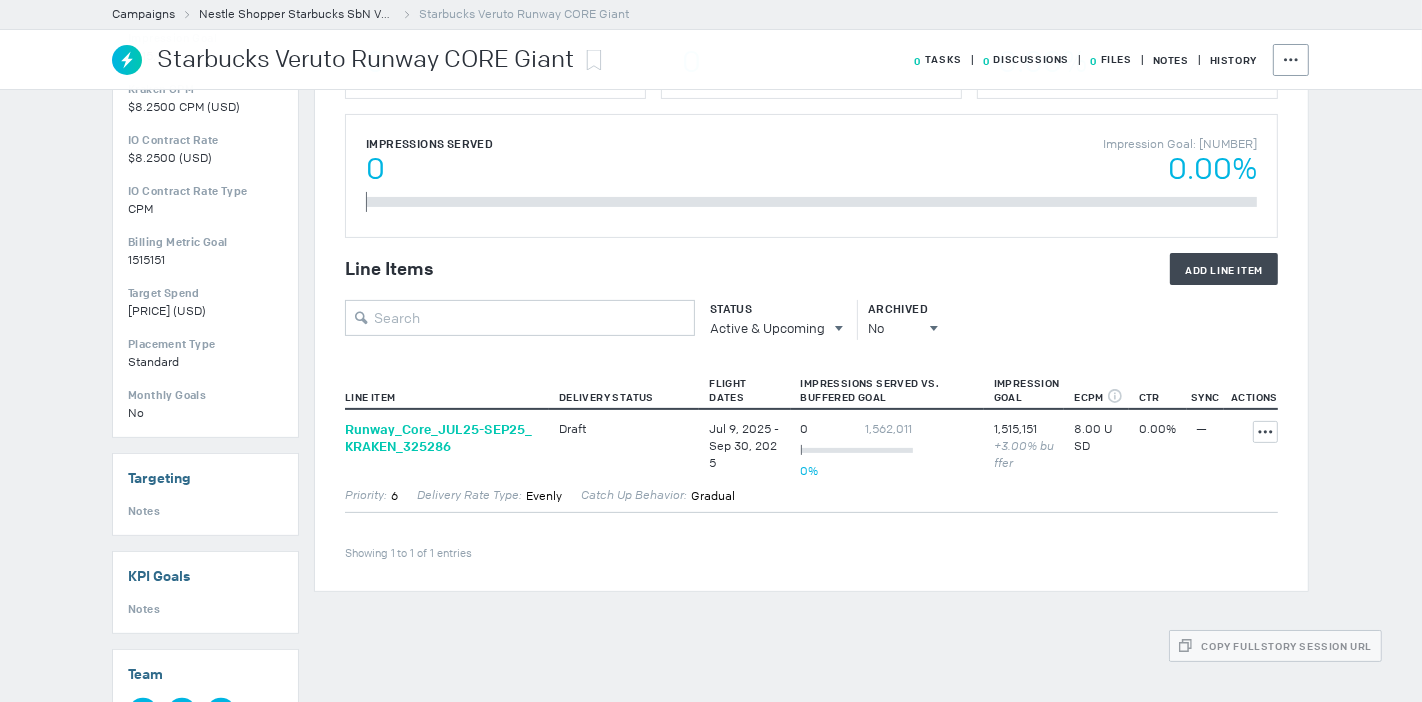 click on "Runway_ Core_ JUL25-SEP25_ KRAKEN_ 325286" at bounding box center (442, 438) 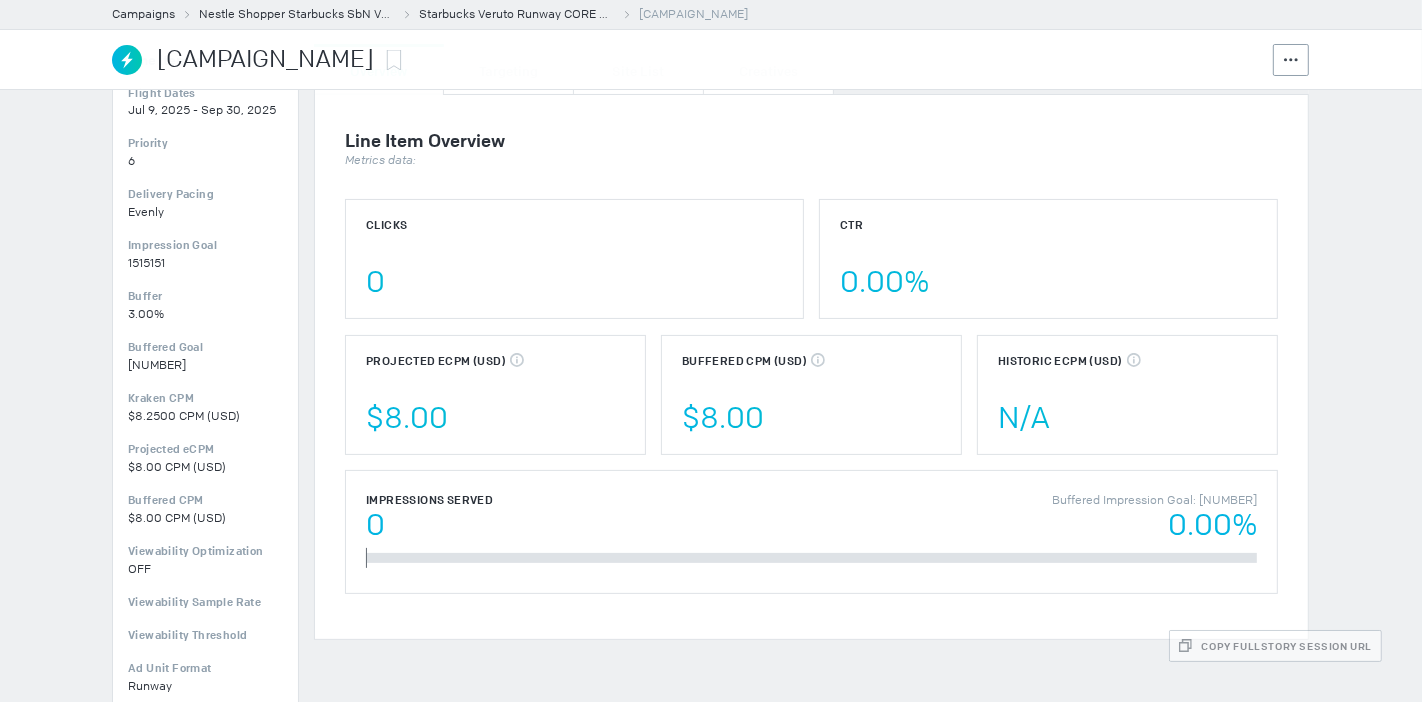 scroll, scrollTop: 222, scrollLeft: 0, axis: vertical 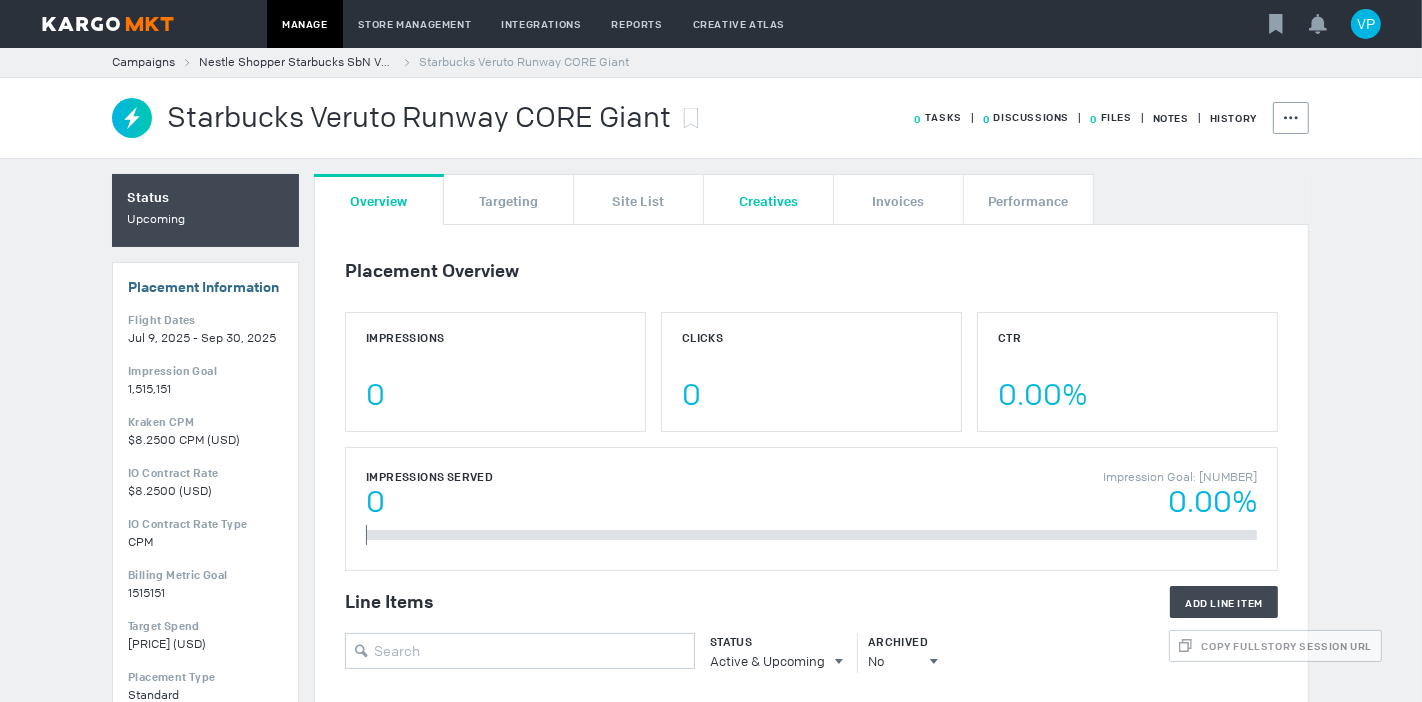 click on "Creatives" at bounding box center [768, 200] 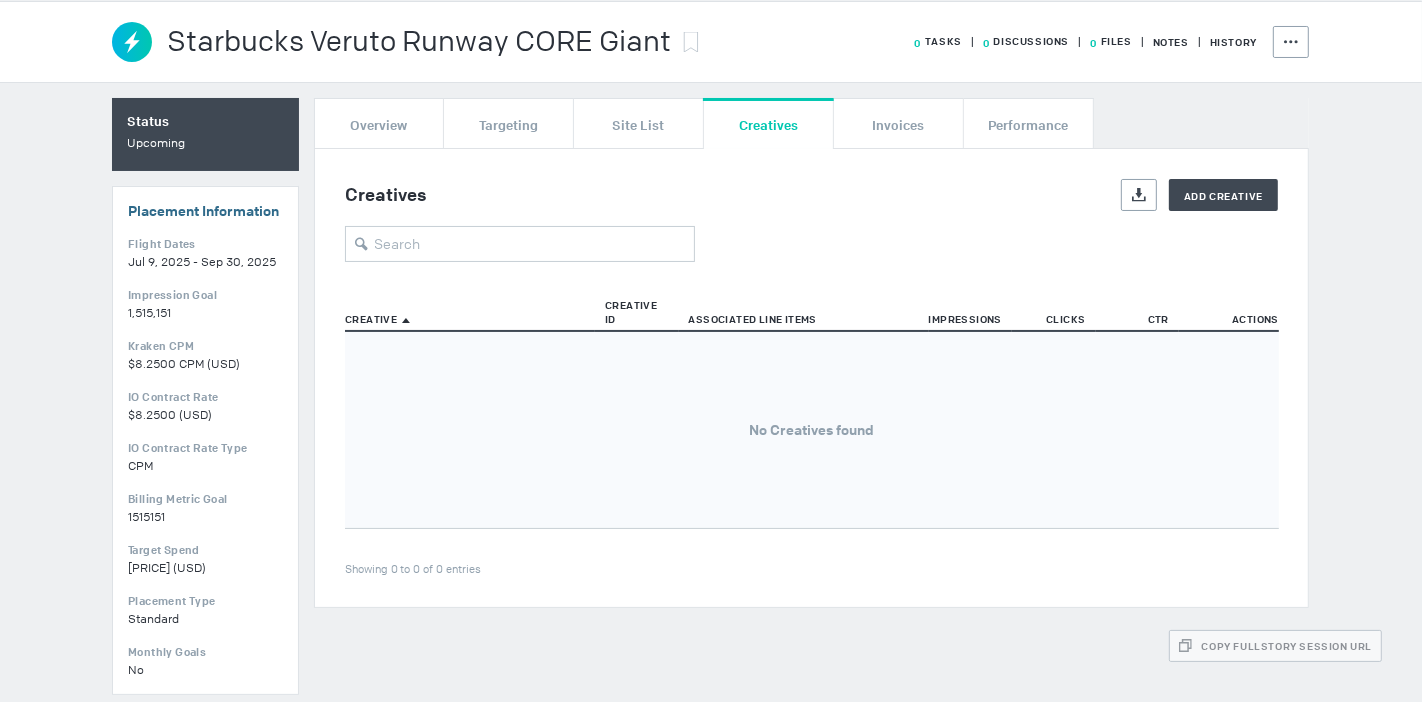 scroll, scrollTop: 111, scrollLeft: 0, axis: vertical 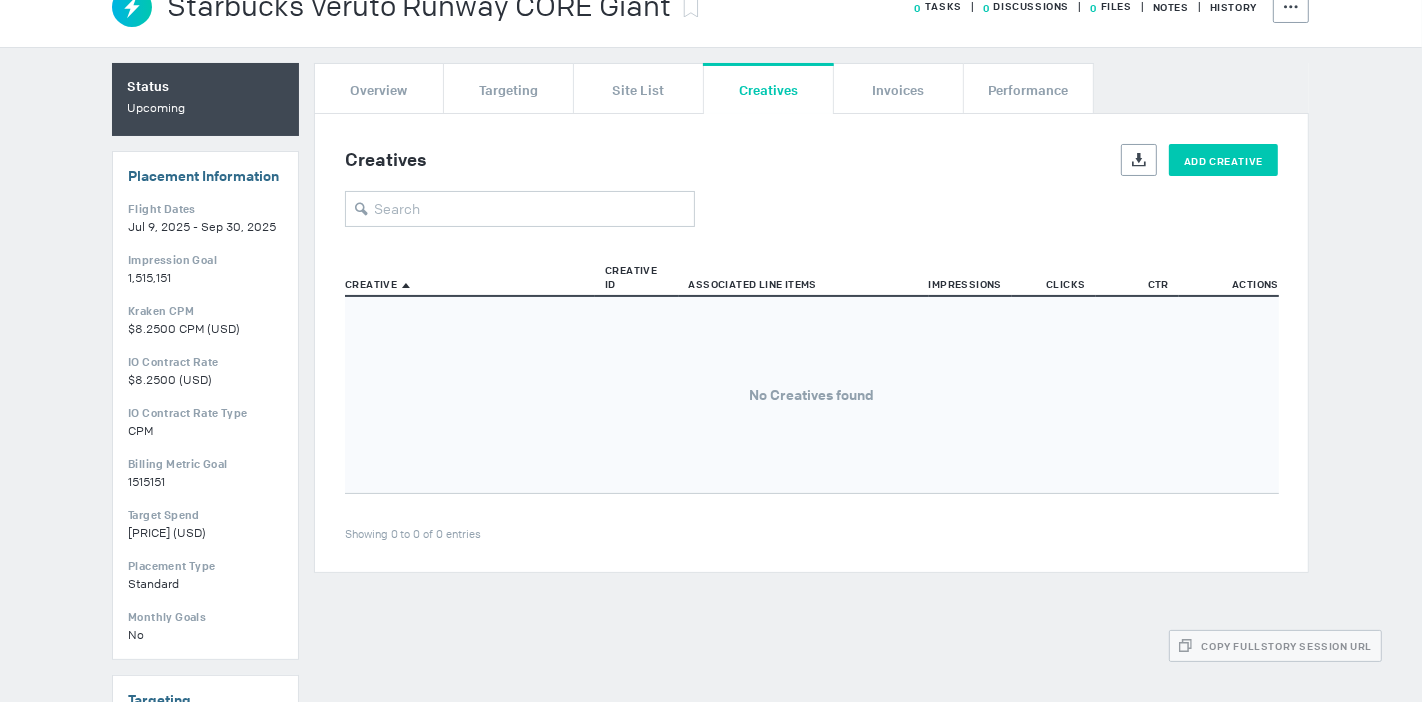 click on "Add Creative" at bounding box center [1223, 160] 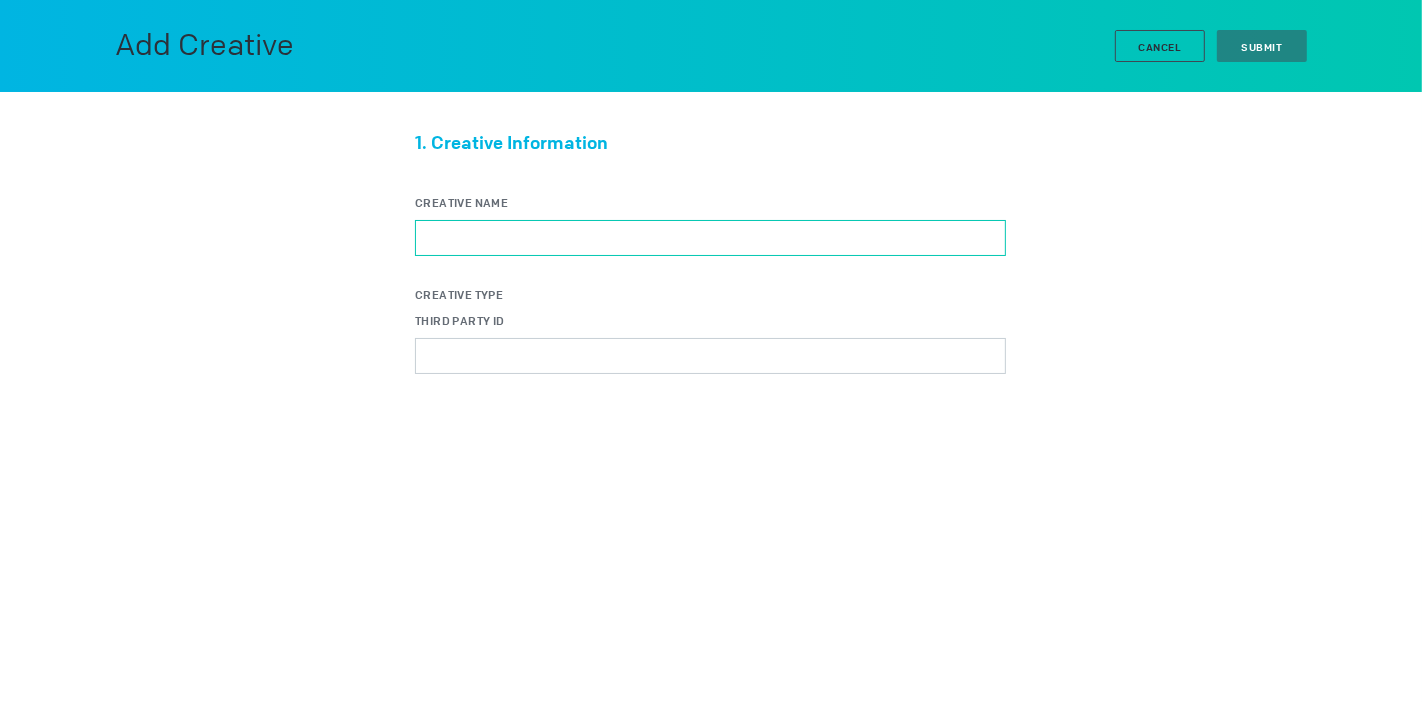 click on "Creative Name" at bounding box center (710, 238) 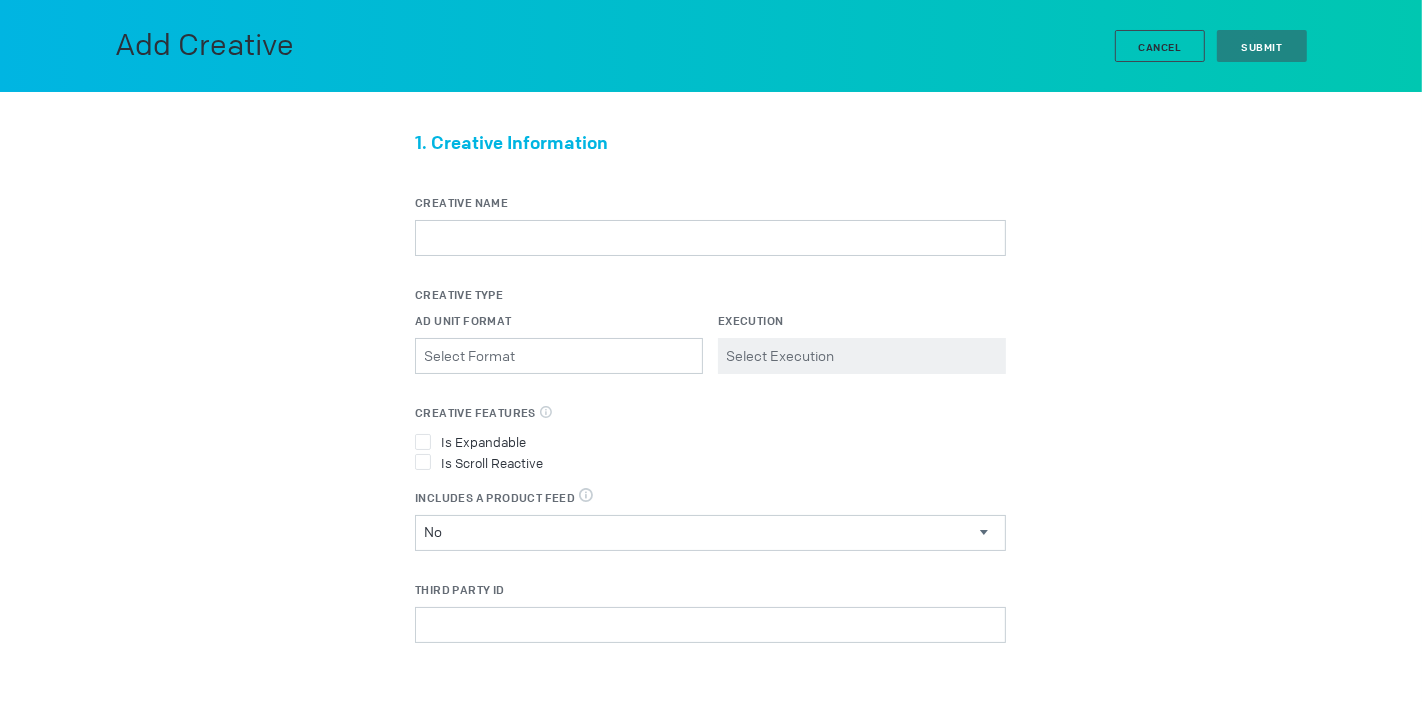 click on "1. Creative Information Creative Name Creative Type Ad Unit Format Please select a valid item Execution Please select a valid item Creative Features  Select all features applicable to your creative Is Expandable Is Scroll Reactive Includes a Product Feed DPA & Digital Circulars, select true when the creative uses a product feed No Includes a Product Feed Yes No Third Party ID Third Party Name Select a Third Party Select a Third Party DCM" at bounding box center [710, 402] 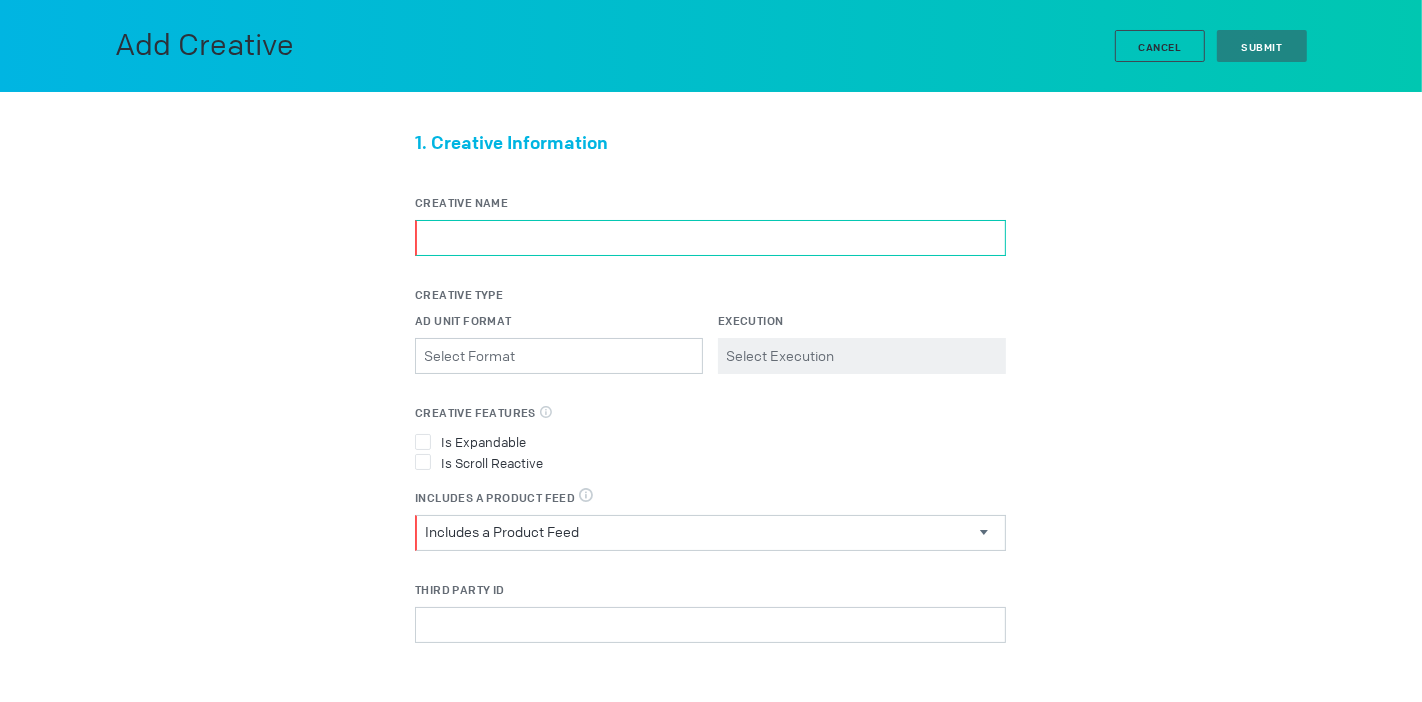 drag, startPoint x: 628, startPoint y: 242, endPoint x: 632, endPoint y: 222, distance: 20.396078 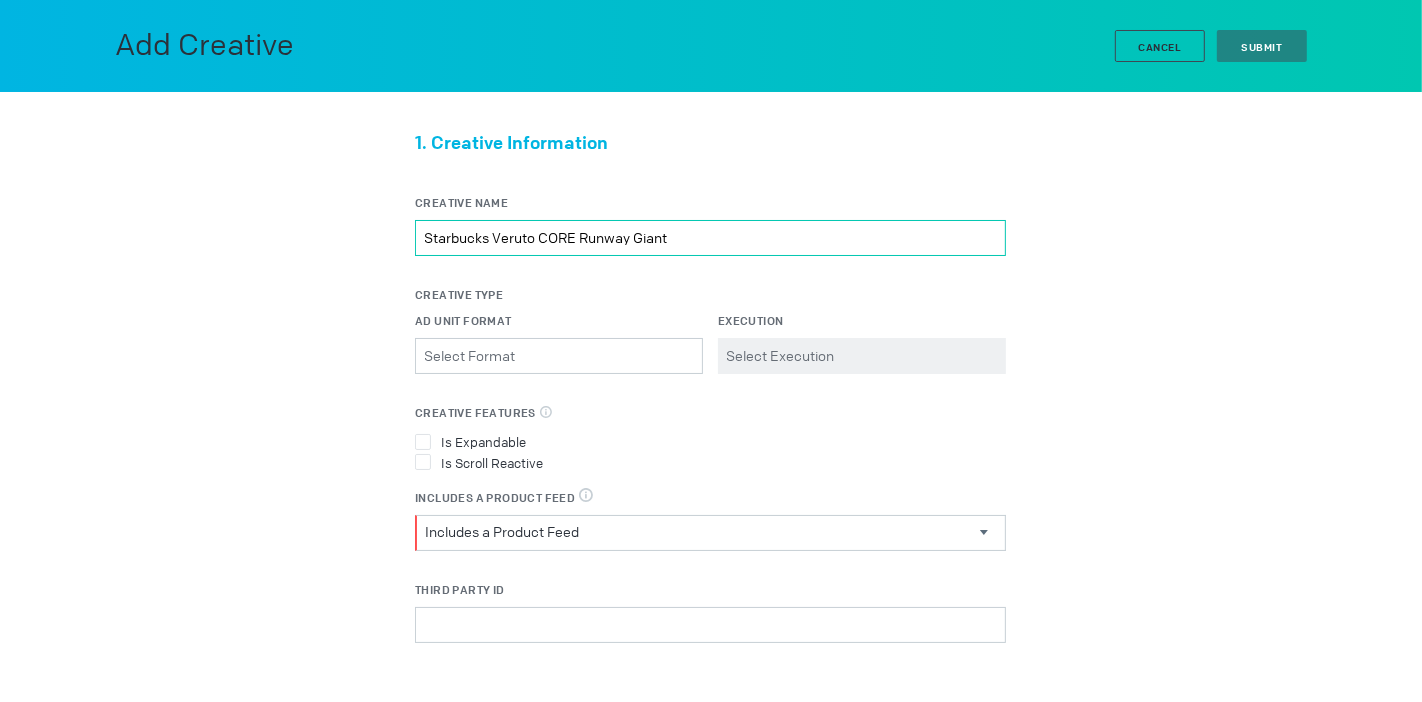 type on "Starbucks Veruto CORE Runway Giant" 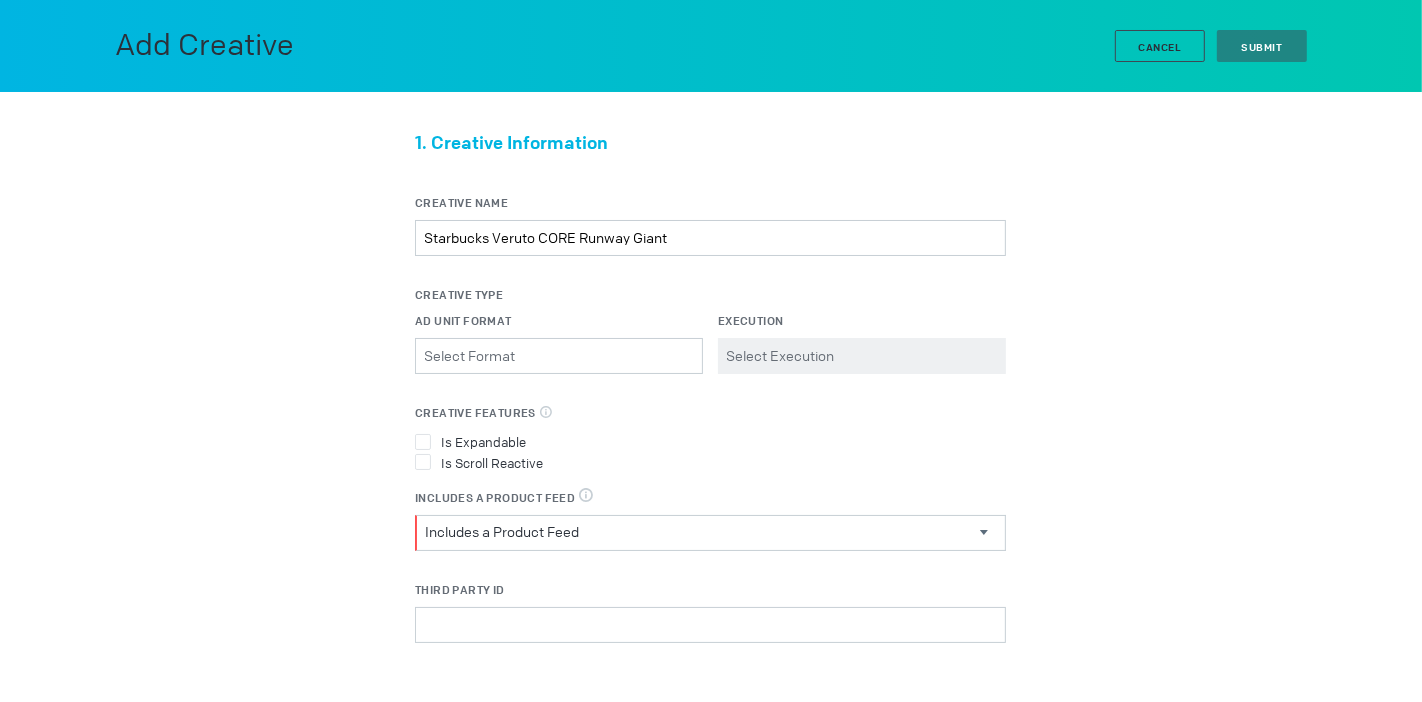 click on "1. Creative Information Creative Name Starbucks Veruto CORE Runway Giant Creative Type Ad Unit Format Please select a valid item Execution Please select a valid item Creative Features  Select all features applicable to your creative Is Expandable Is Scroll Reactive Includes a Product Feed DPA & Digital Circulars, select true when the creative uses a product feed Includes a Product Feed Includes a Product Feed Yes No Third Party ID Third Party Name Select a Third Party Select a Third Party DCM" at bounding box center [710, 402] 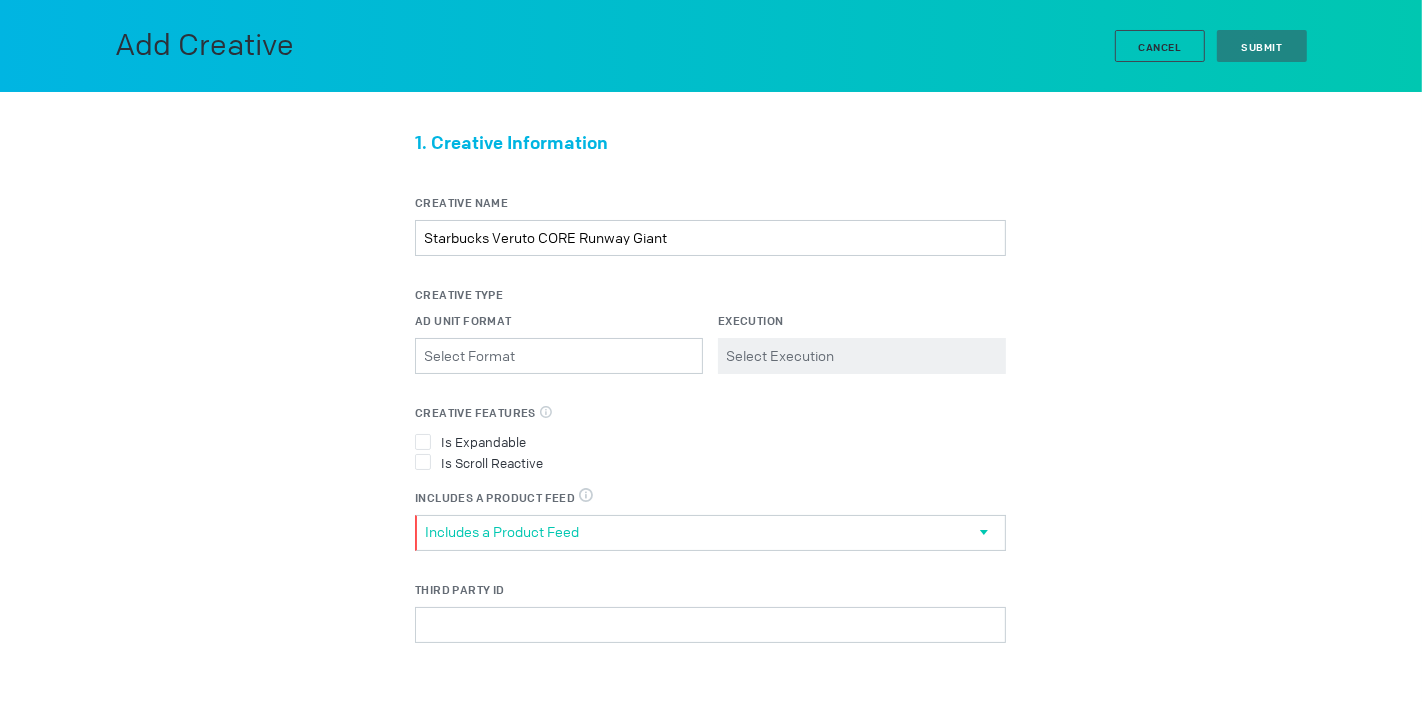 click on "Includes a Product Feed" at bounding box center (702, 532) 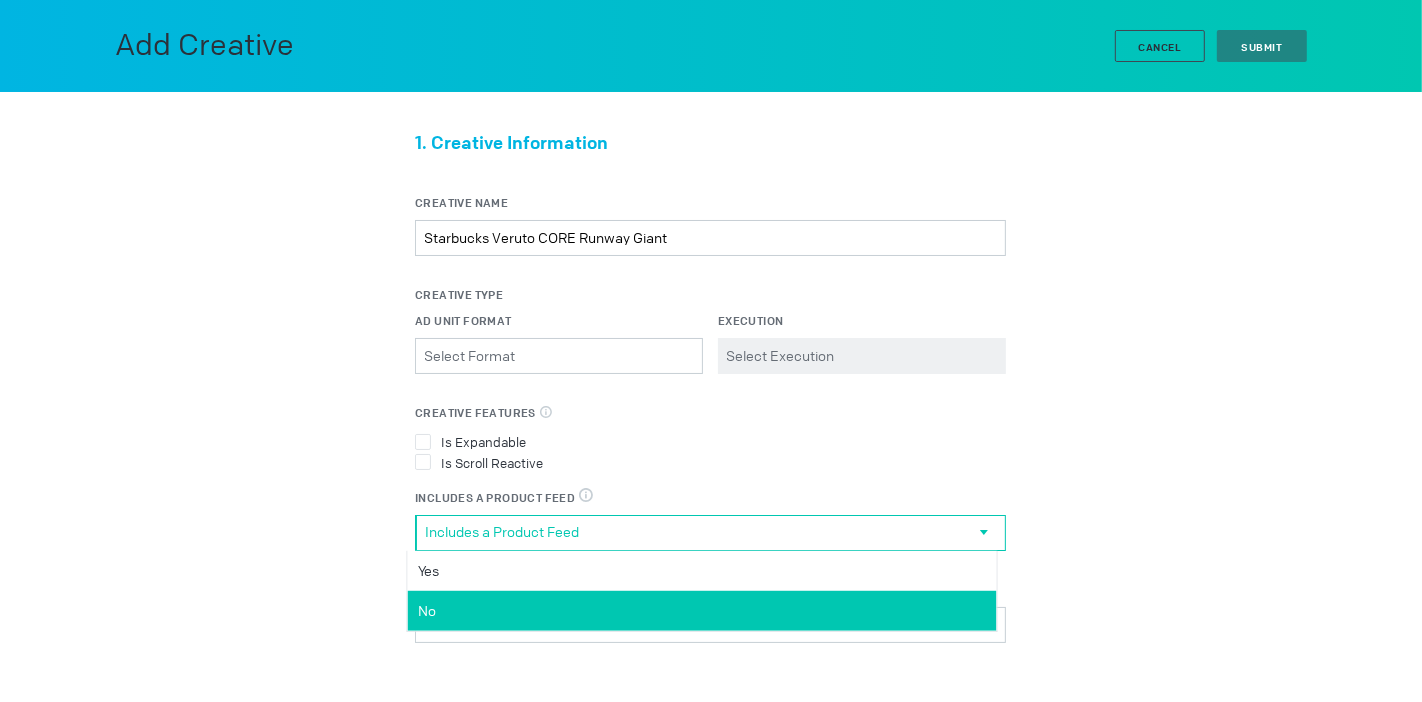 click on "No" at bounding box center [0, 0] 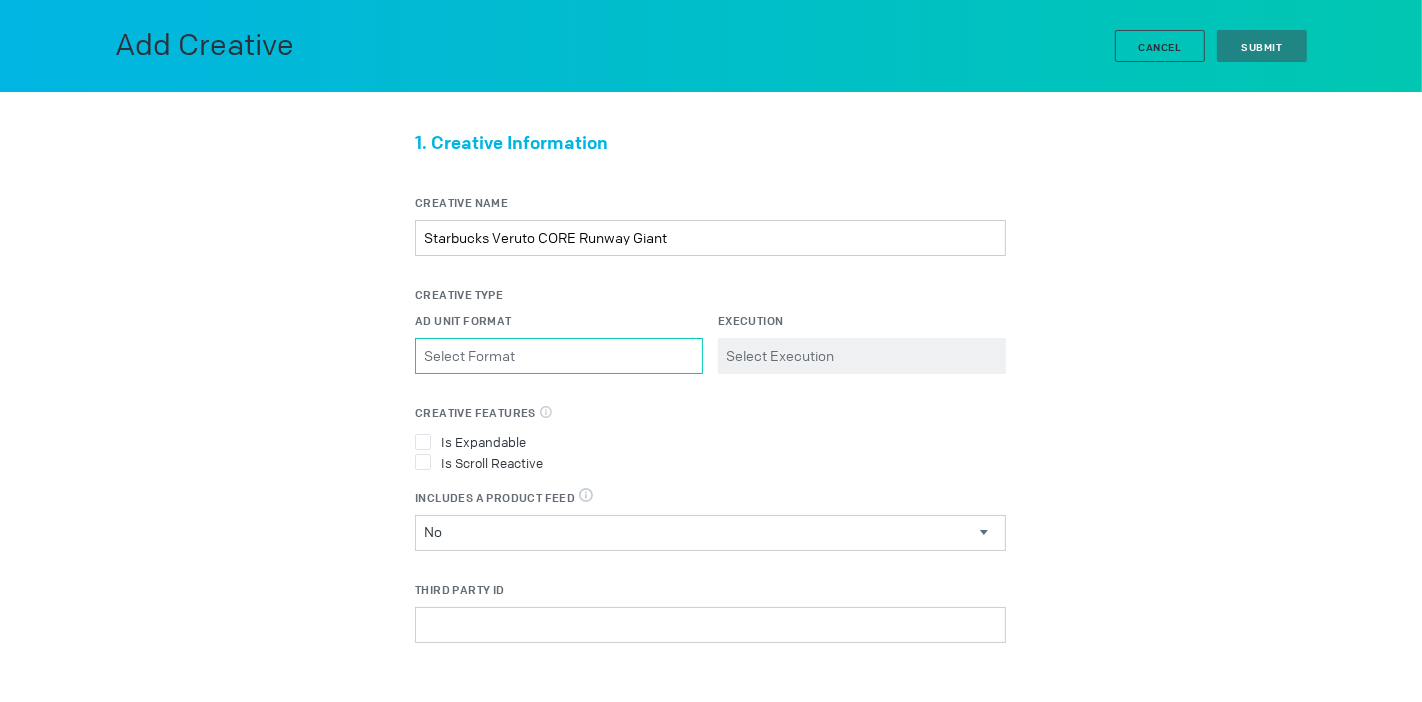 click on "Ad Unit Format Please select a valid item" at bounding box center (559, 356) 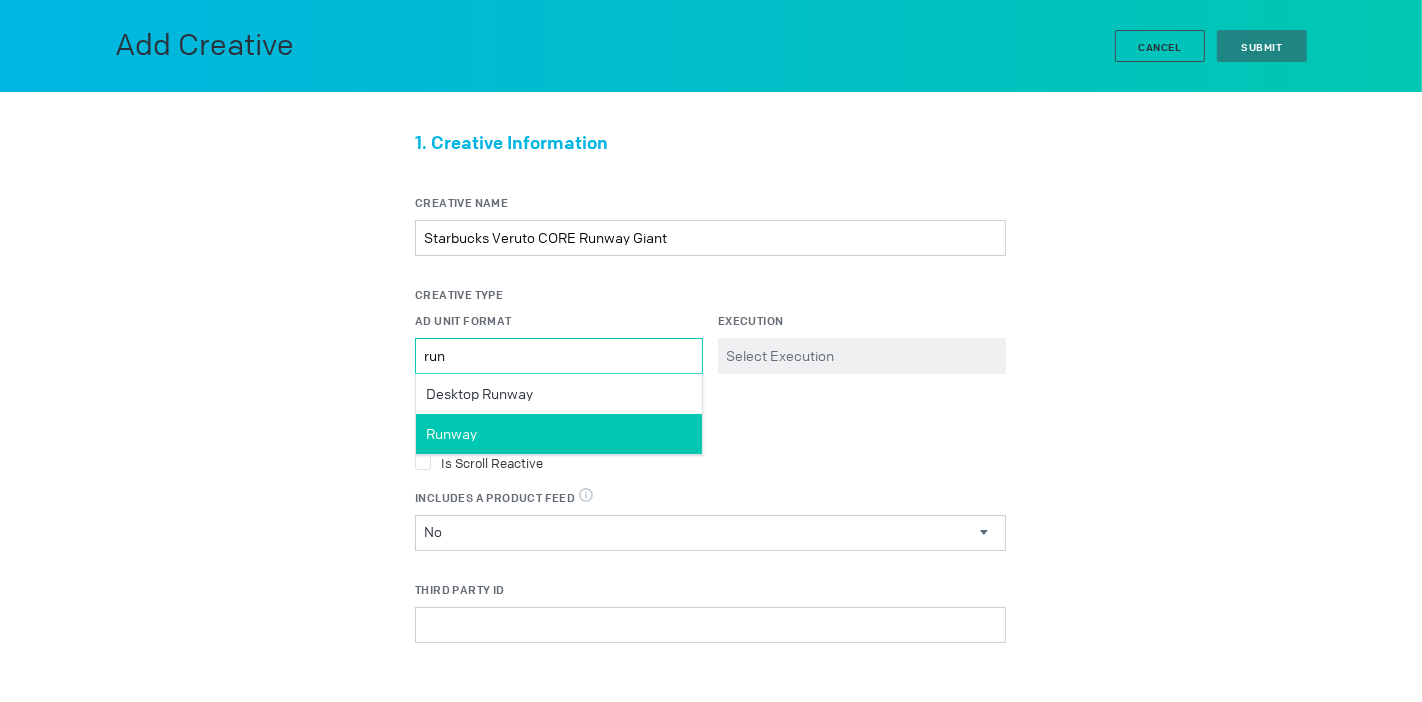 type on "run" 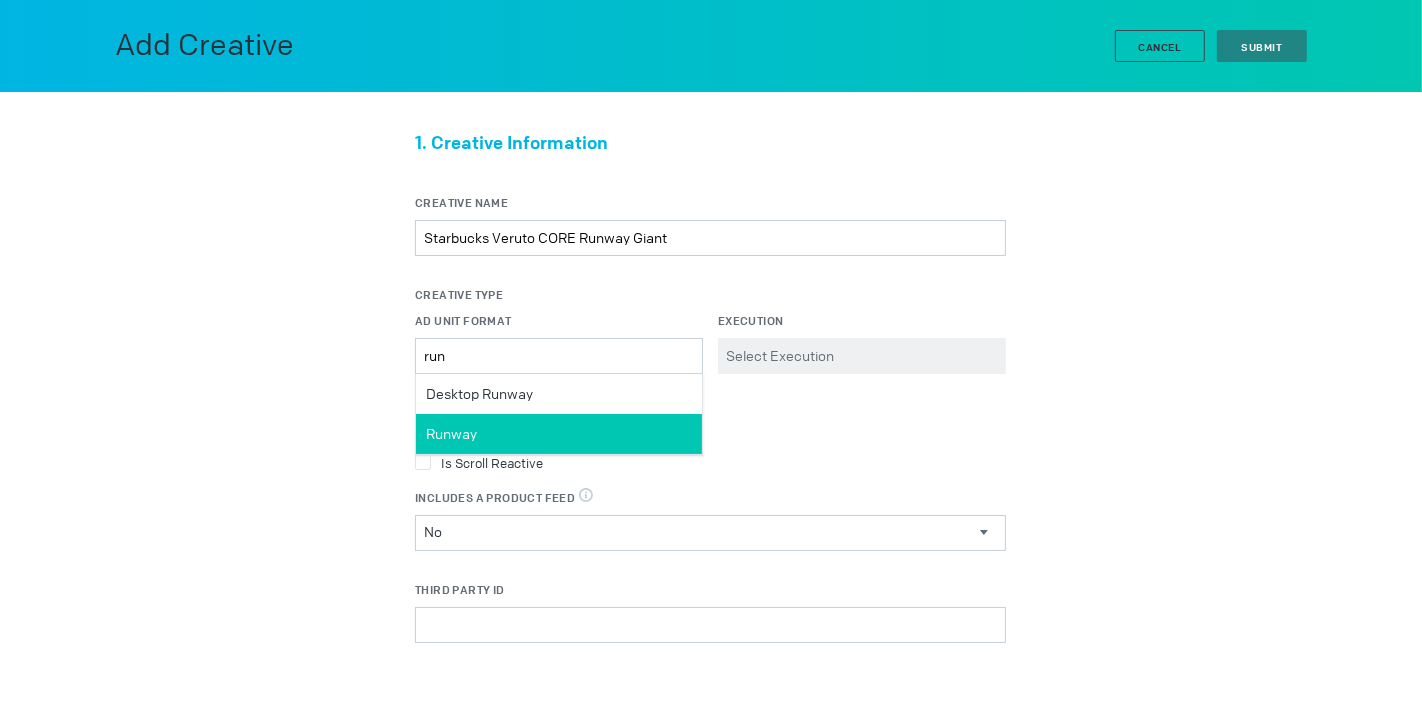 click on "Runway" at bounding box center (559, 434) 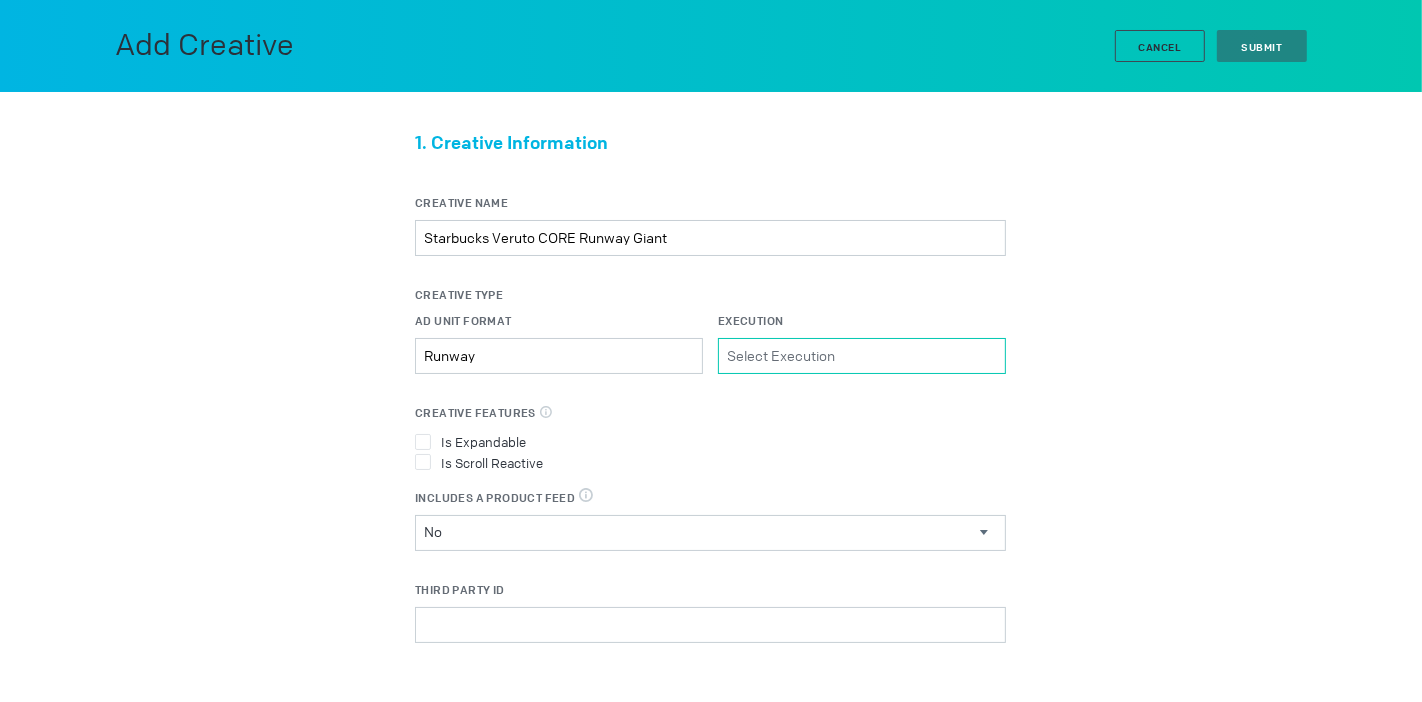 click on "Execution Please select a valid item" at bounding box center [862, 356] 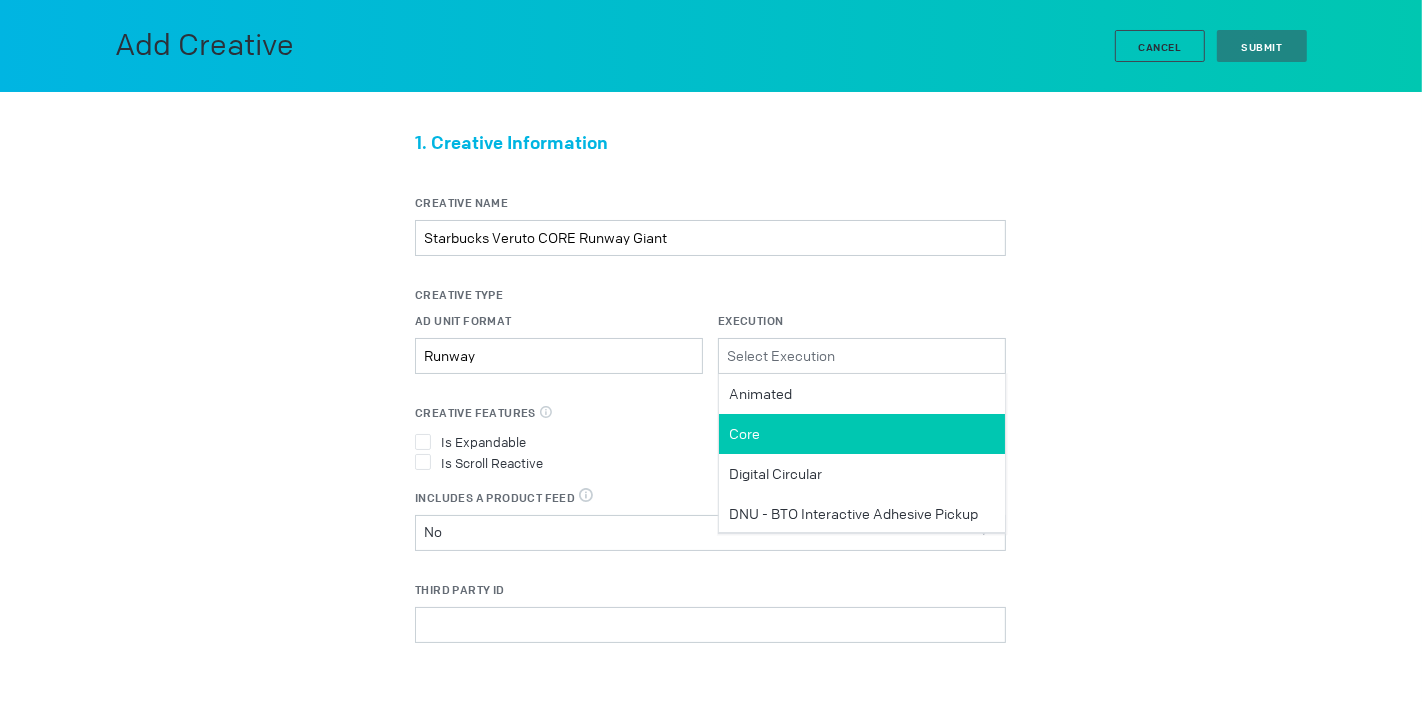click on "Core" at bounding box center [862, 434] 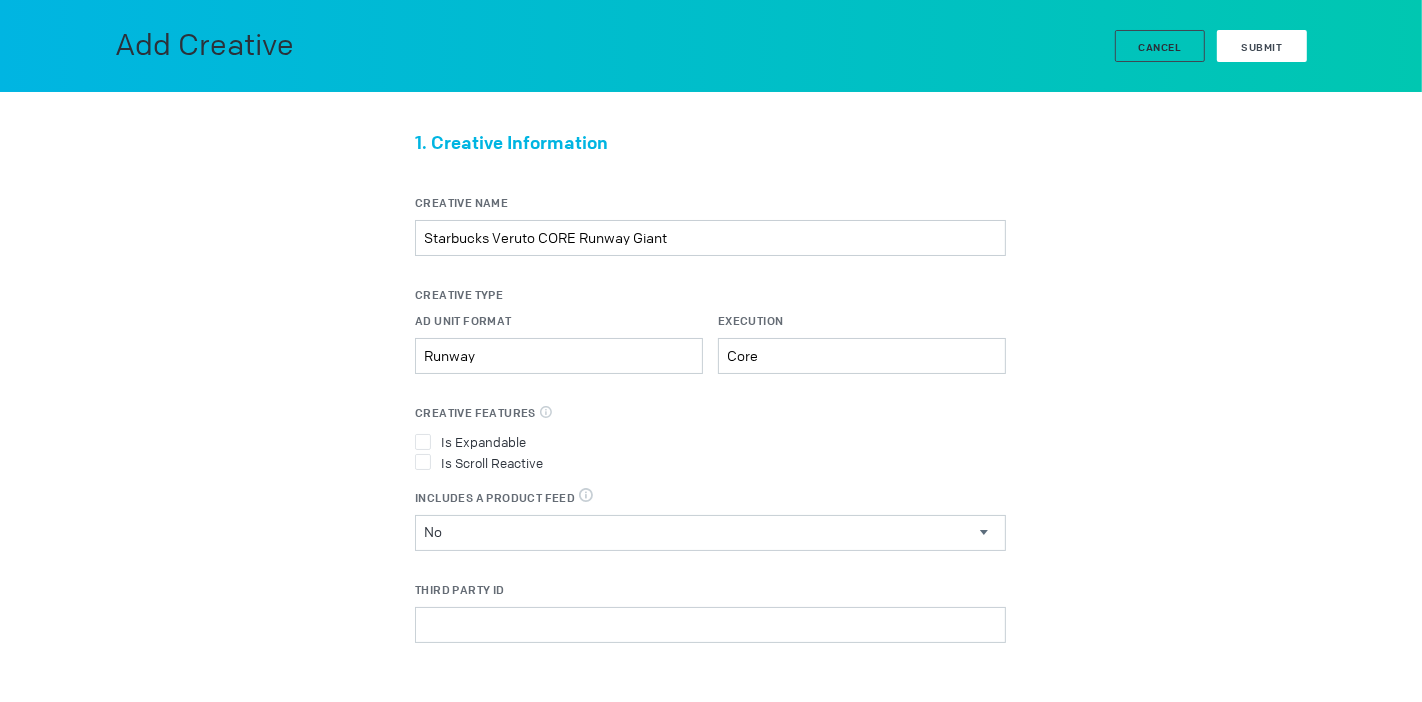 click on "Submit" at bounding box center [1262, 46] 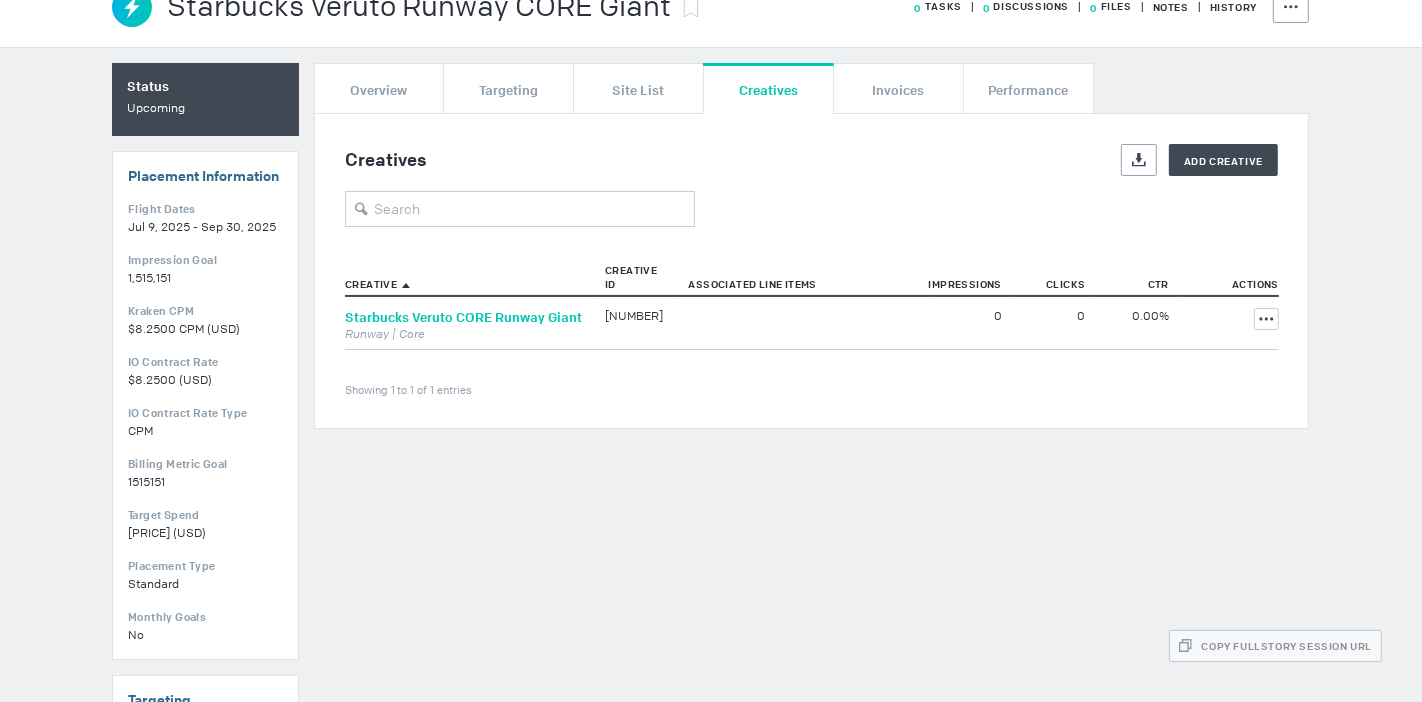 click on "Starbucks Veruto CORE Runway Giant" at bounding box center (463, 317) 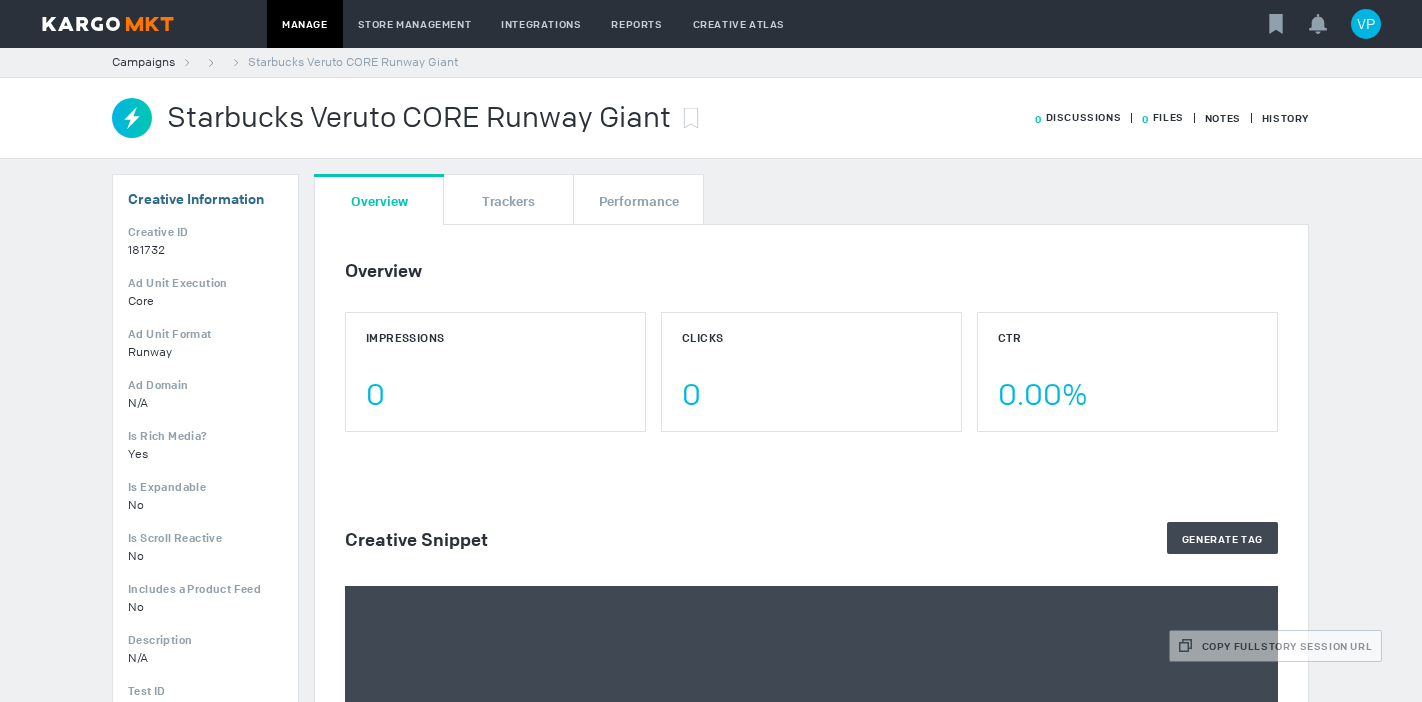 scroll, scrollTop: 0, scrollLeft: 0, axis: both 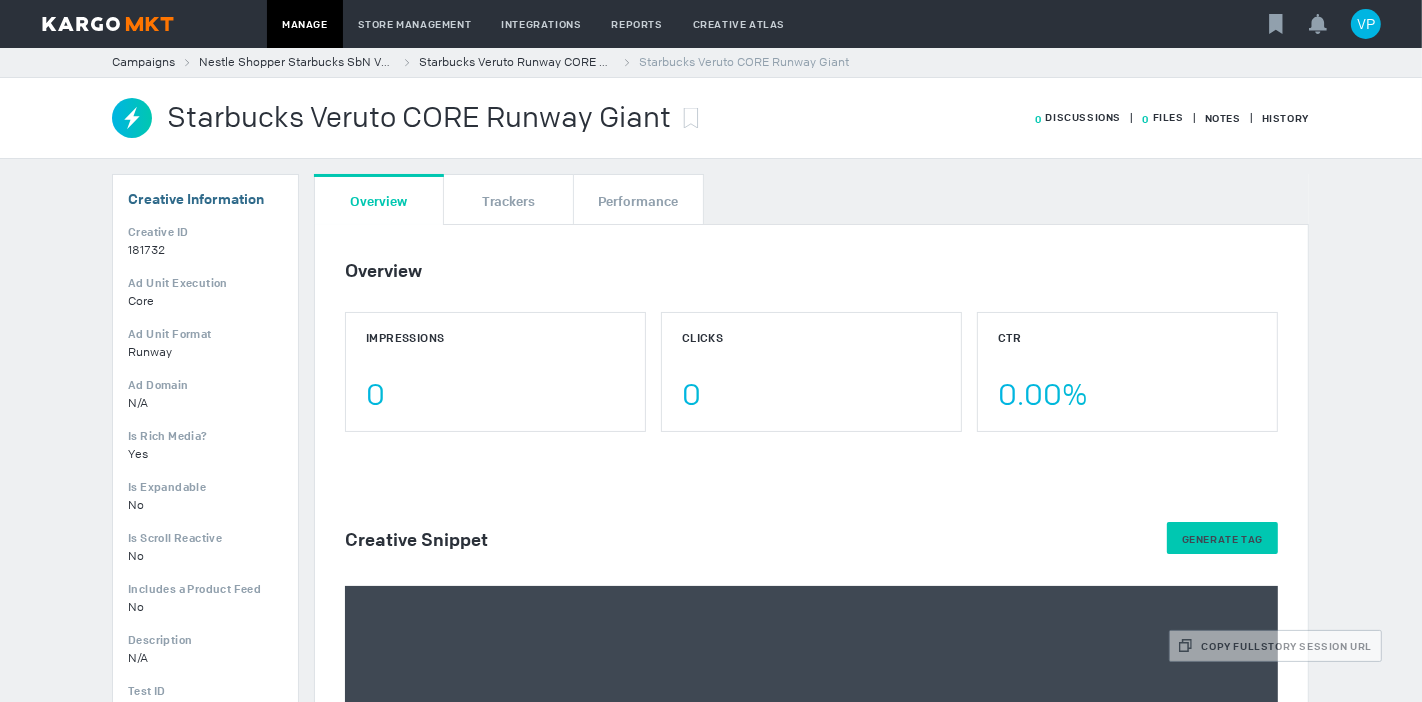 click on "Generate Tag" at bounding box center [1222, 539] 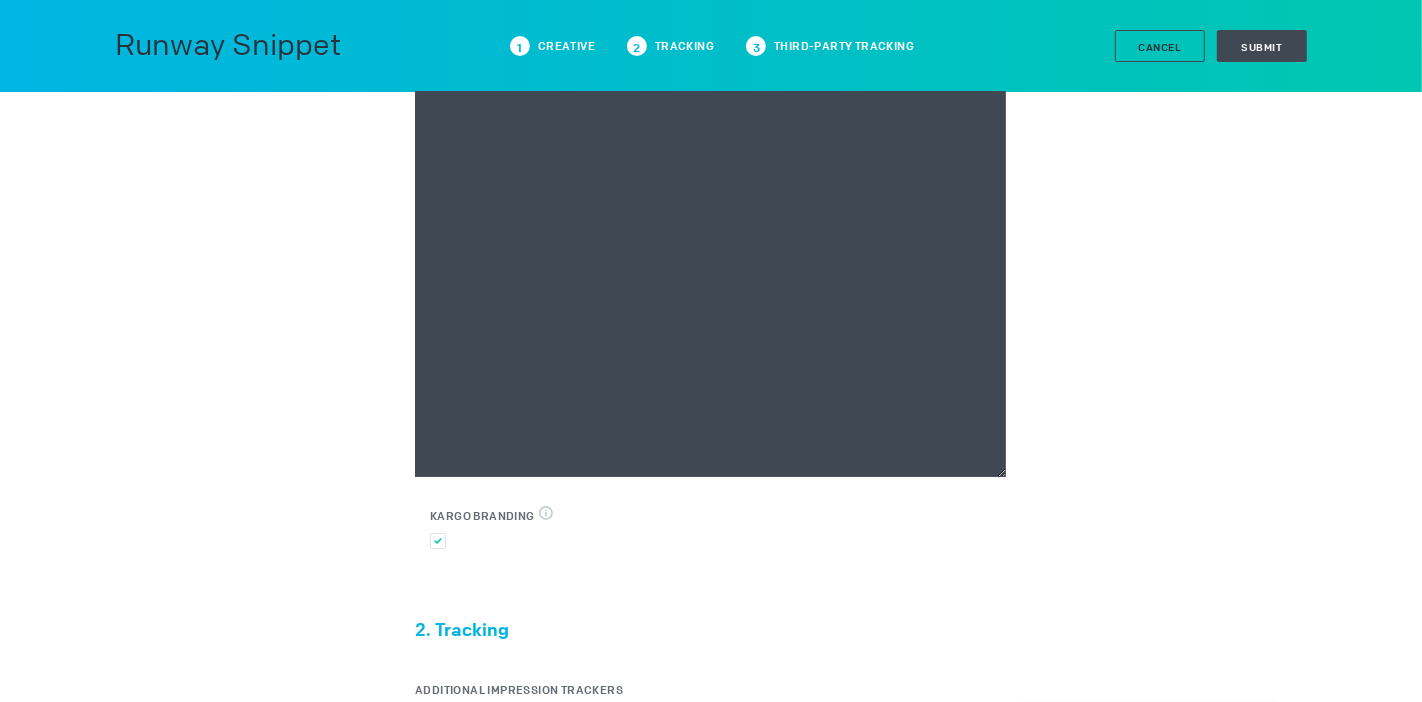 scroll, scrollTop: 222, scrollLeft: 0, axis: vertical 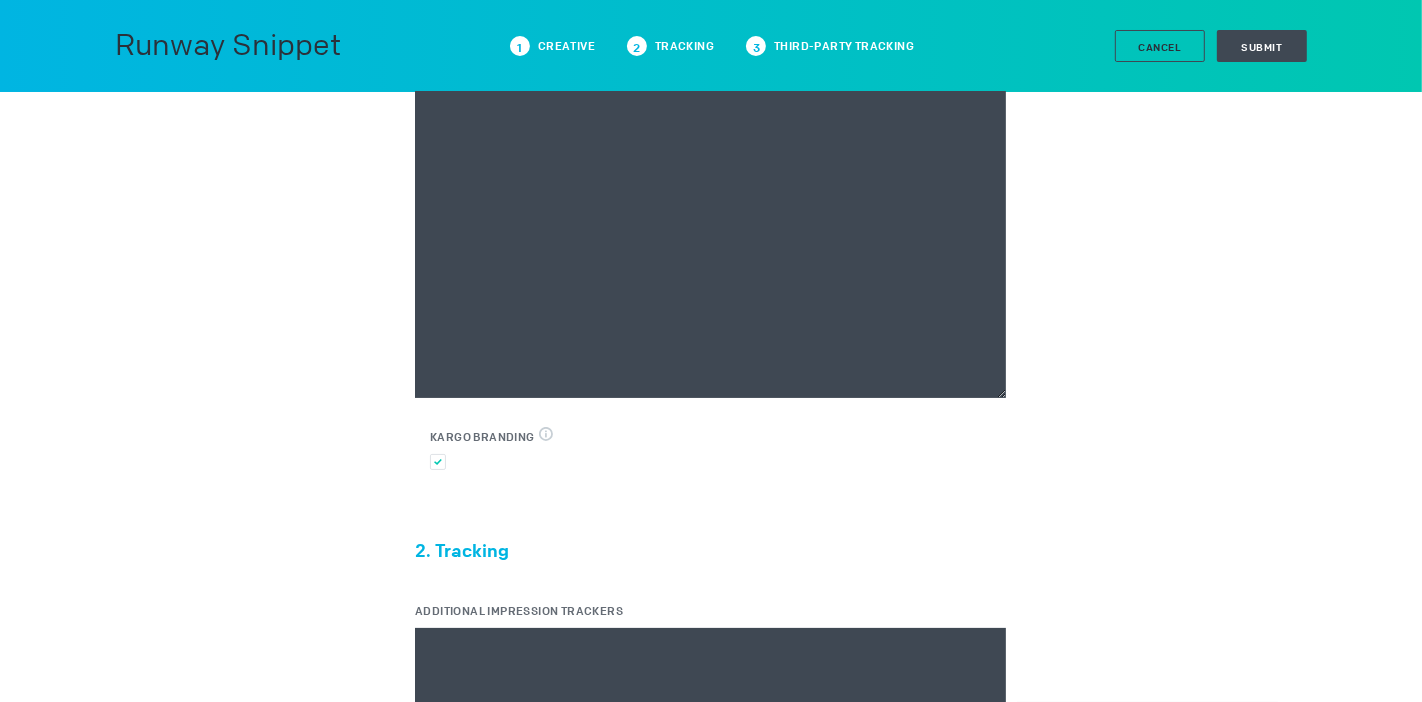 click on "Creative HTML" at bounding box center (710, 198) 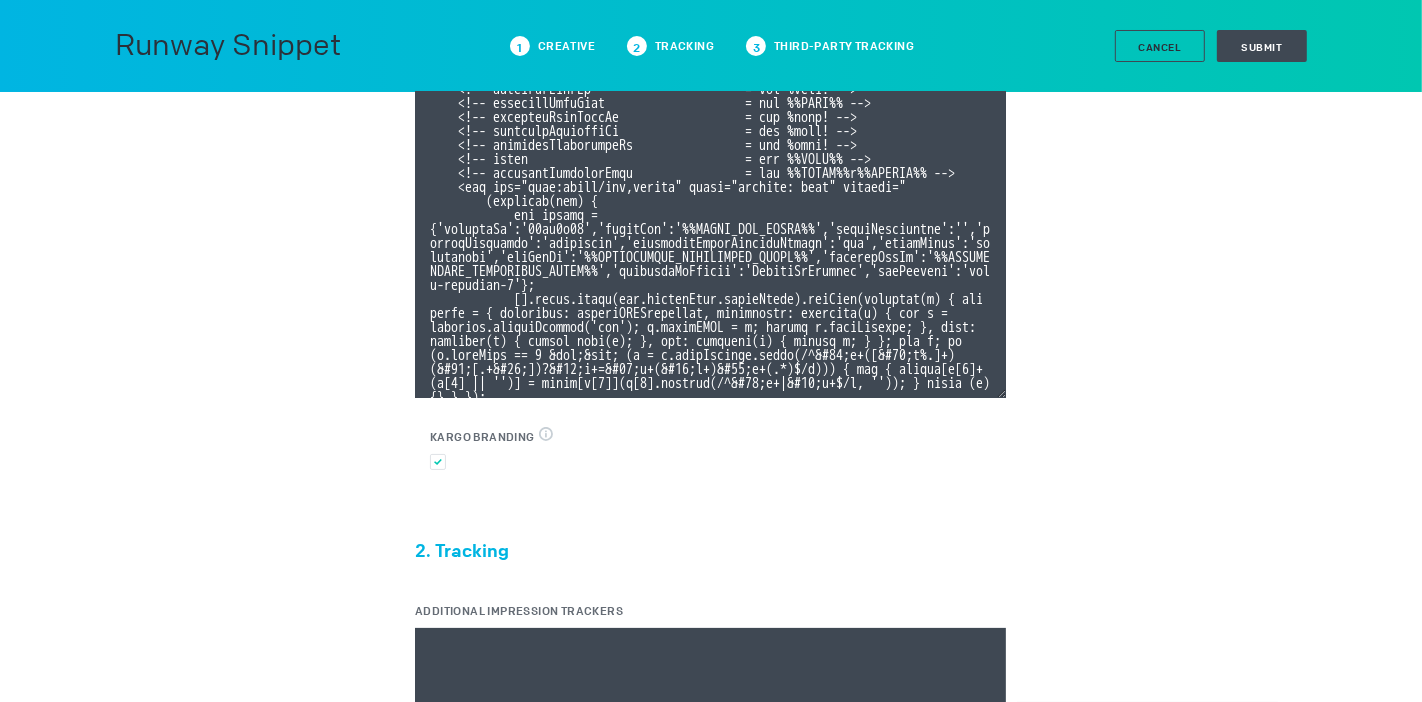 scroll, scrollTop: 347, scrollLeft: 0, axis: vertical 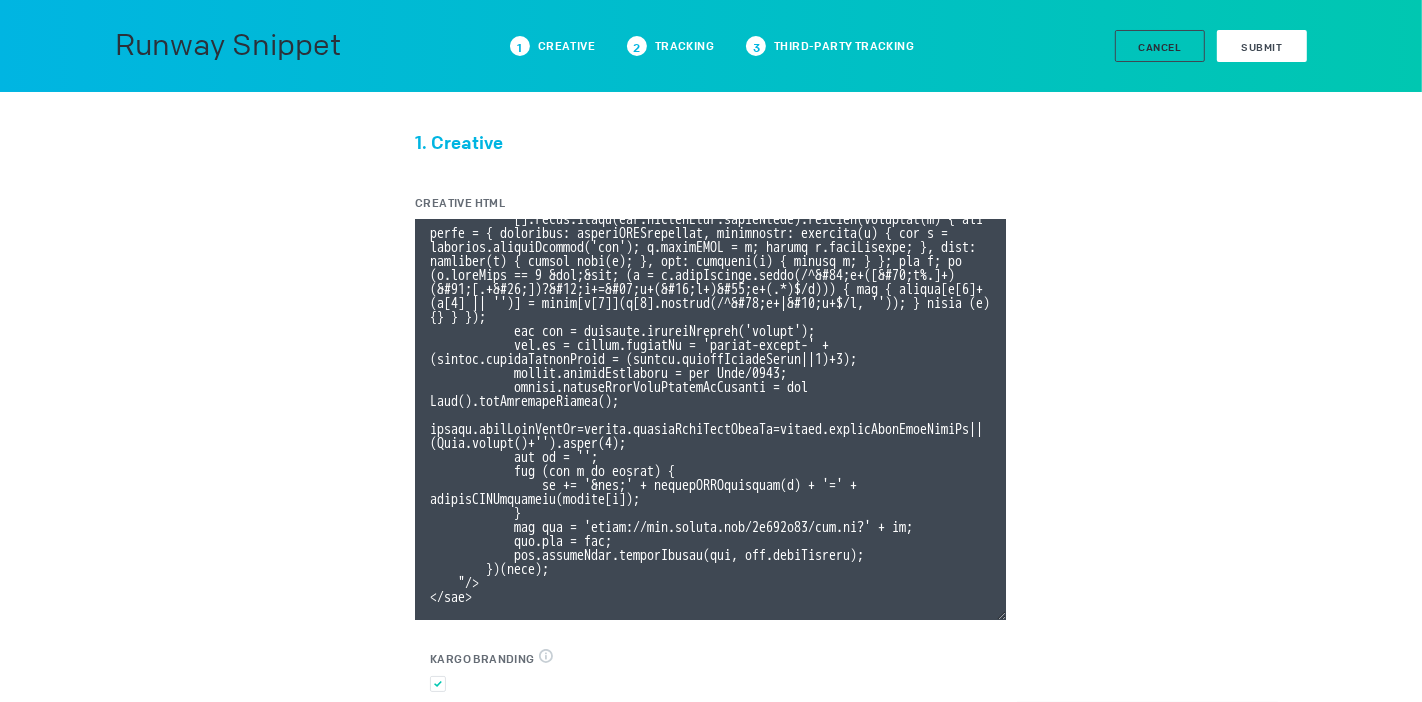 type on "<div class="celtra-ad-v3">
<!-- passthroughParameters[impressionId] = raw {IMP_ID} -->
<!-- eas.JWVjaWQh                        = raw %ecid! -->
<!-- externalCreativeId                  = raw %ecid! -->
<!-- externalPlacementId                 = raw %epid! -->
<!-- externalSiteId                      = raw %esid! -->
<!-- externalSiteName                    = raw %%SITE%% -->
<!-- externalLineItemId                  = raw %eaid! -->
<!-- externalCampaignId                  = raw %ebuy! -->
<!-- externalAdvertiserId                = raw %eadv! -->
<!-- coppa                               = raw %%TFCD%% -->
<!-- externalCreativeSize                = raw %%WIDTH%%x%%HEIGHT%% -->
<img src="data:image/png,celtra" style="display: none" onerror="
(function(img) {
var params = {'accountId':'13be8f66','clickUrl':'%%CLICK_URL_UNESC%%','widthBreakpoint':'','expandDirection':'undefined','preferredClickThroughWindow':'new','clickEvent':'advertiser','io..." 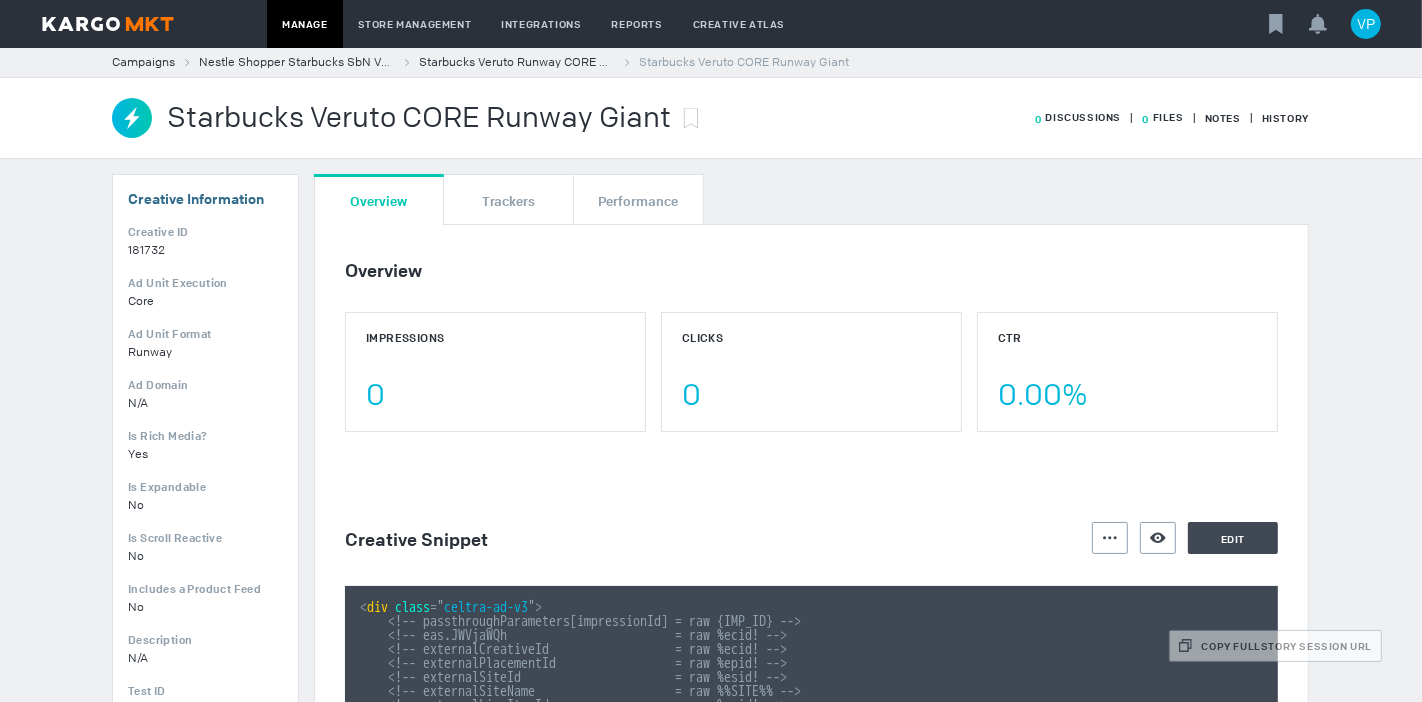 click on "Starbucks Veruto CORE Runway Giant" at bounding box center [419, 118] 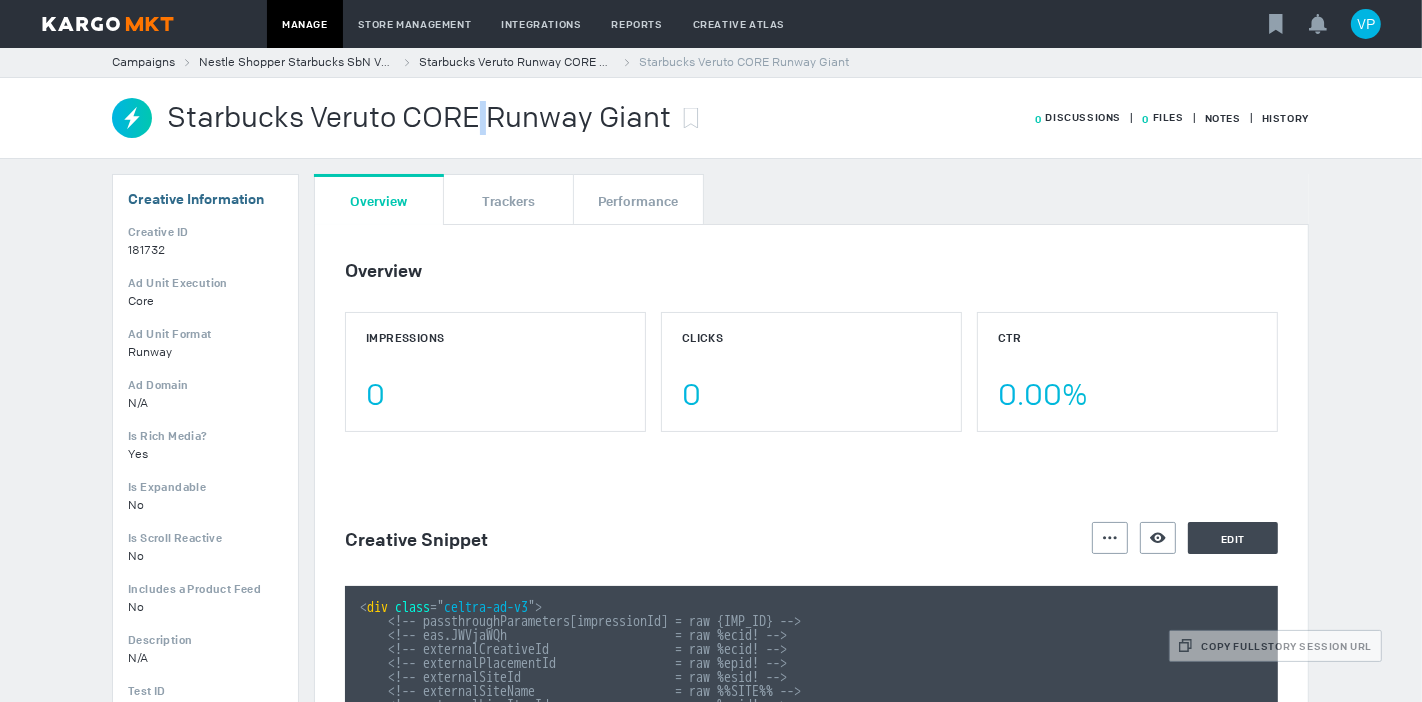 click on "Starbucks Veruto CORE Runway Giant" at bounding box center [419, 118] 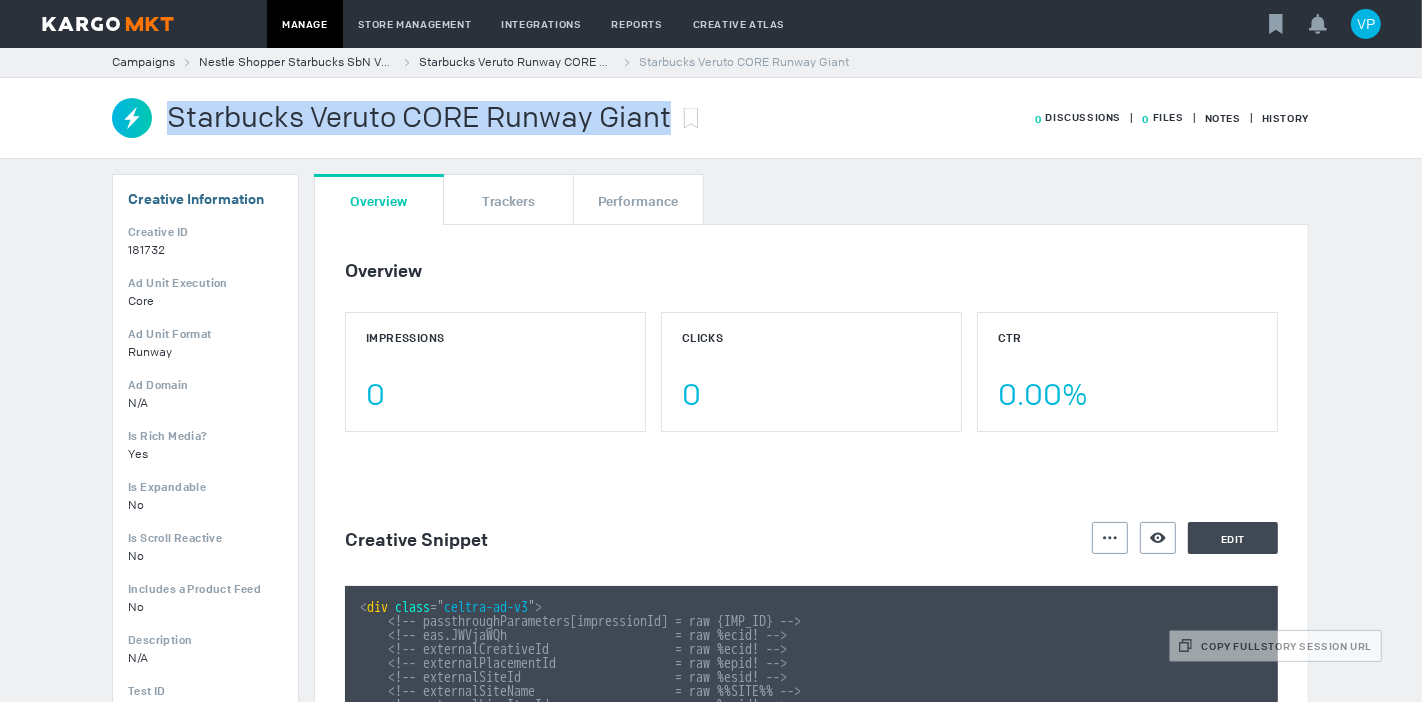 click on "Starbucks Veruto CORE Runway Giant" at bounding box center [419, 118] 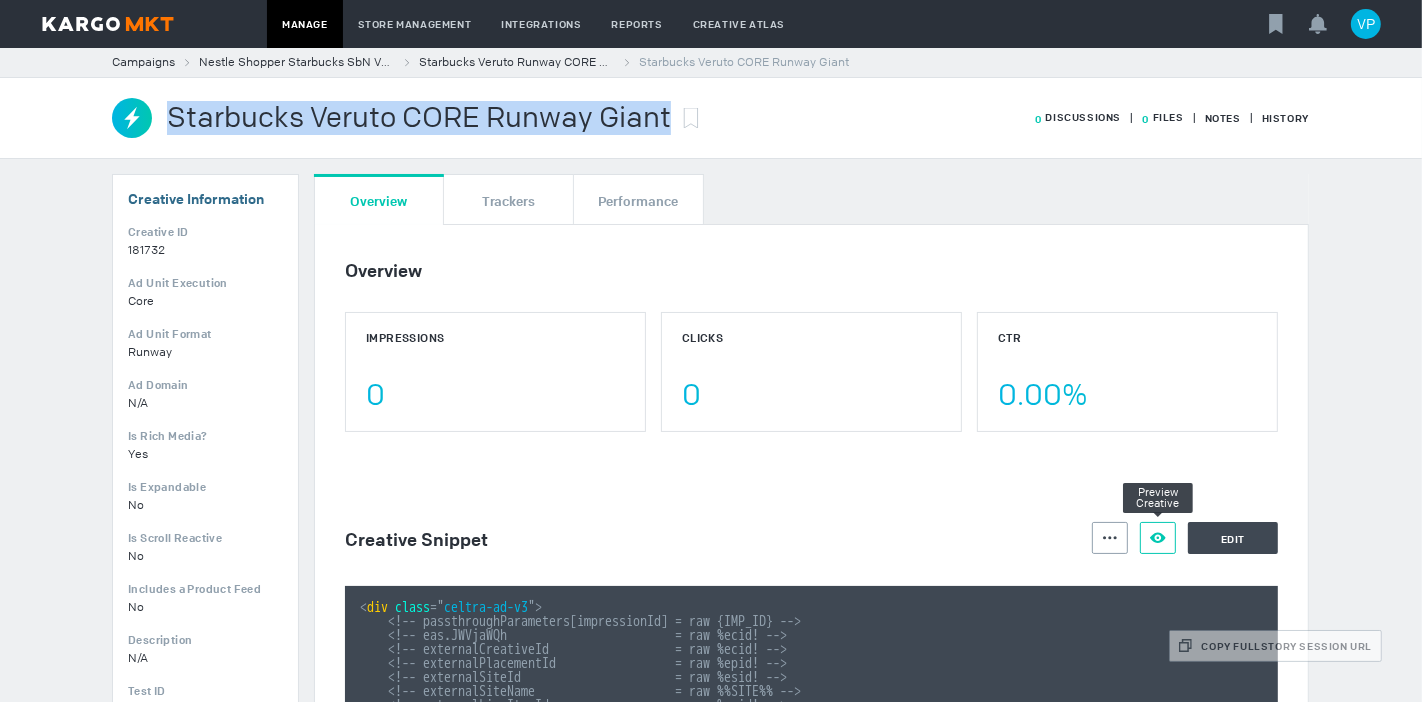 click on "Preview Creative" at bounding box center [1158, 538] 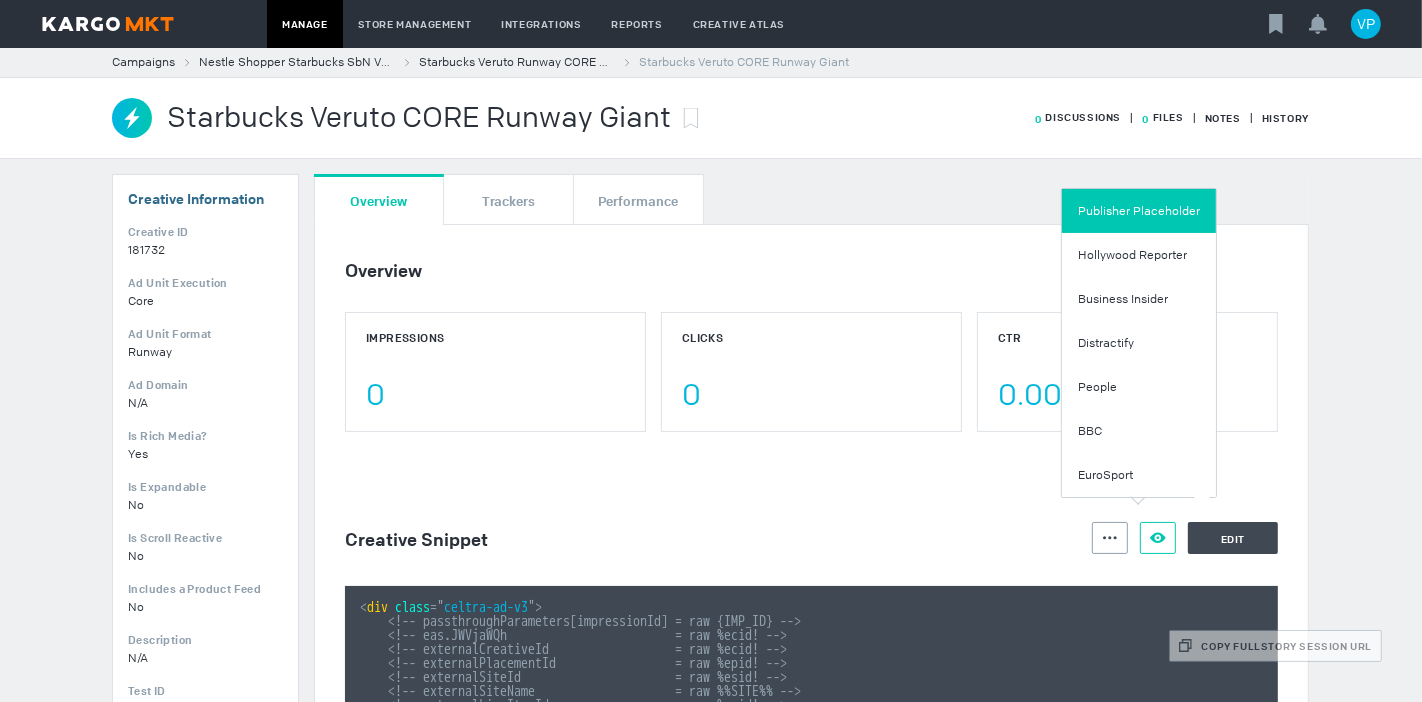 click on "Publisher Placeholder" at bounding box center (1139, 211) 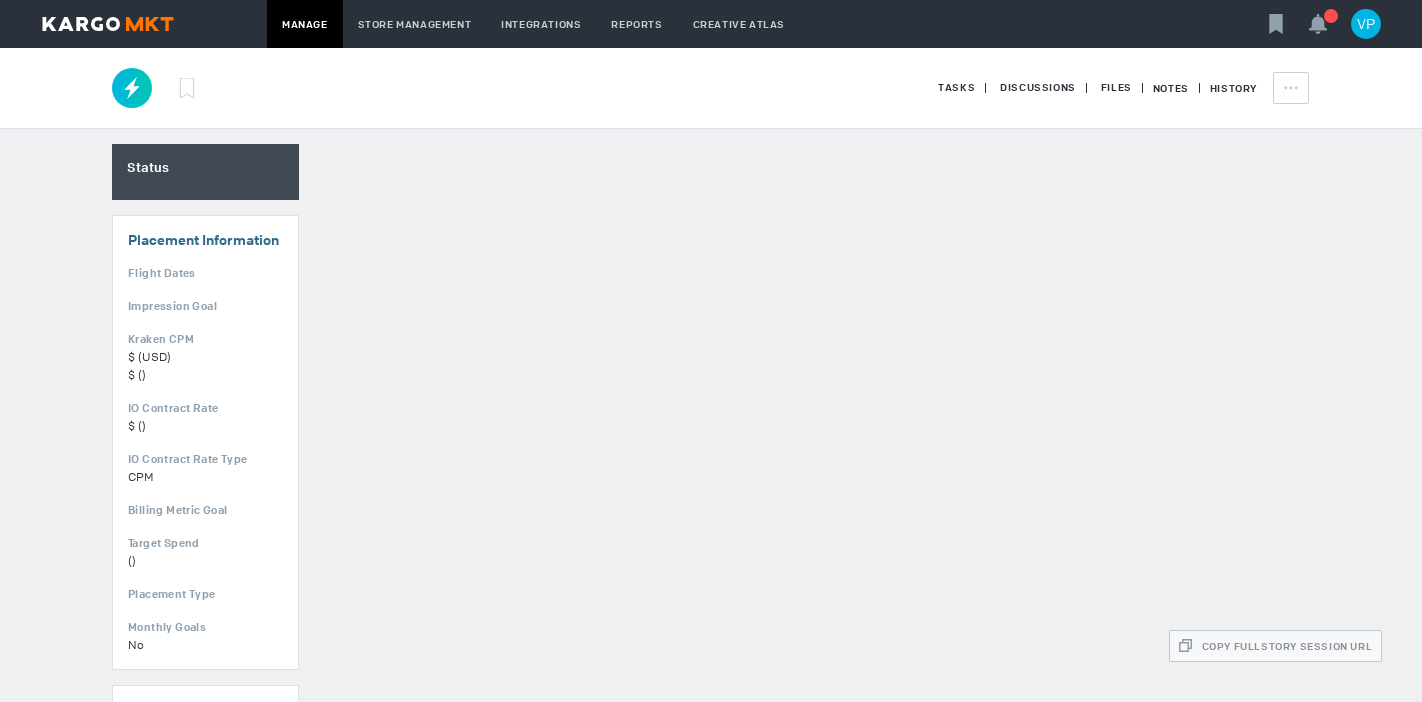 scroll, scrollTop: 0, scrollLeft: 0, axis: both 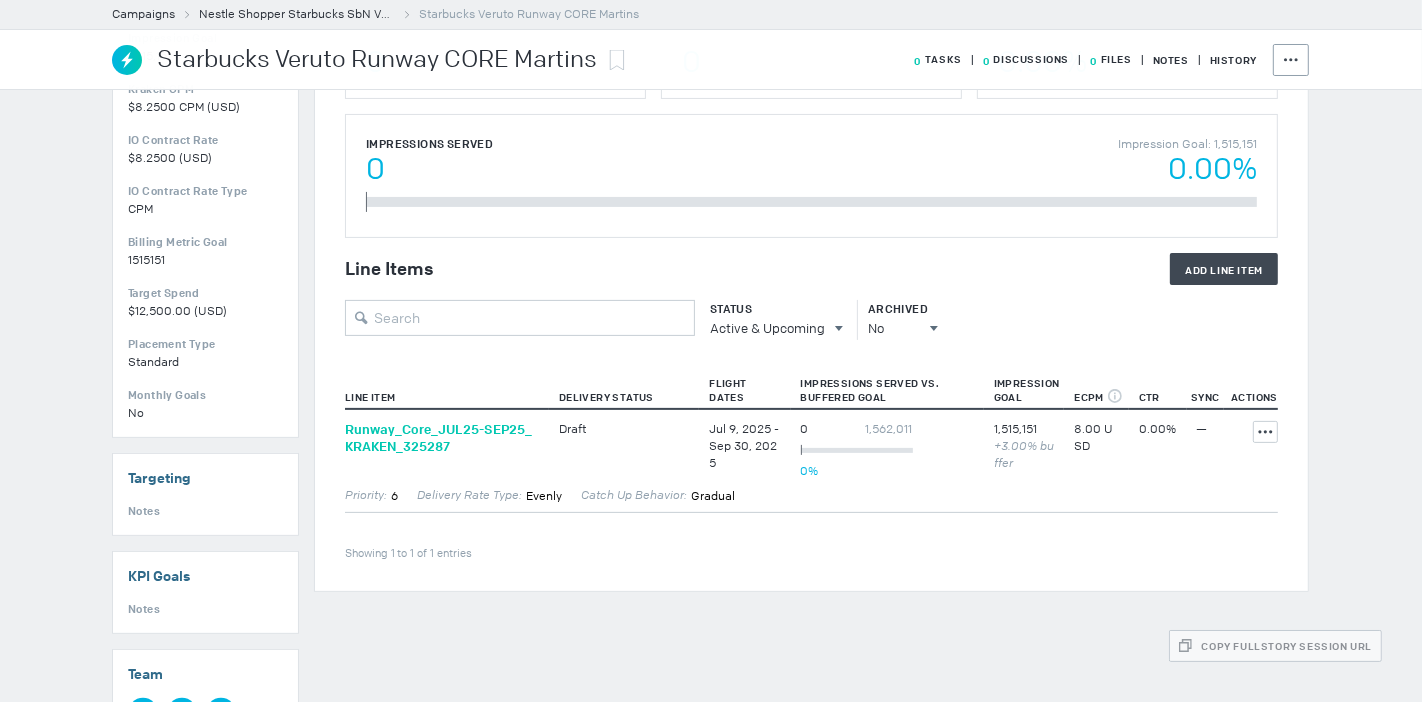 click on "Runway_ Core_ JUL25-SEP25_ KRAKEN_ 325287" at bounding box center (442, 438) 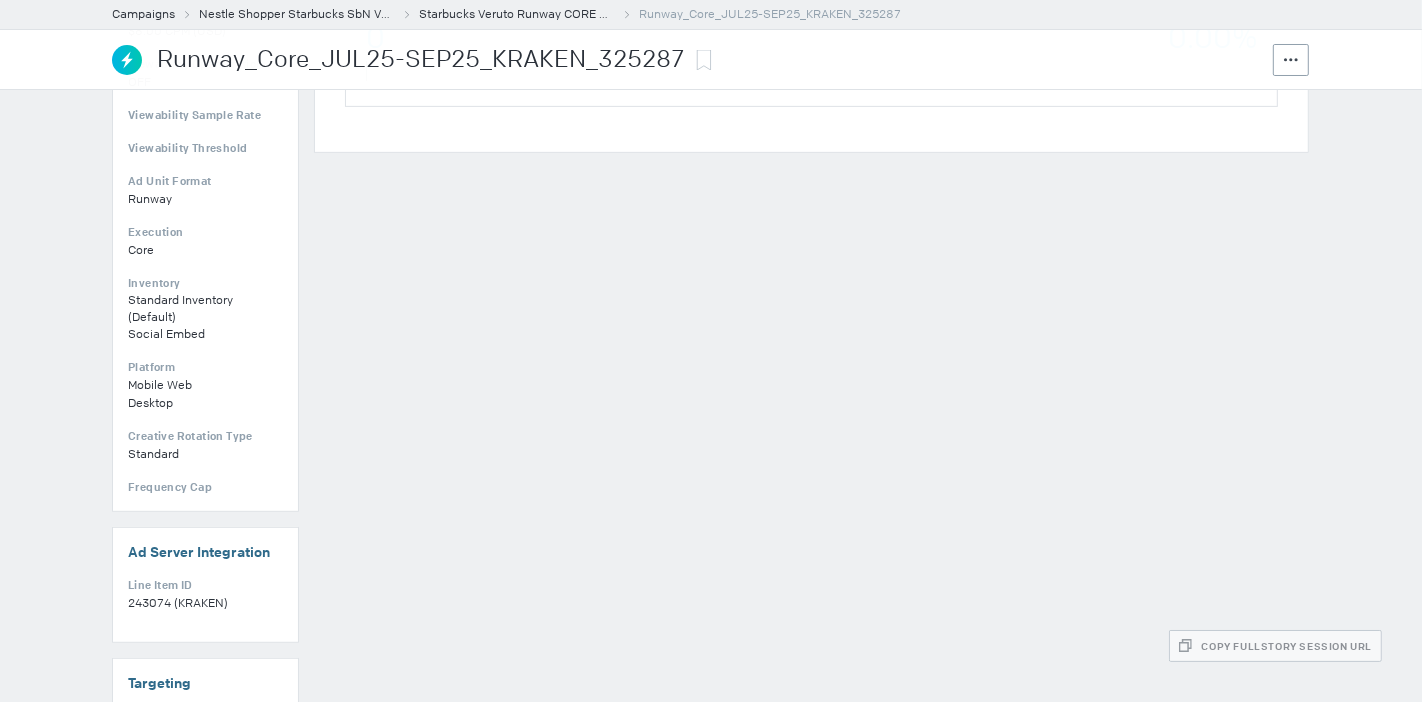 scroll, scrollTop: 667, scrollLeft: 0, axis: vertical 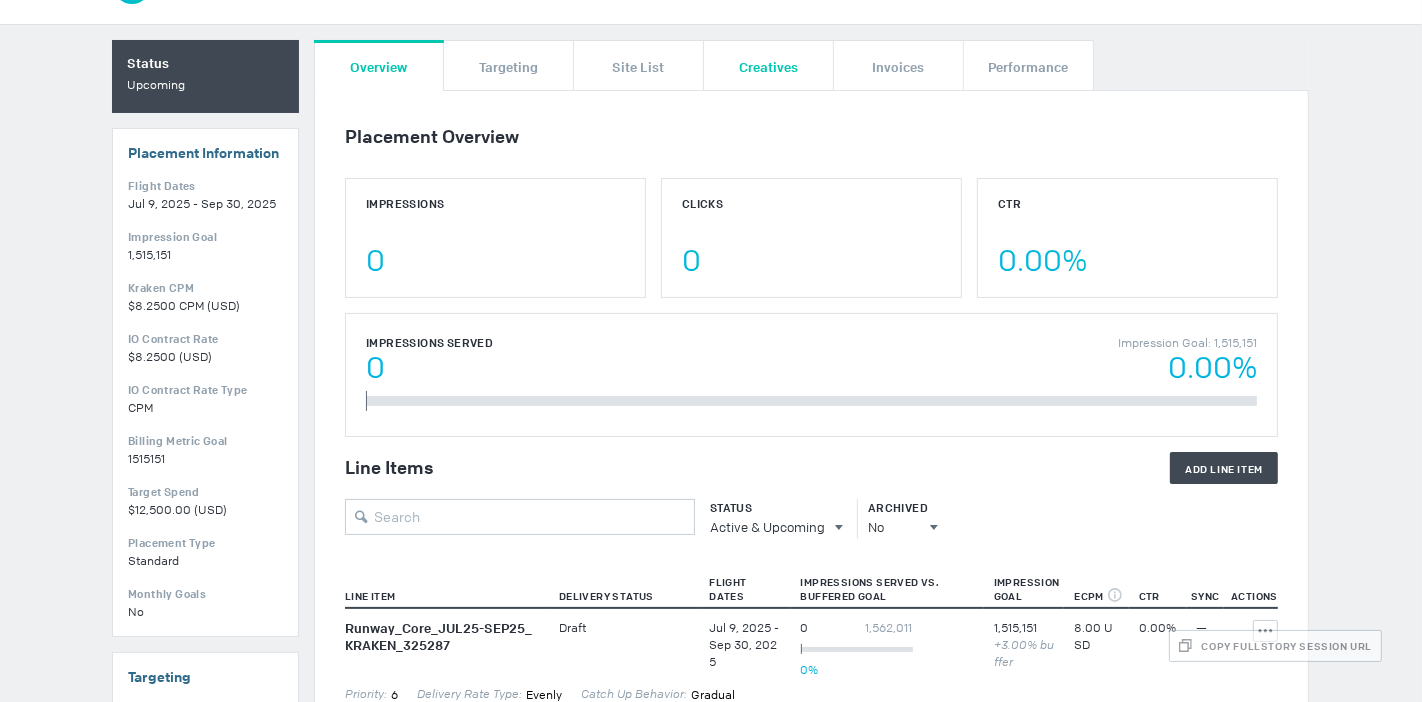 click on "Creatives" at bounding box center [768, 66] 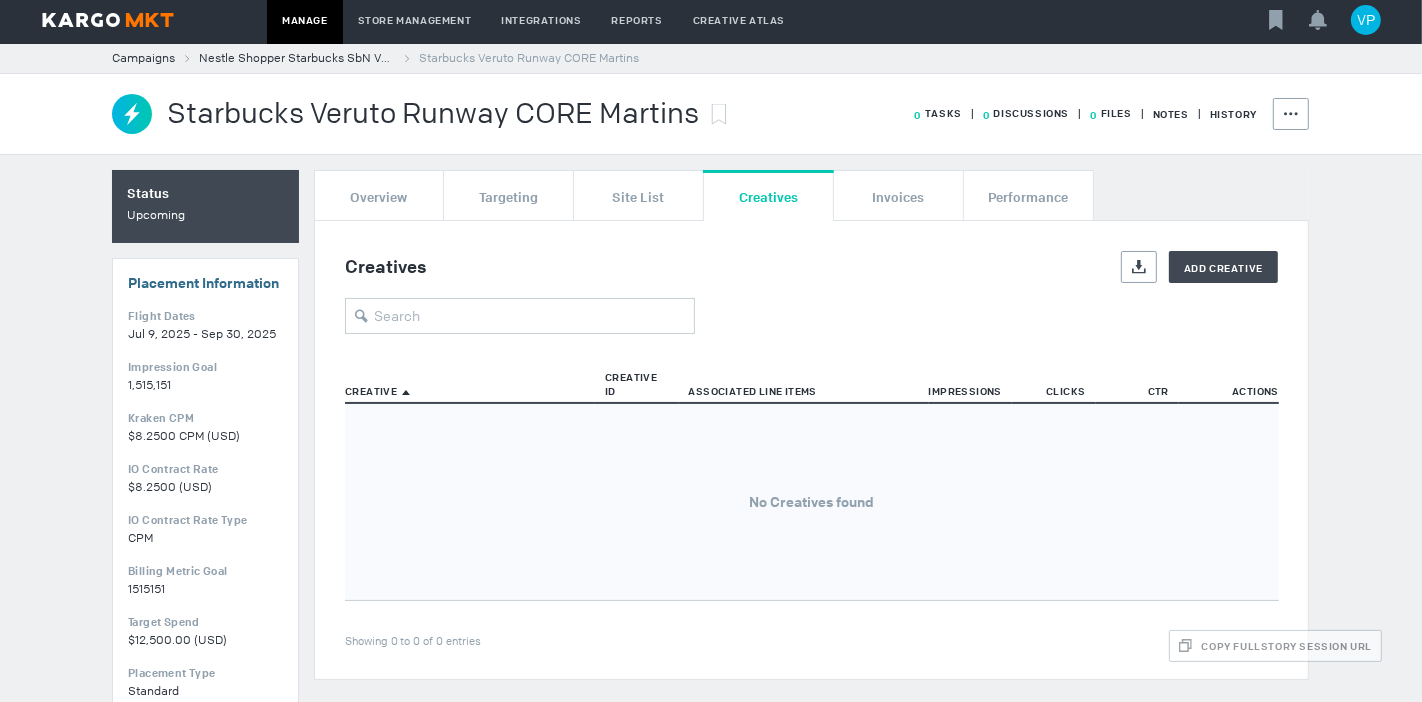 scroll, scrollTop: 0, scrollLeft: 0, axis: both 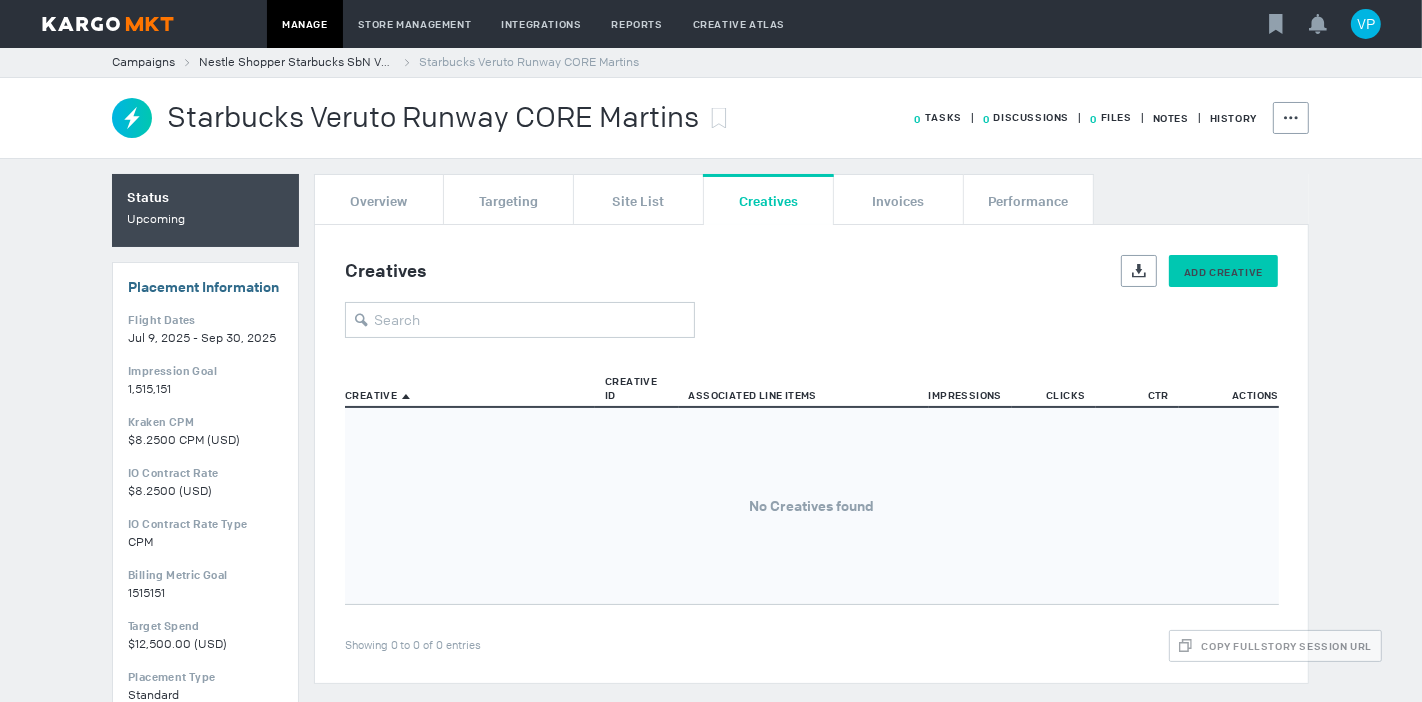 click on "Add Creative" at bounding box center (1223, 272) 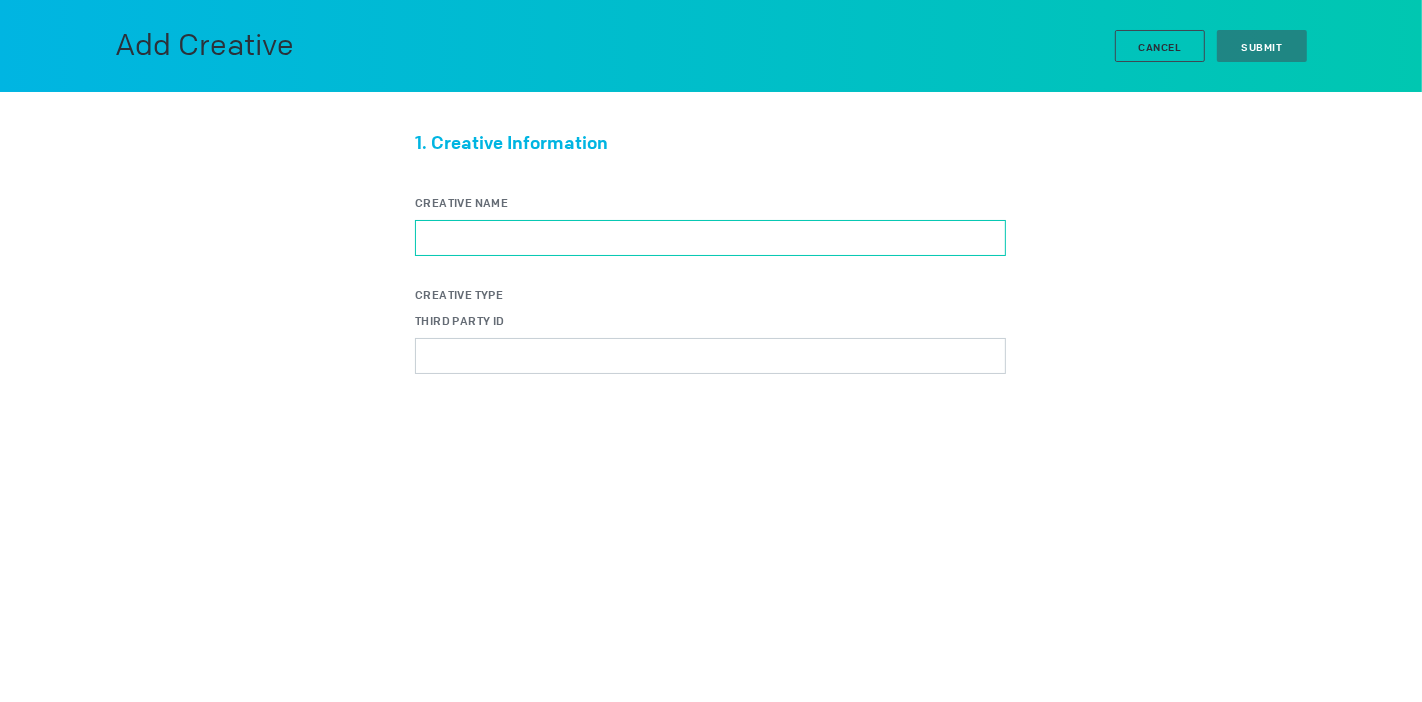 click on "Creative Name" at bounding box center [710, 238] 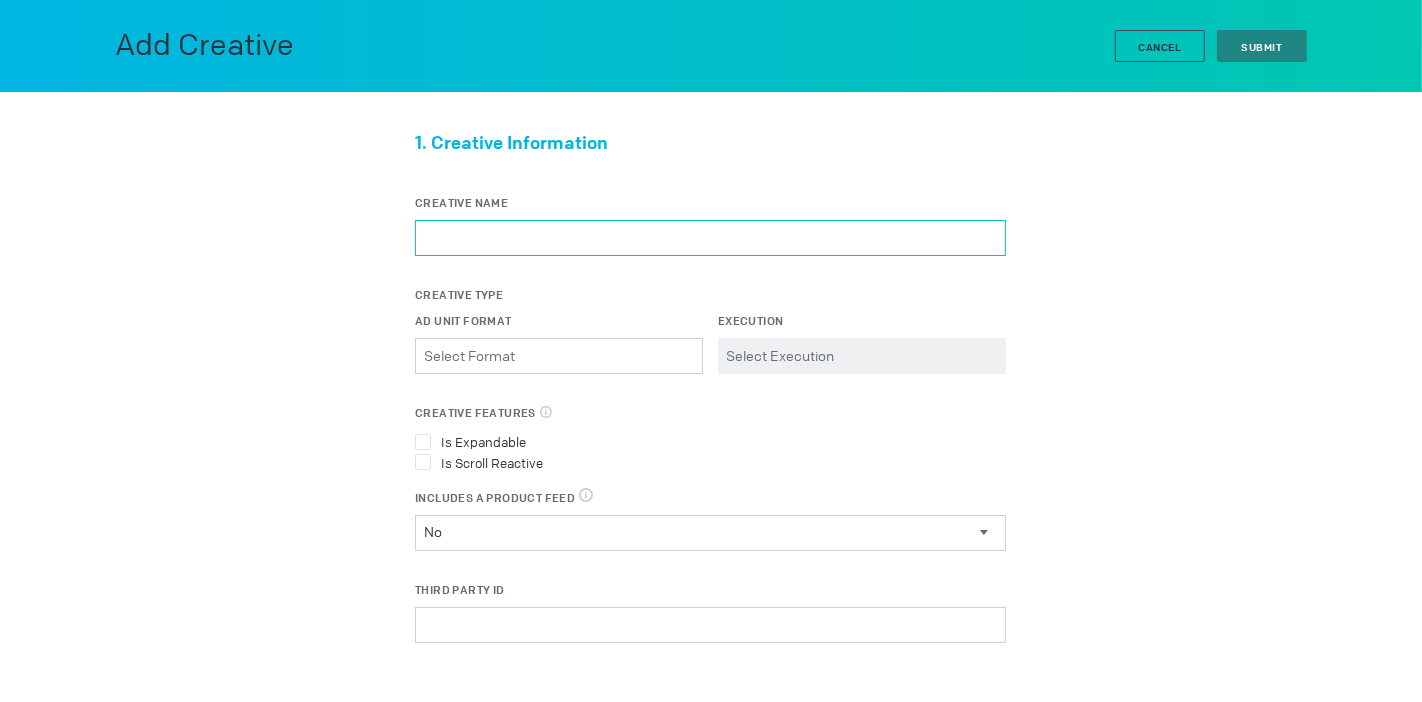 paste on "Starbucks Veruto CORE Runway Martins" 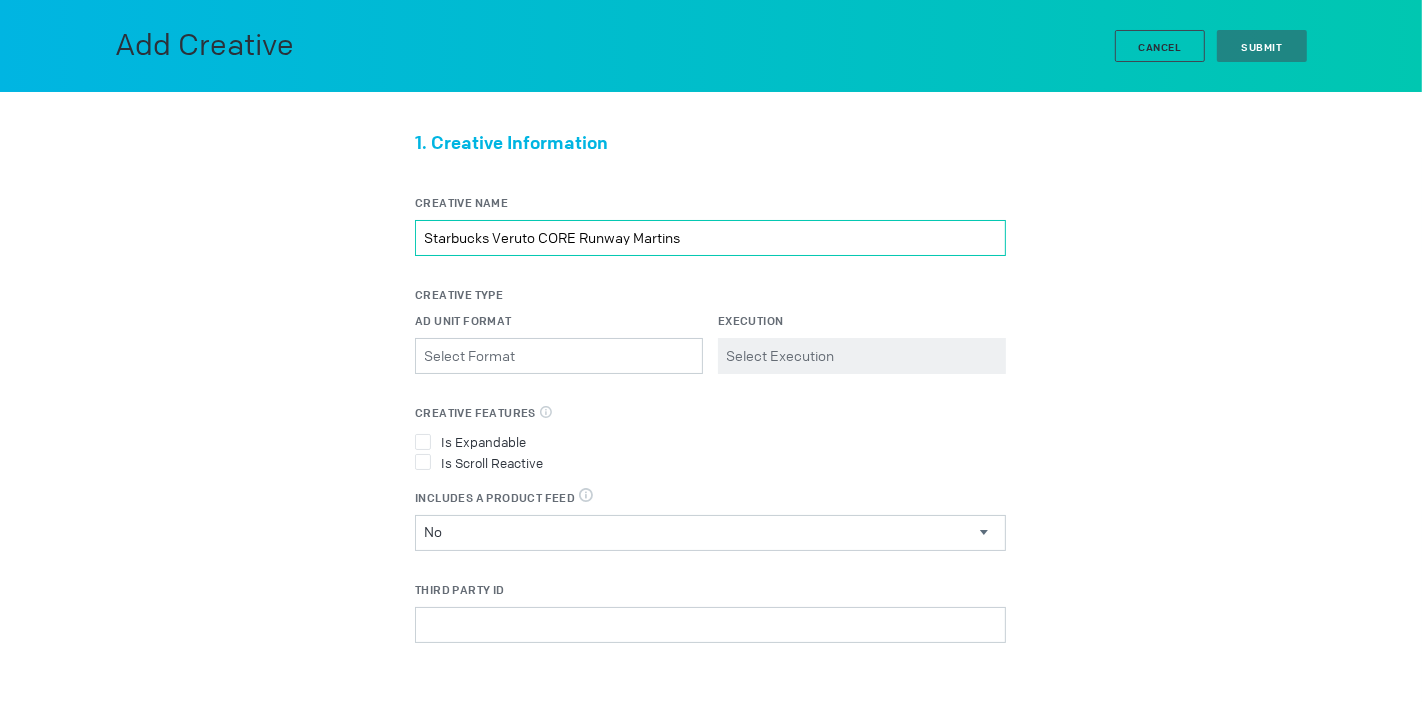 type on "Starbucks Veruto CORE Runway Martins" 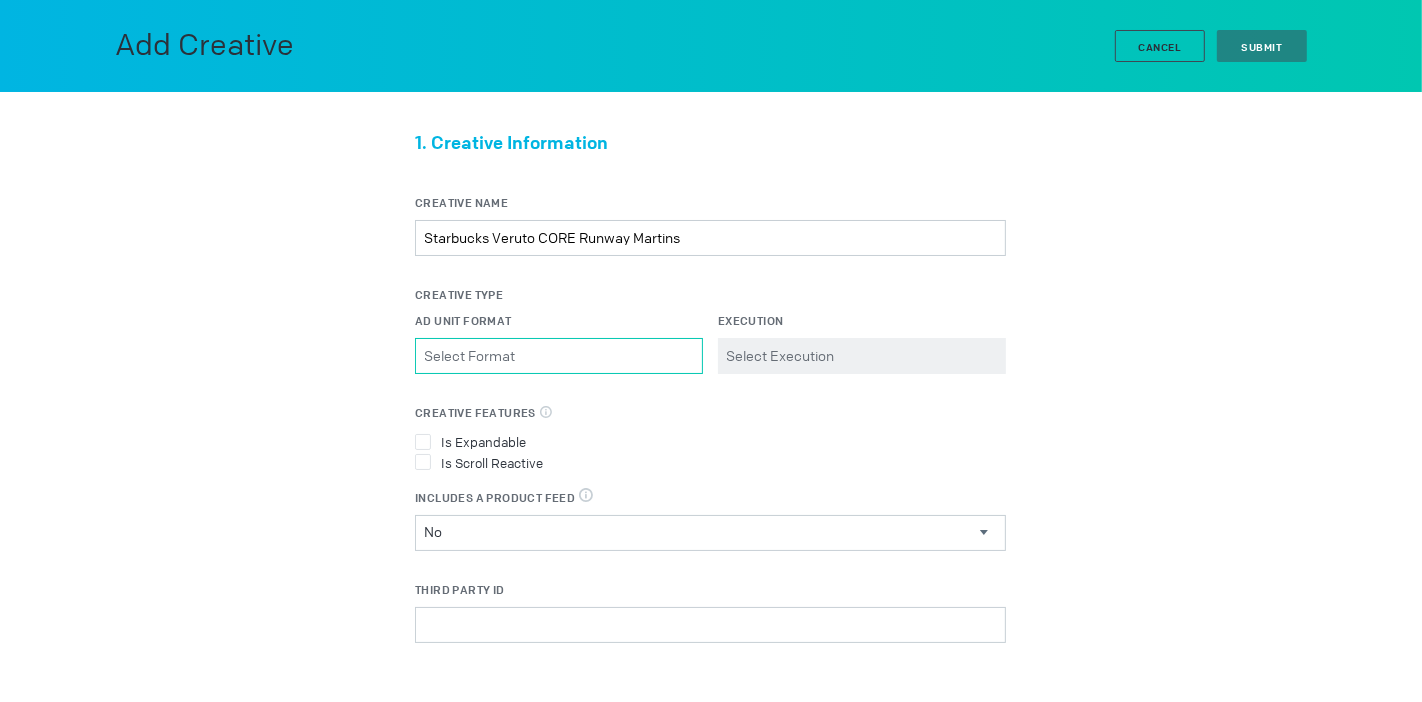 click on "Ad Unit Format Please select a valid item" at bounding box center [559, 356] 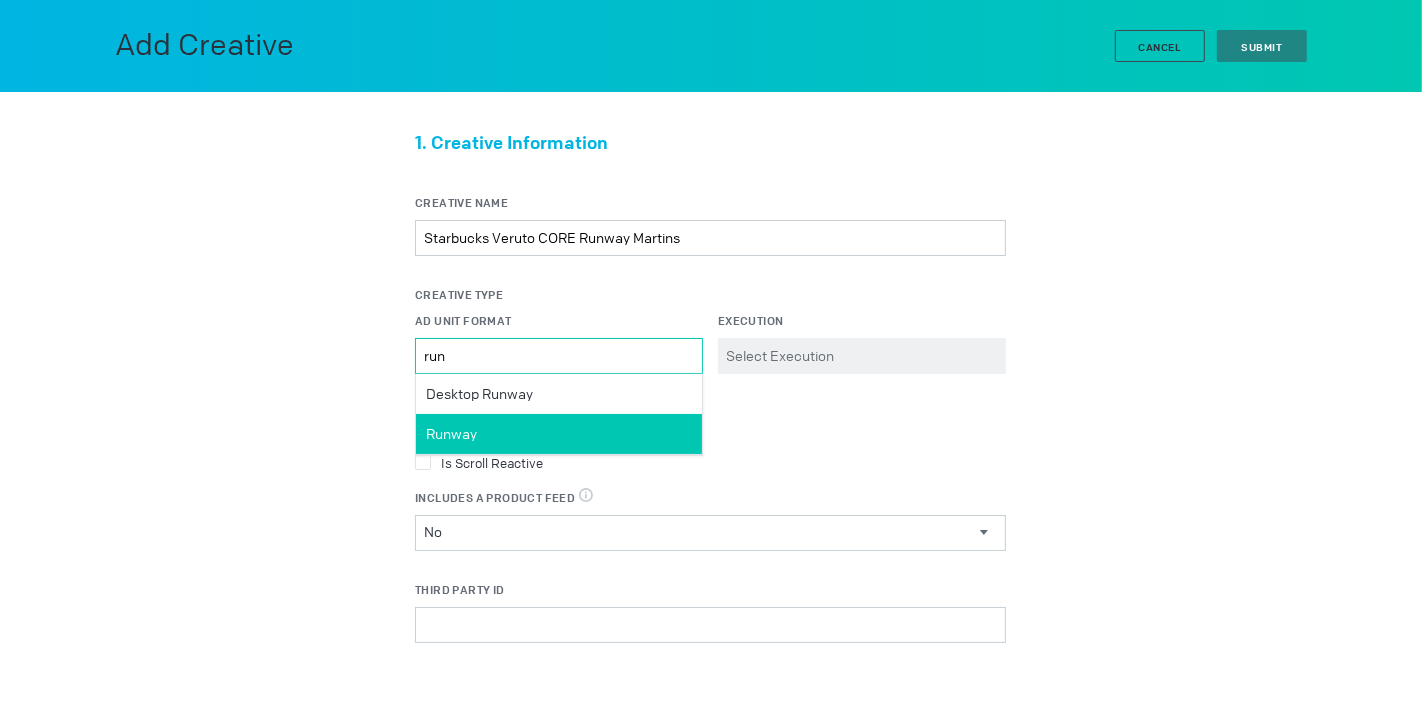 type on "run" 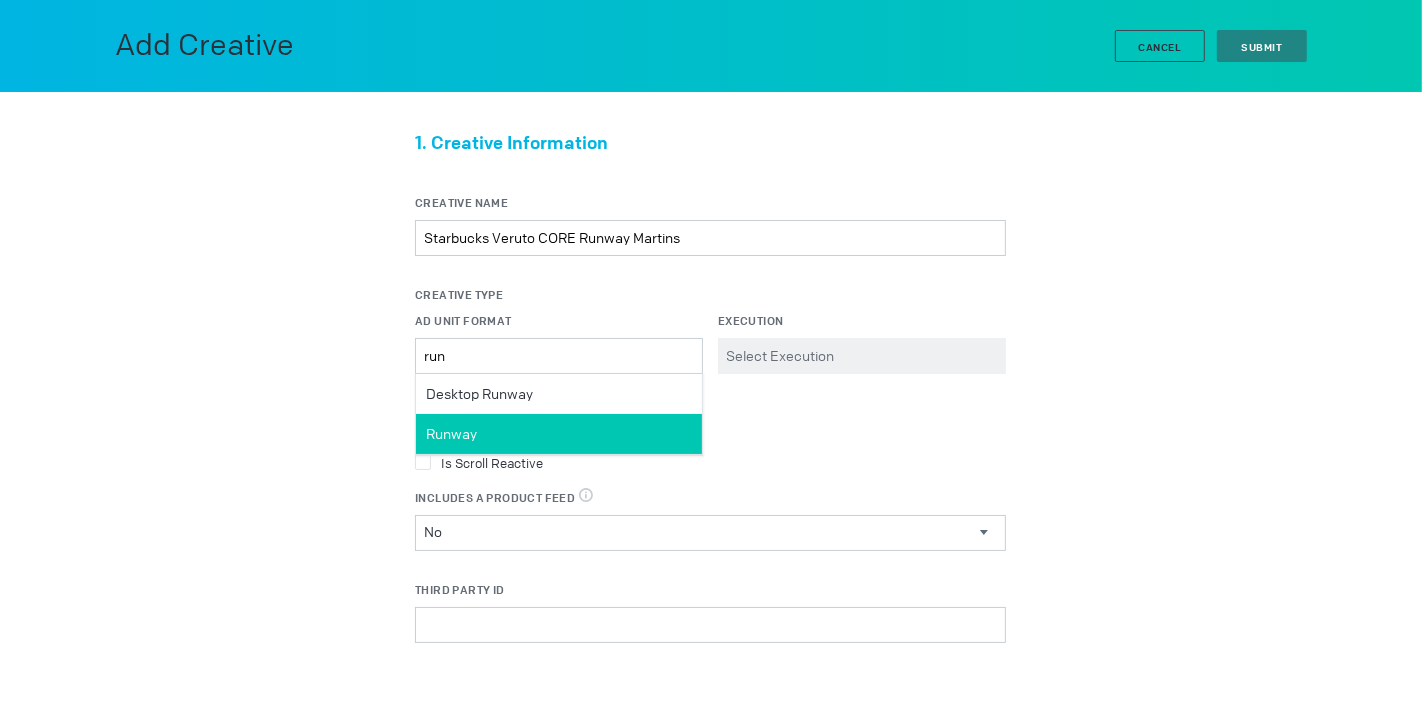 click on "Runway" at bounding box center (559, 434) 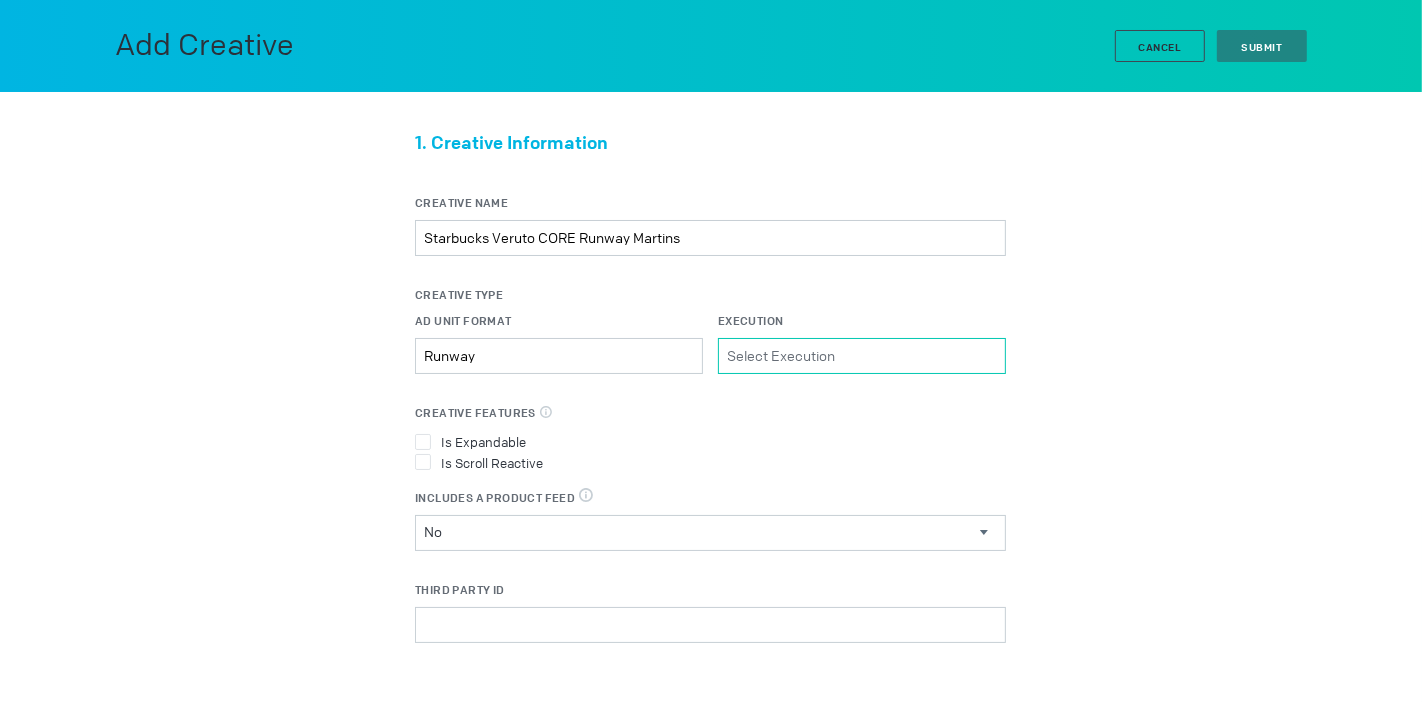 click on "Execution Please select a valid item" at bounding box center (862, 356) 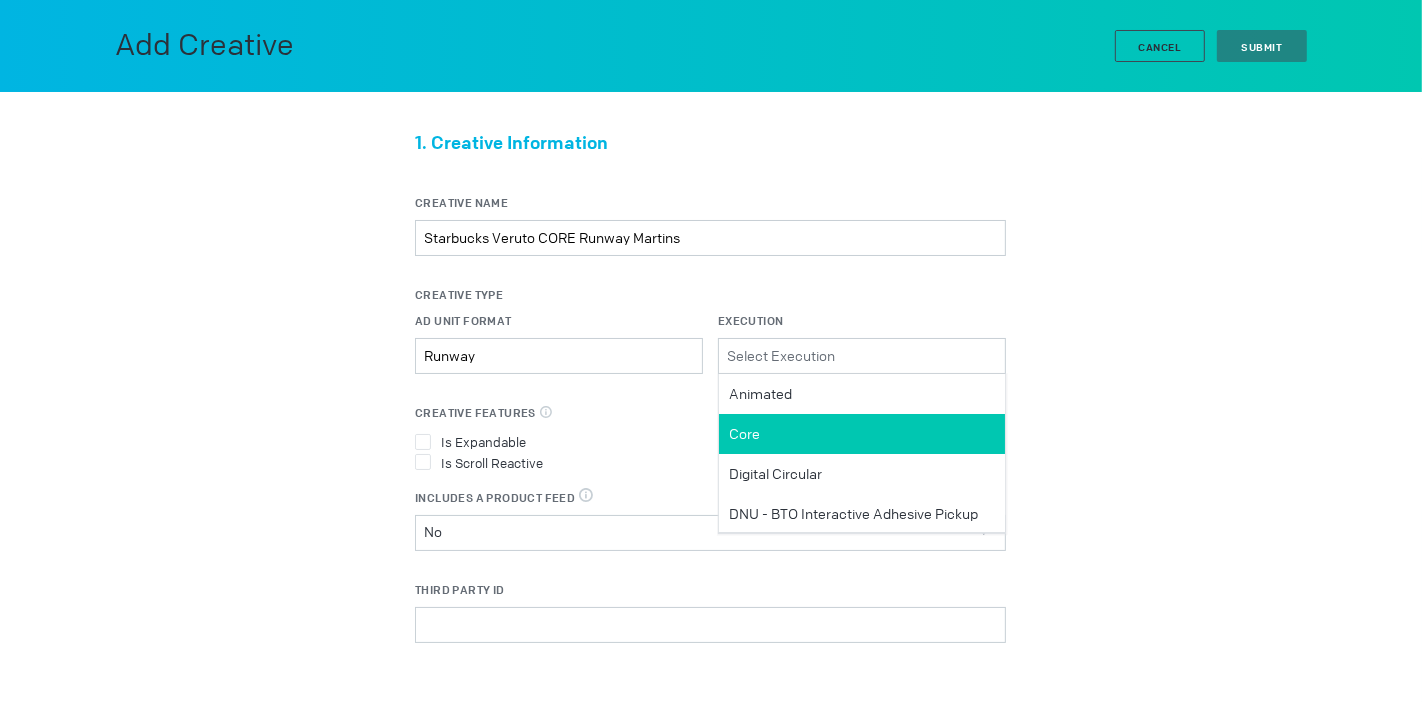 click on "Core" at bounding box center (862, 434) 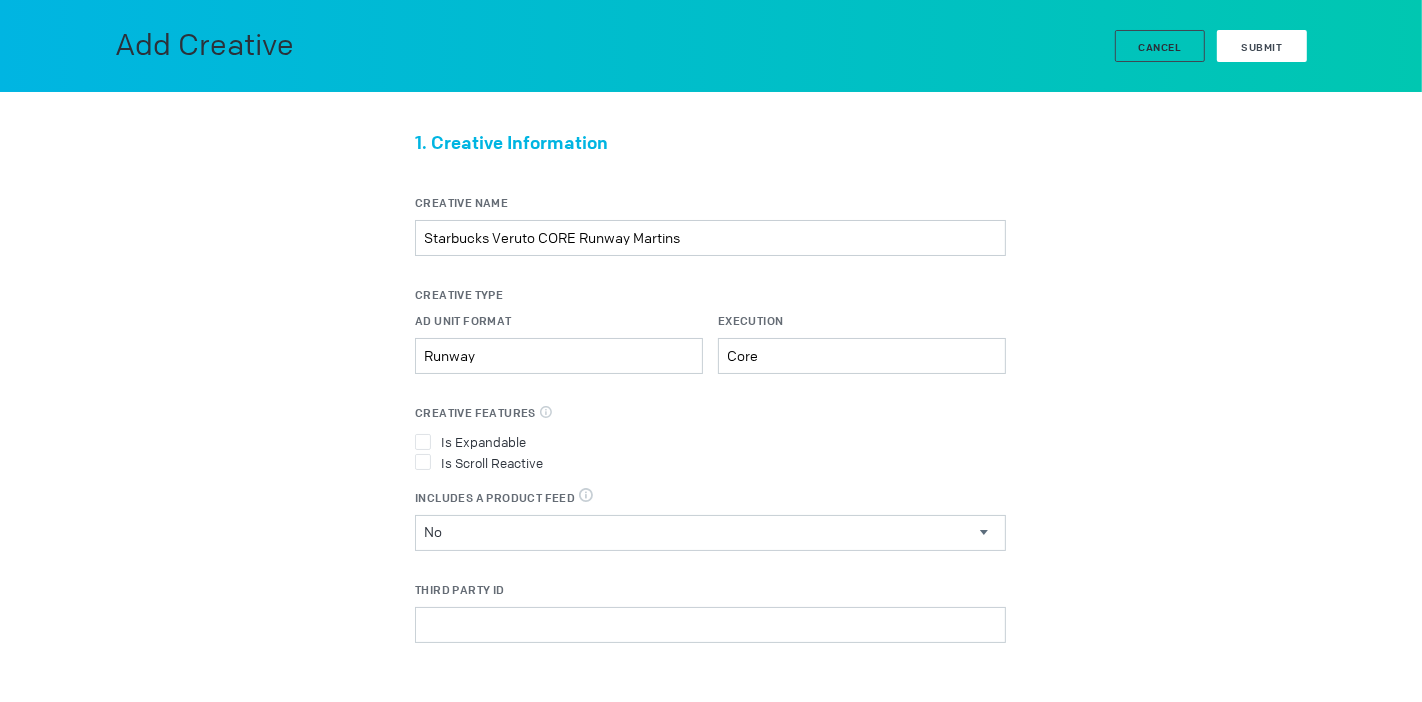 click on "Submit" at bounding box center [1262, 46] 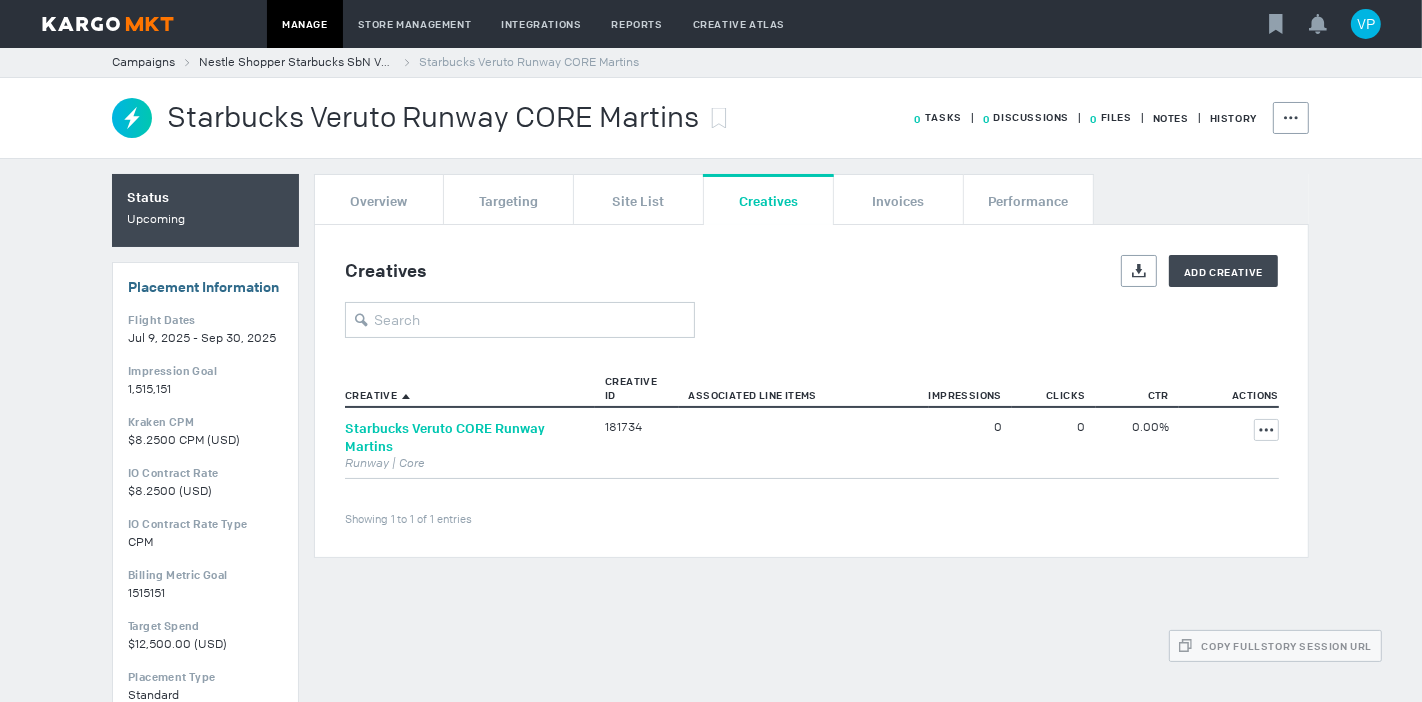 click on "Starbucks Veruto CORE Runway Martins" at bounding box center [445, 437] 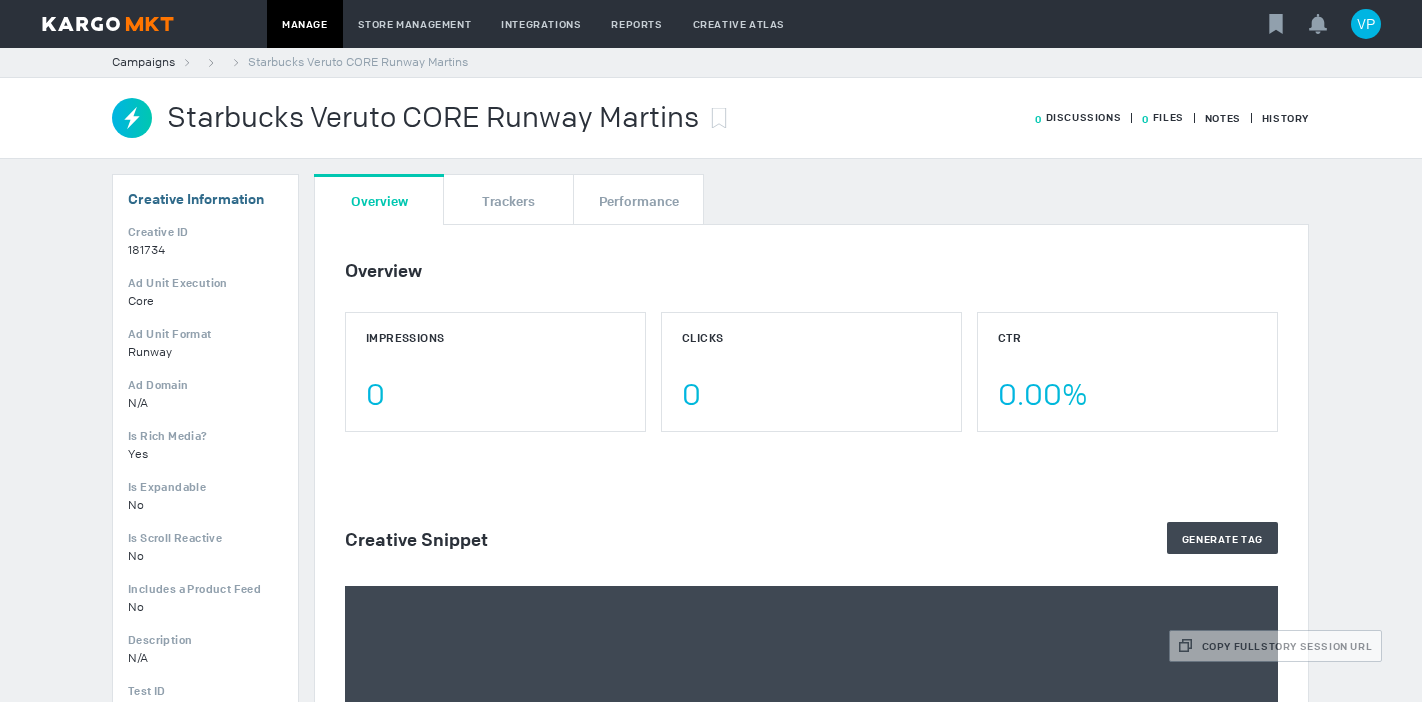 scroll, scrollTop: 0, scrollLeft: 0, axis: both 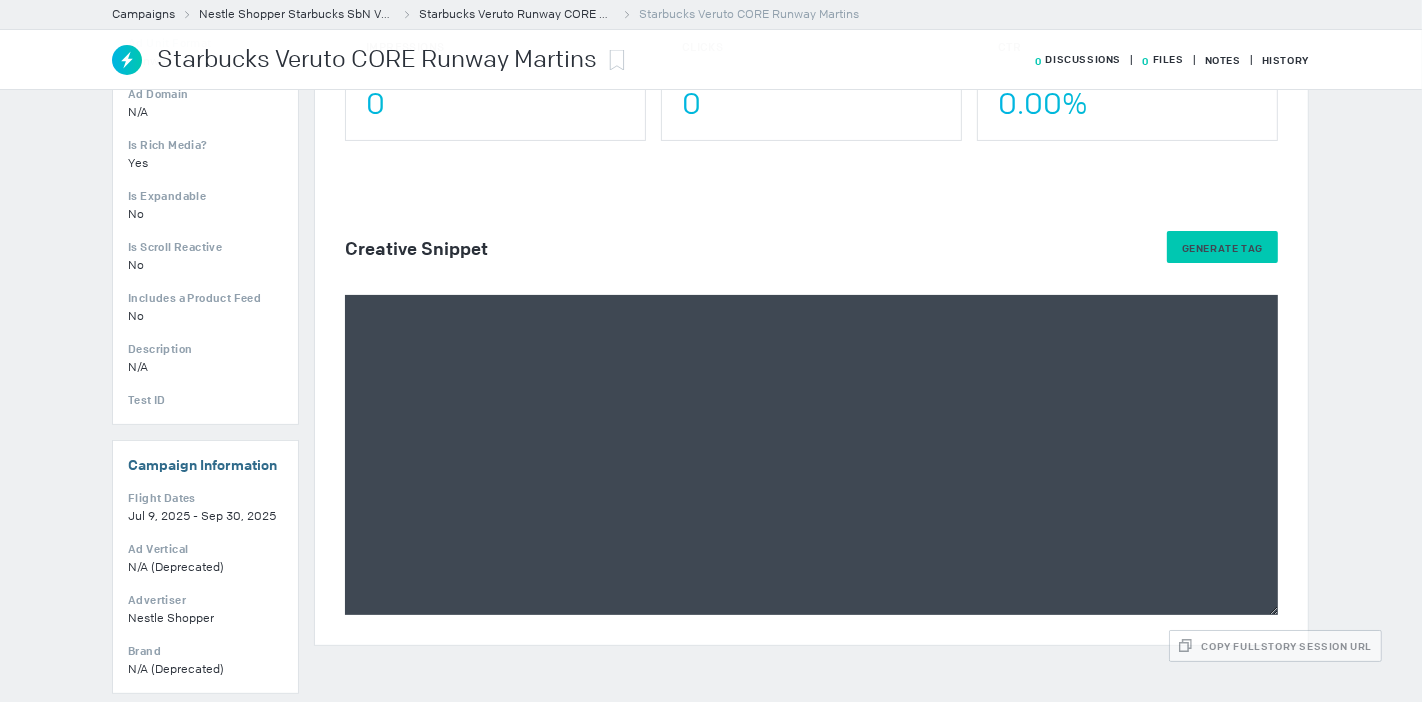 click on "Generate Tag" at bounding box center [1222, 248] 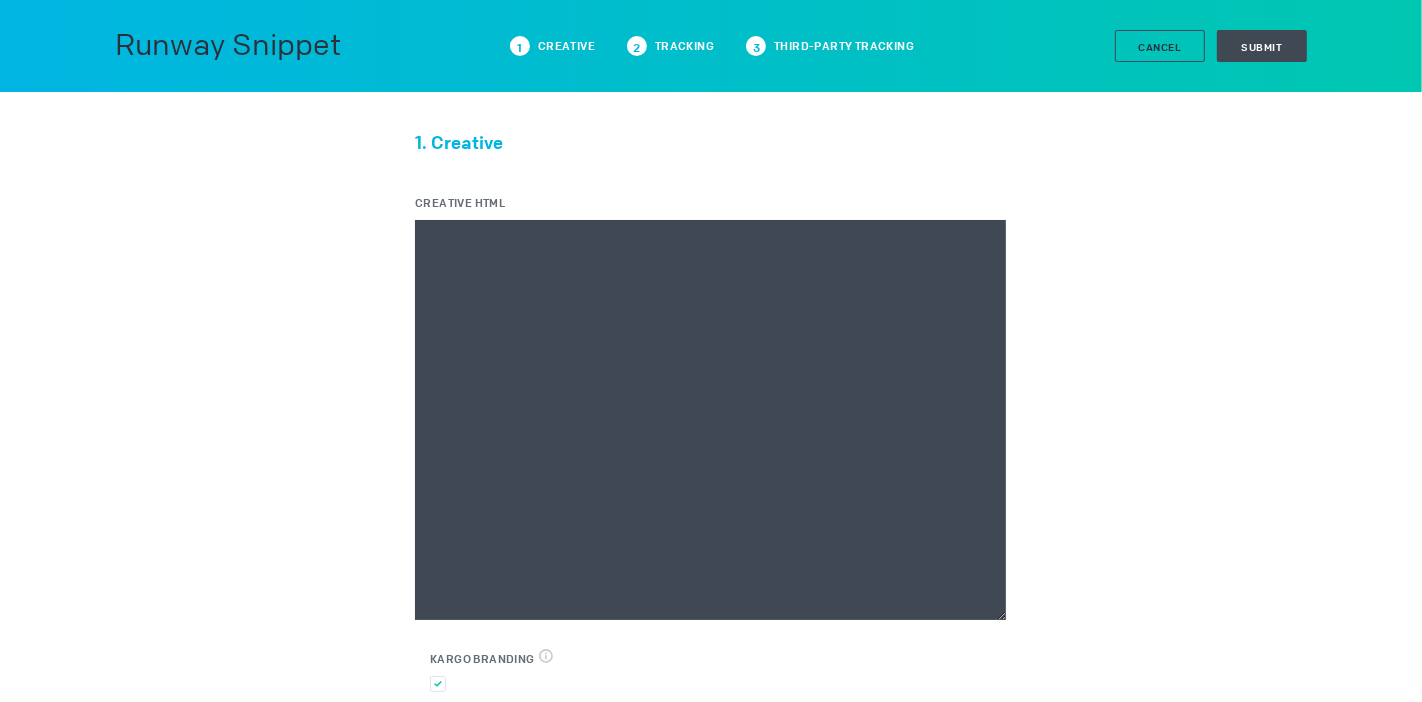 click on "Creative HTML" at bounding box center [710, 420] 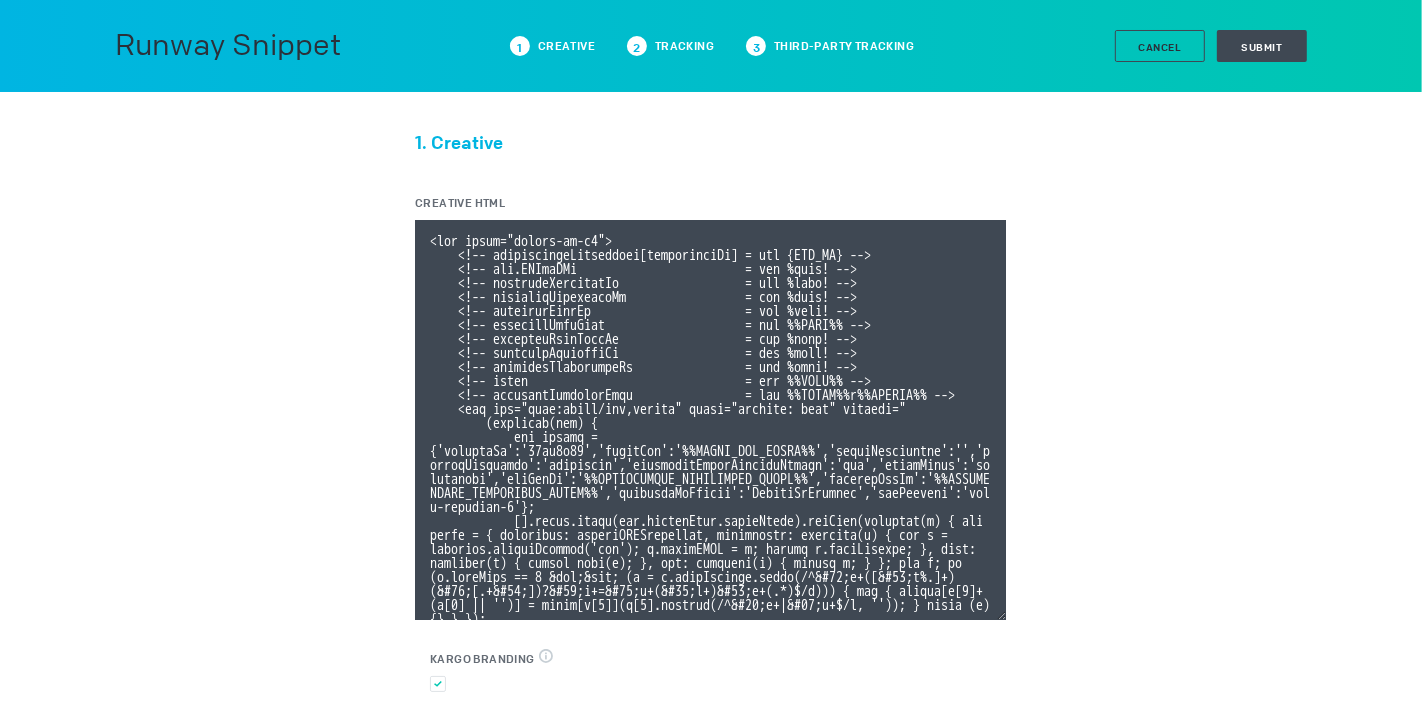 scroll, scrollTop: 347, scrollLeft: 0, axis: vertical 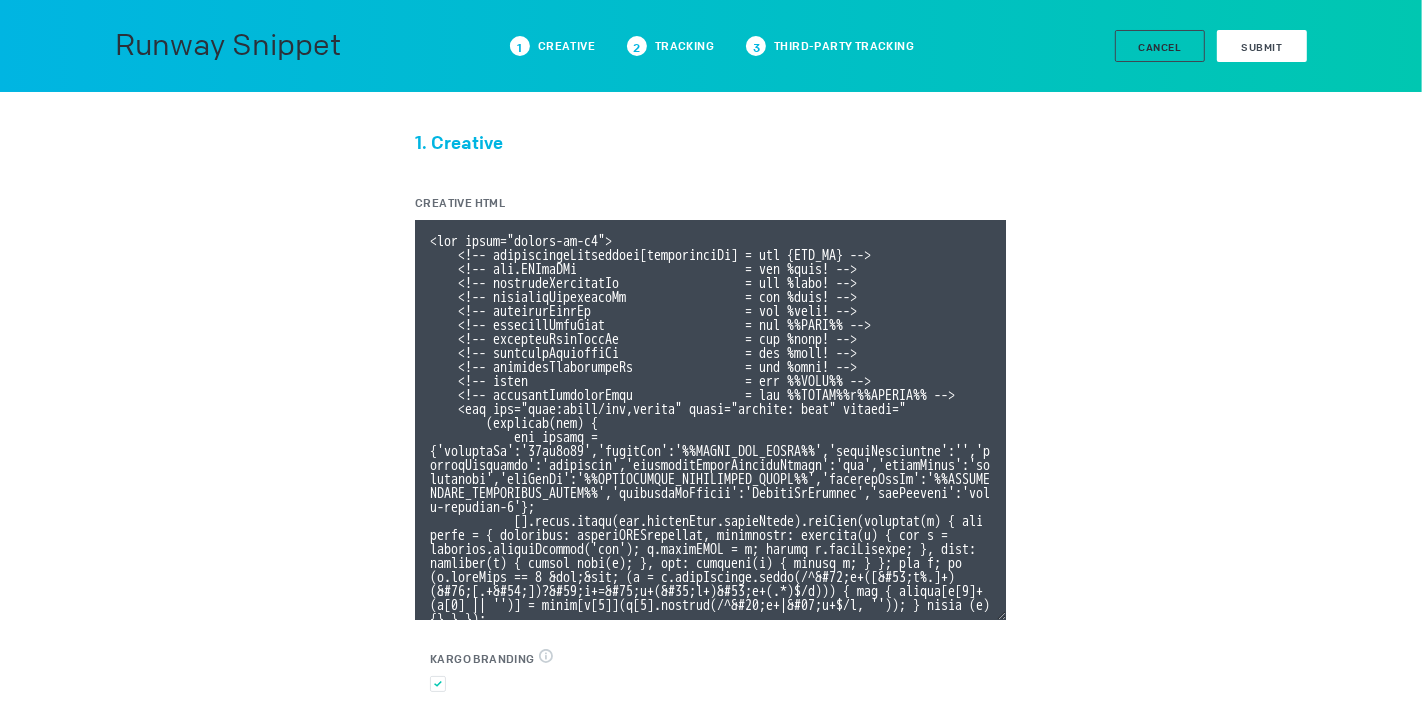 type on "<div class="celtra-ad-v3">
<!-- passthroughParameters[impressionId] = raw {IMP_ID} -->
<!-- eas.JWVjaWQh                        = raw %ecid! -->
<!-- externalCreativeId                  = raw %ecid! -->
<!-- externalPlacementId                 = raw %epid! -->
<!-- externalSiteId                      = raw %esid! -->
<!-- externalSiteName                    = raw %%SITE%% -->
<!-- externalLineItemId                  = raw %eaid! -->
<!-- externalCampaignId                  = raw %ebuy! -->
<!-- externalAdvertiserId                = raw %eadv! -->
<!-- coppa                               = raw %%TFCD%% -->
<!-- externalCreativeSize                = raw %%WIDTH%%x%%HEIGHT%% -->
<img src="data:image/png,celtra" style="display: none" onerror="
(function(img) {
var params = {'accountId':'13be8f66','clickUrl':'%%CLICK_URL_UNESC%%','widthBreakpoint':'','expandDirection':'undefined','preferredClickThroughWindow':'new','clickEvent':'advertiser','io..." 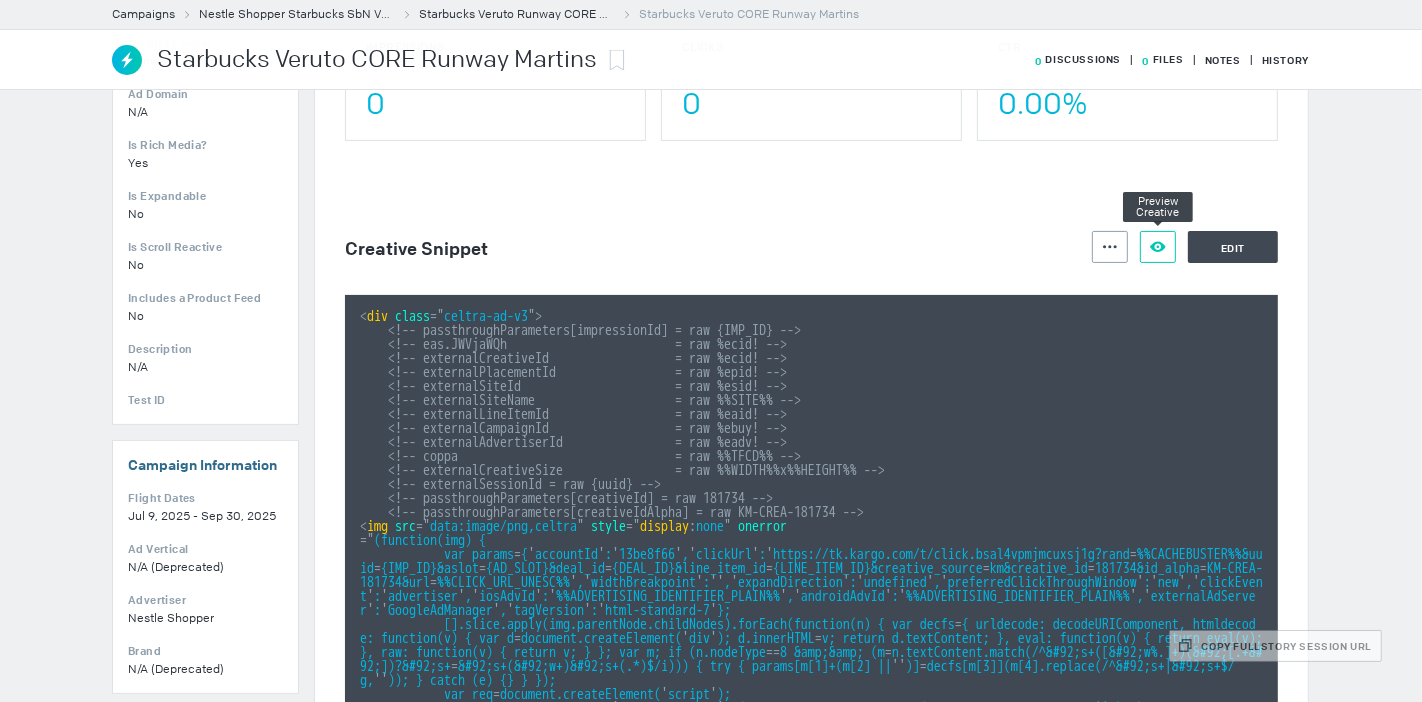 click at bounding box center (1110, 246) 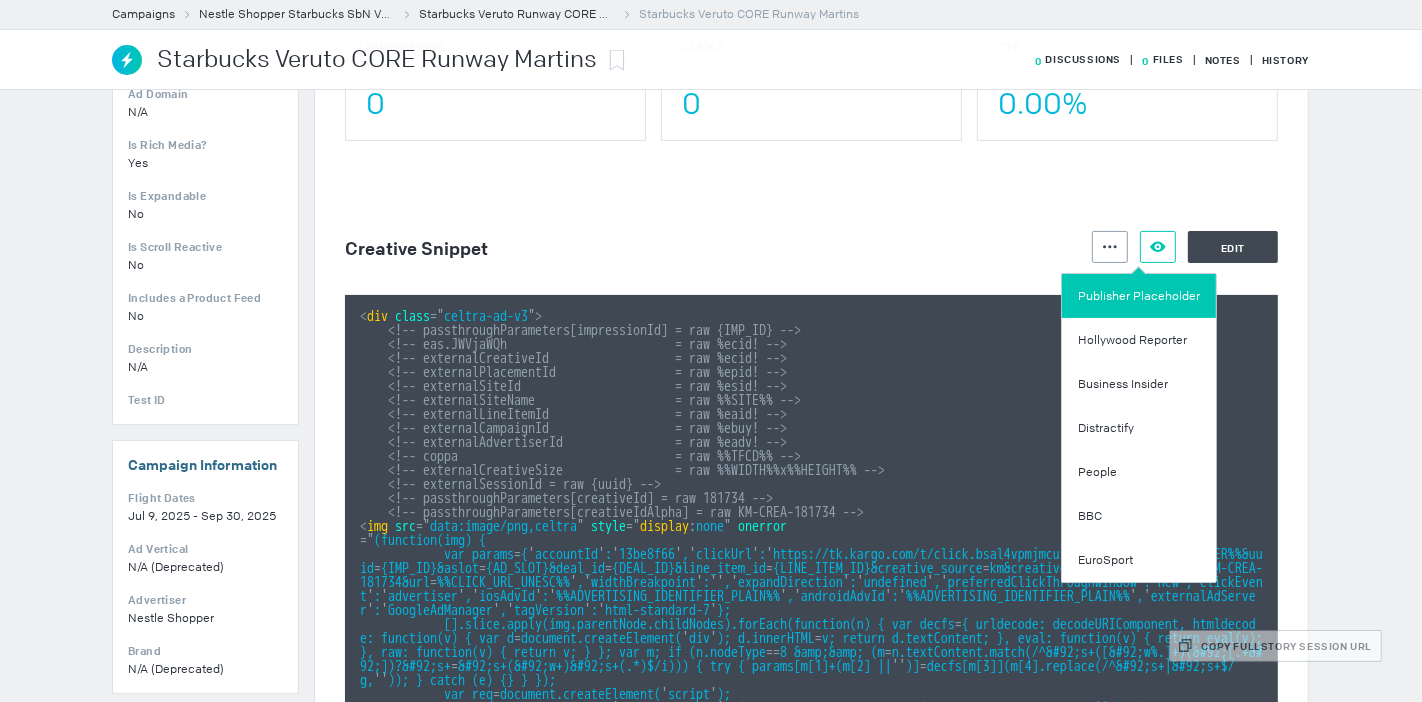 click on "Publisher Placeholder" at bounding box center (1139, 296) 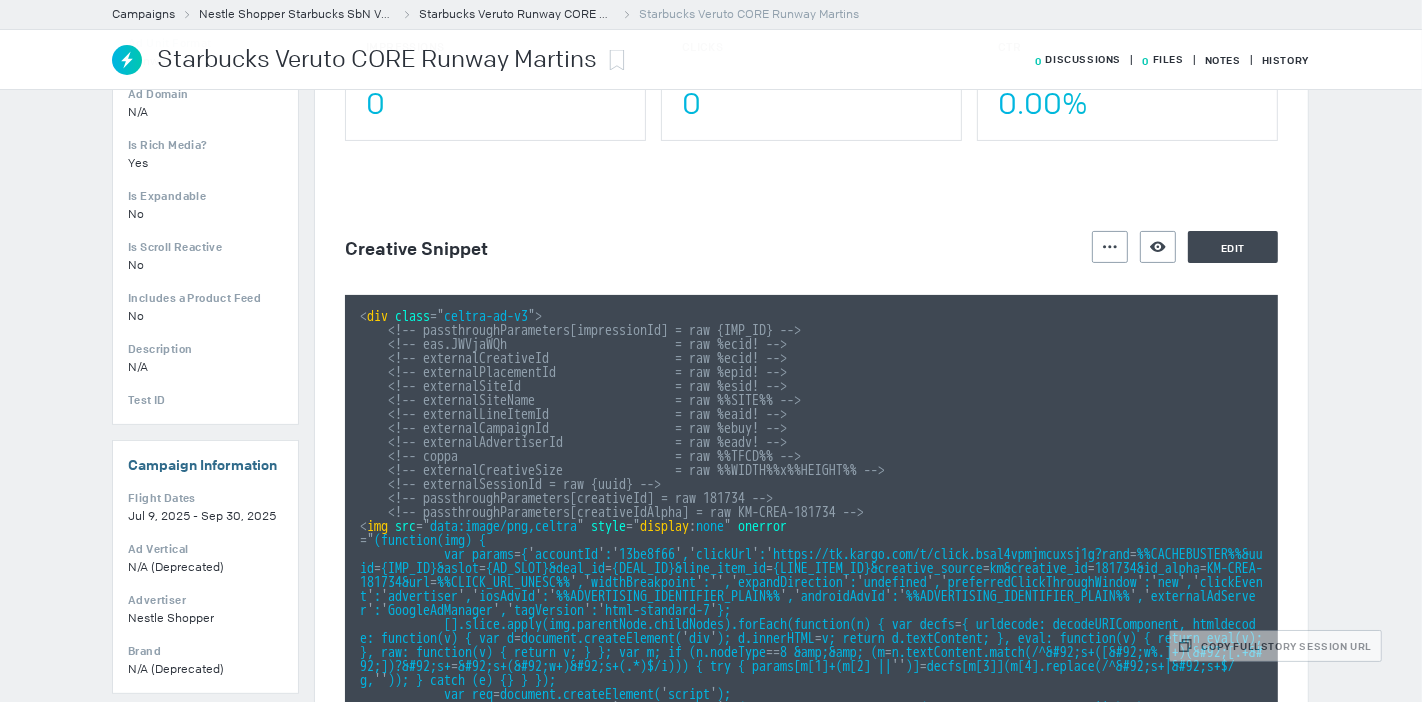 click on "Starbucks Veruto CORE Runway Martins" at bounding box center (377, 60) 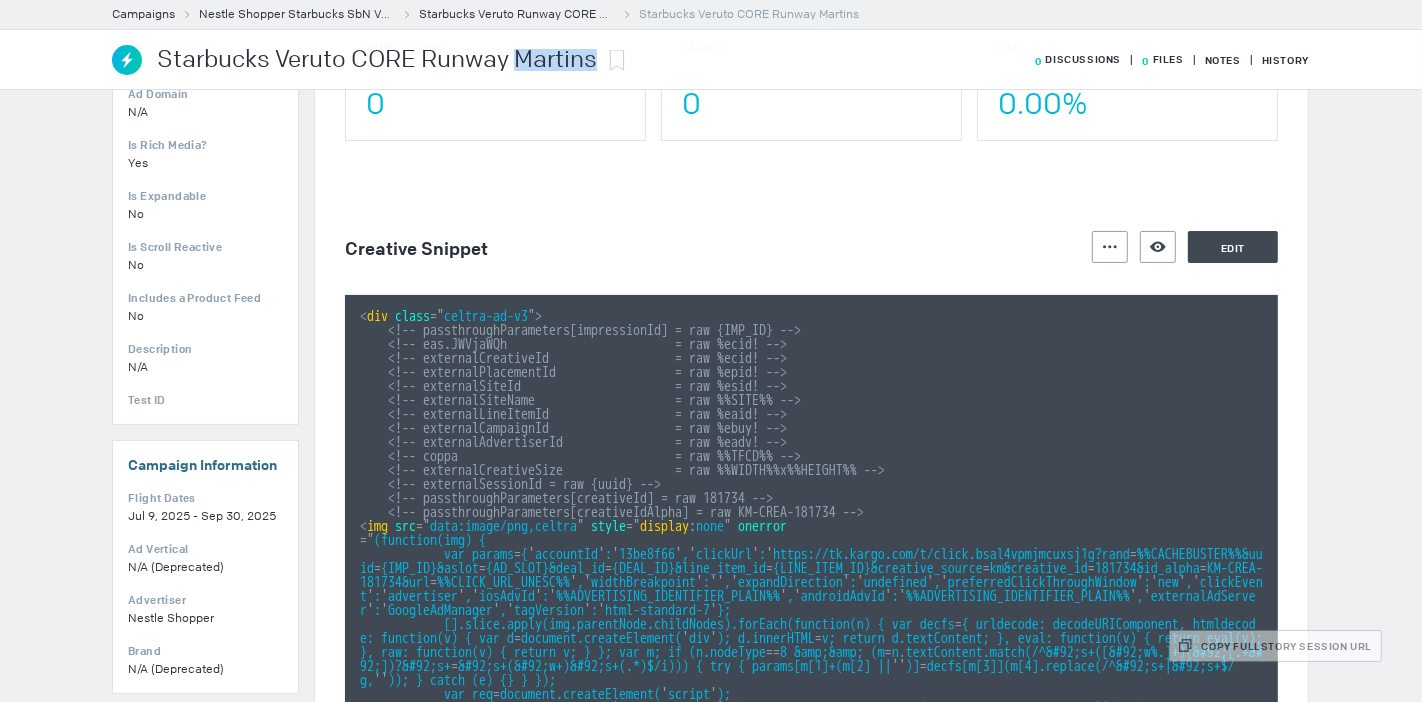 click on "Starbucks Veruto CORE Runway Martins" at bounding box center [377, 60] 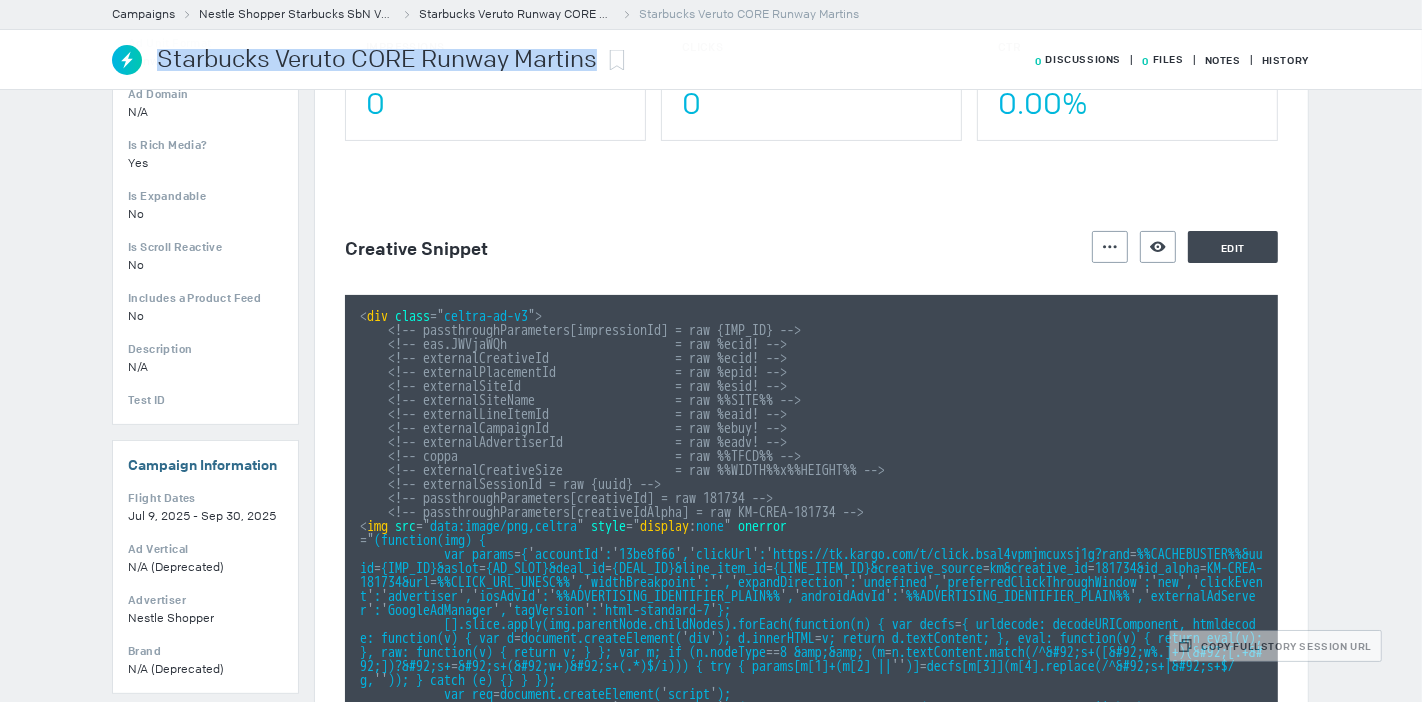 click on "Starbucks Veruto CORE Runway Martins" at bounding box center [377, 60] 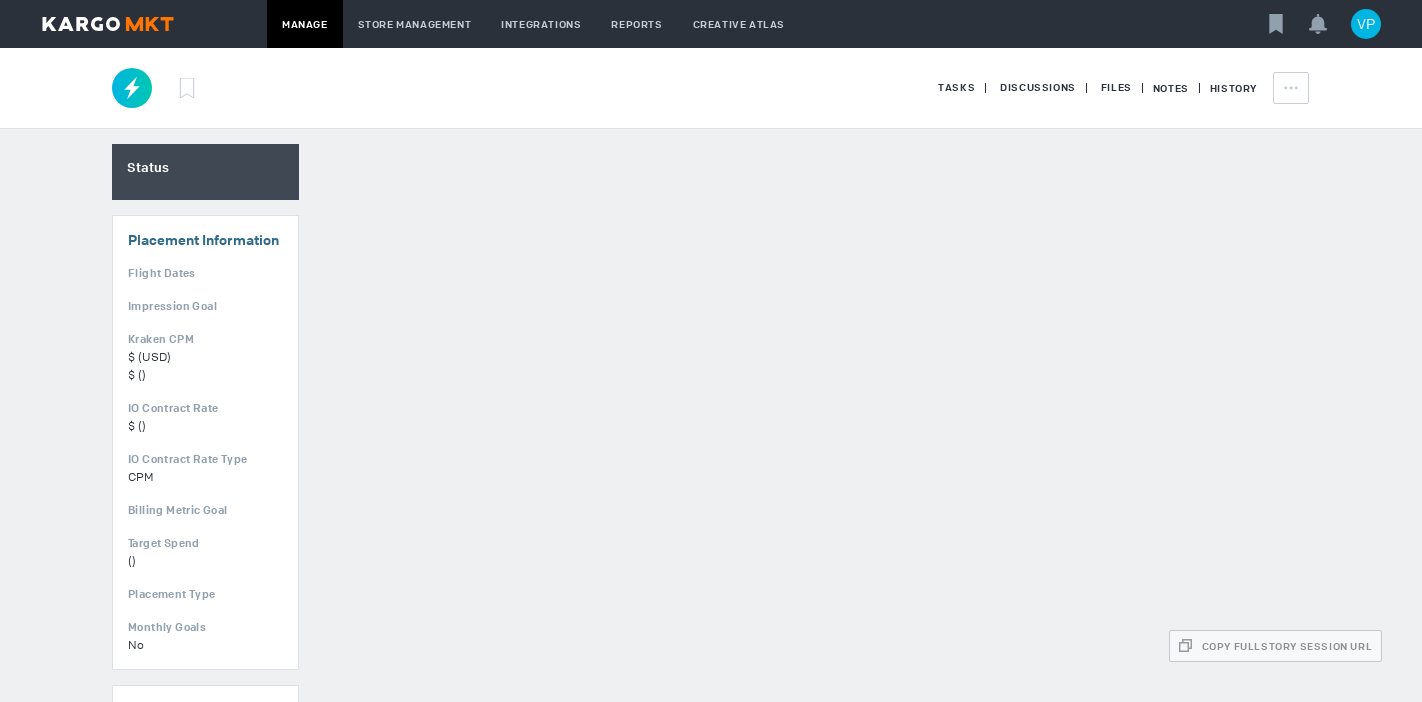 scroll, scrollTop: 0, scrollLeft: 0, axis: both 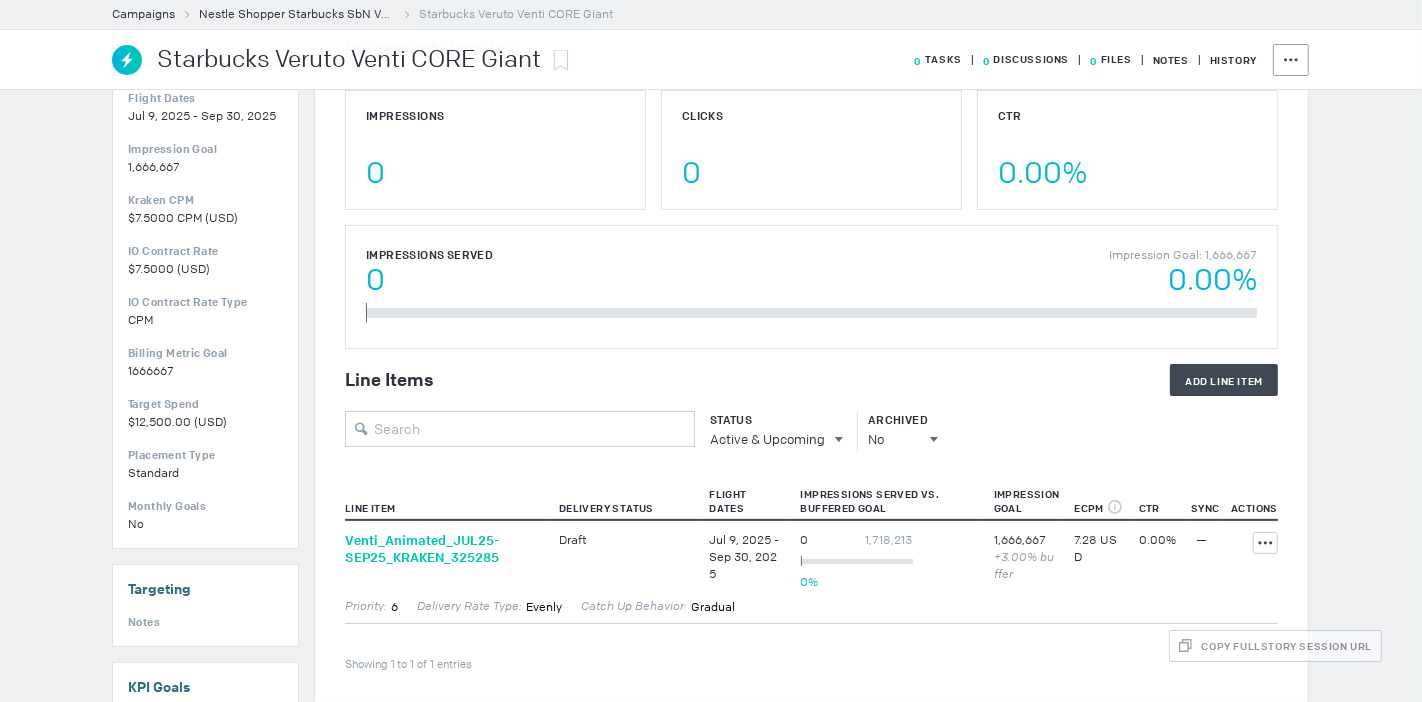 click on "Venti_ Animated_ JUL25-SEP25_ KRAKEN_ 325285" at bounding box center (442, 549) 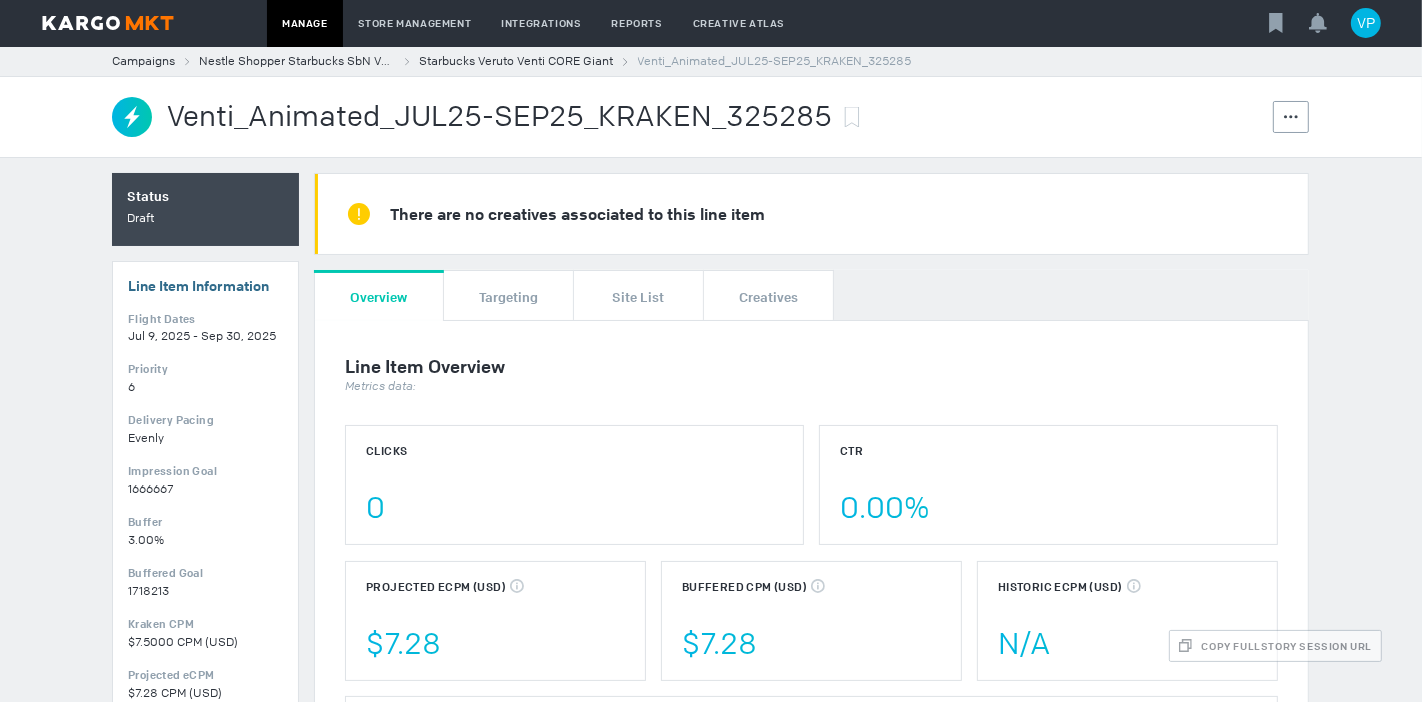 scroll, scrollTop: 0, scrollLeft: 0, axis: both 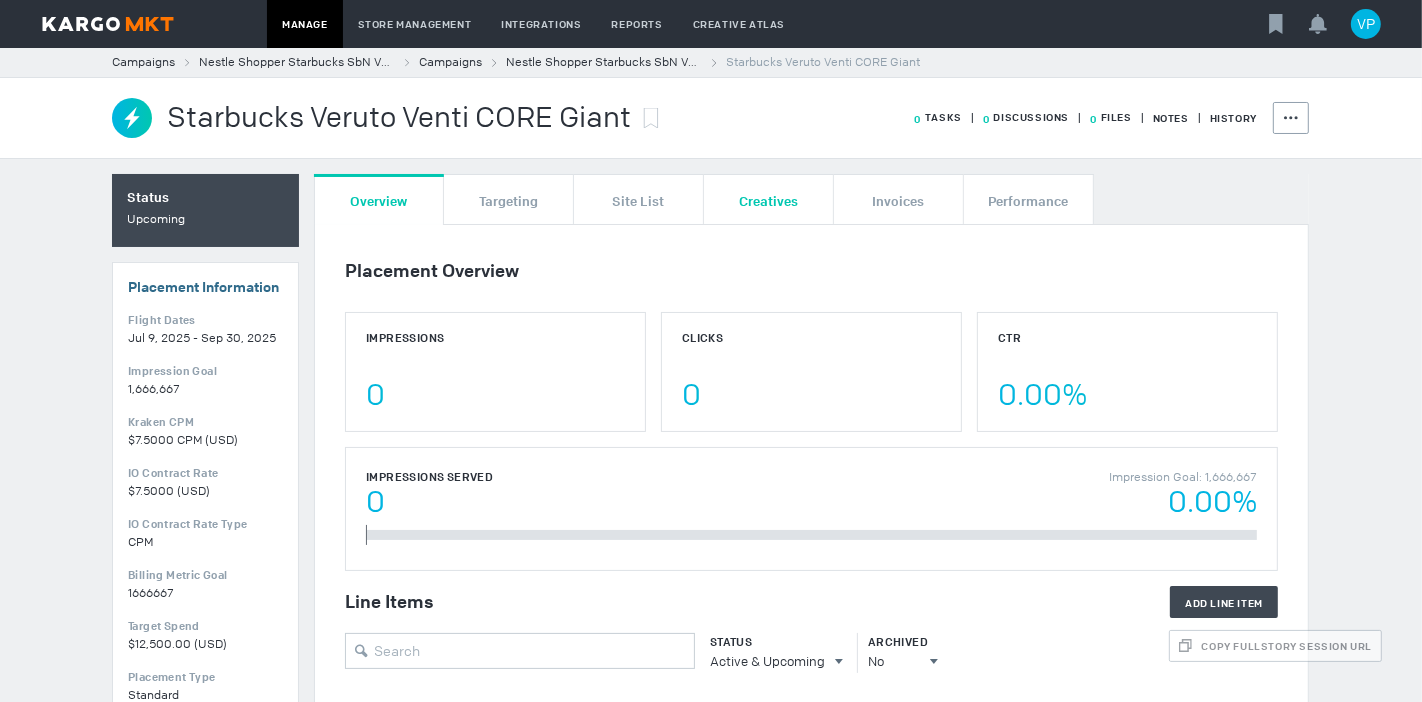 click on "Creatives" at bounding box center [768, 200] 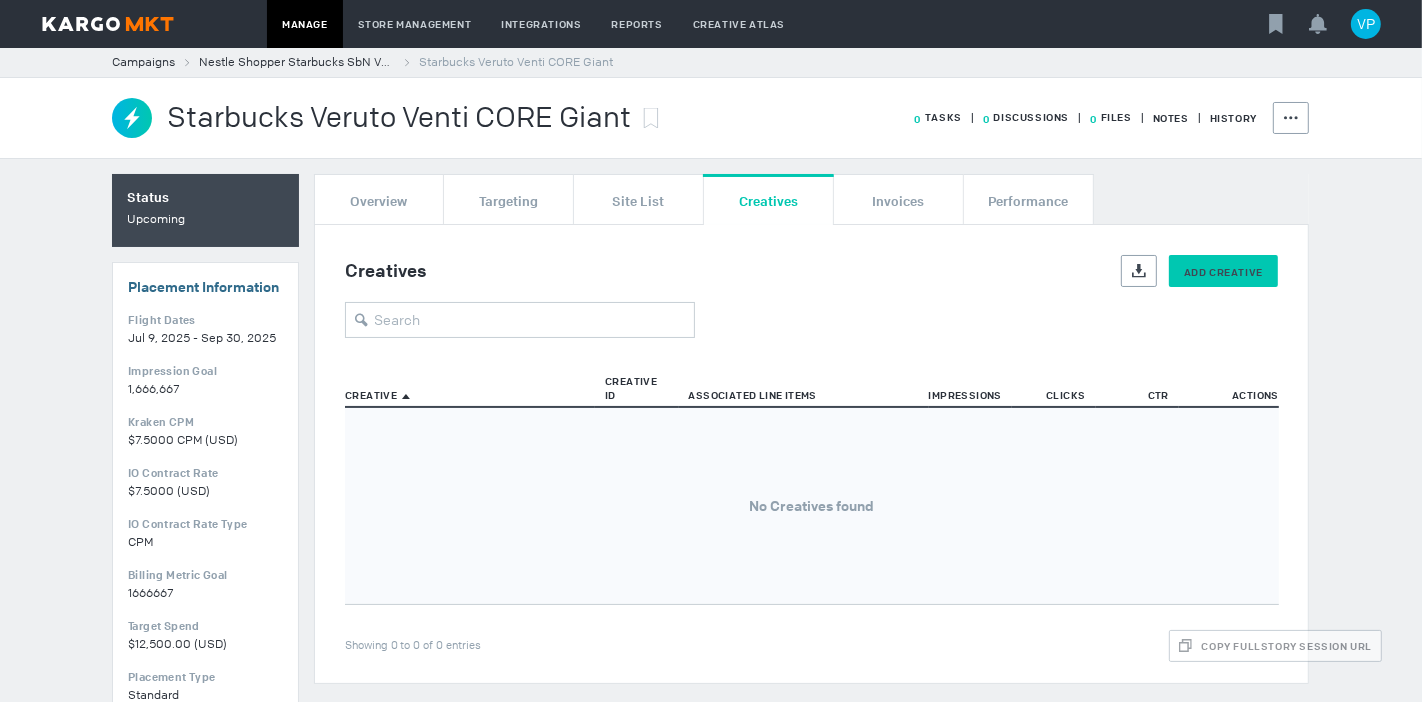 click on "Add Creative" at bounding box center [1223, 272] 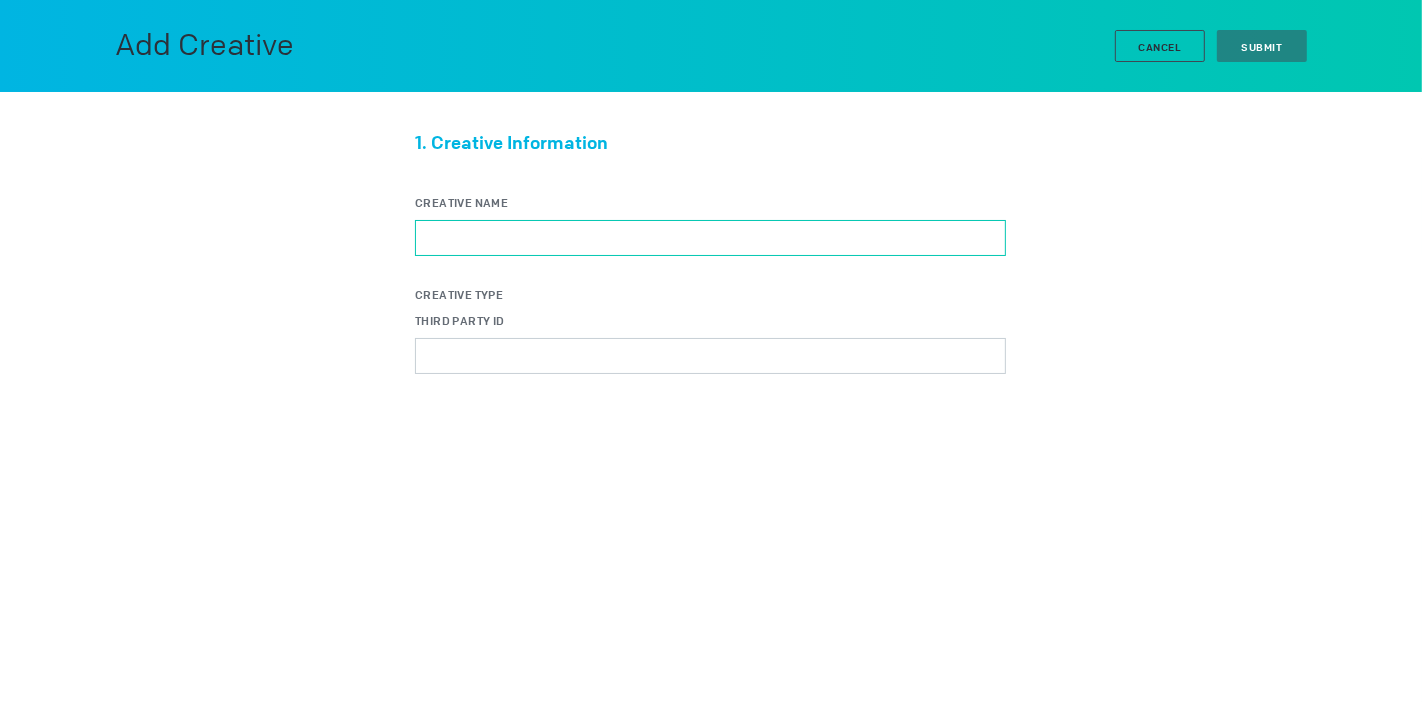 click on "Creative Name" at bounding box center [710, 238] 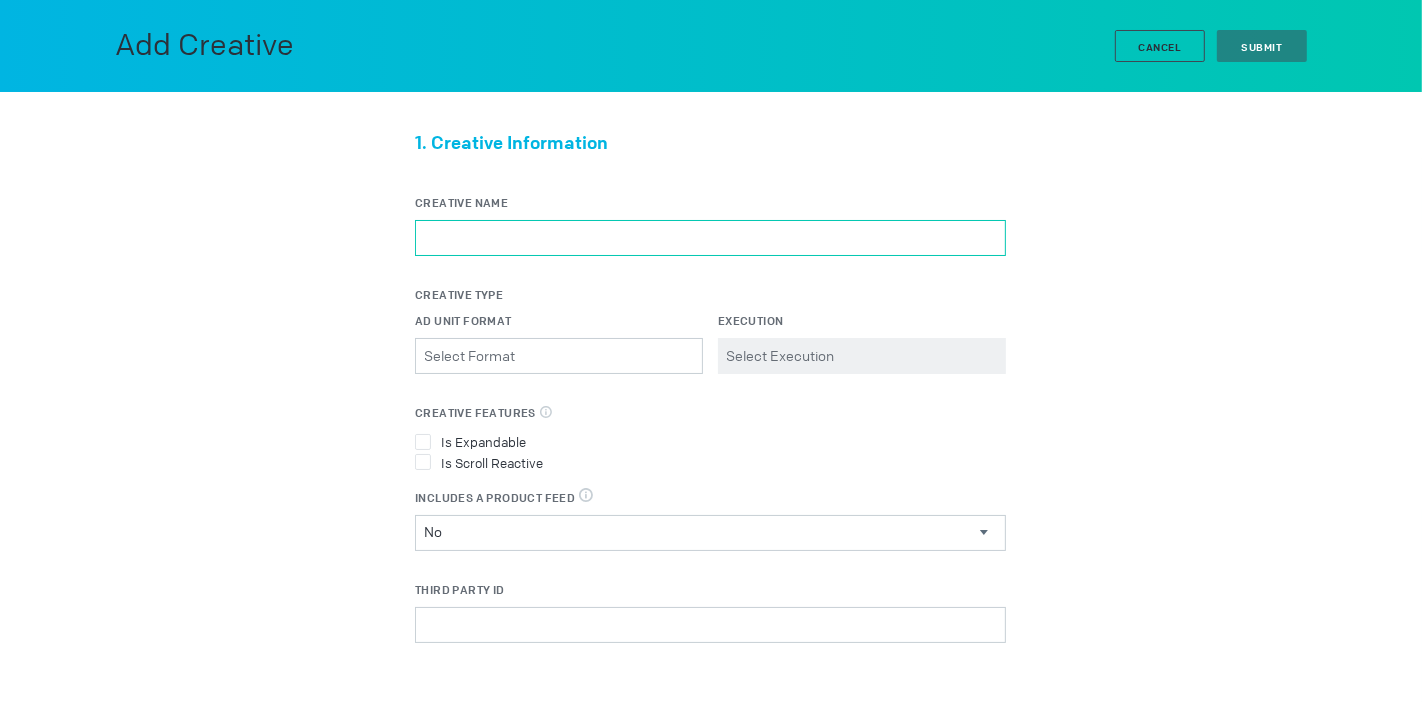 paste on "Starbucks Veruto Venti CORE Giant" 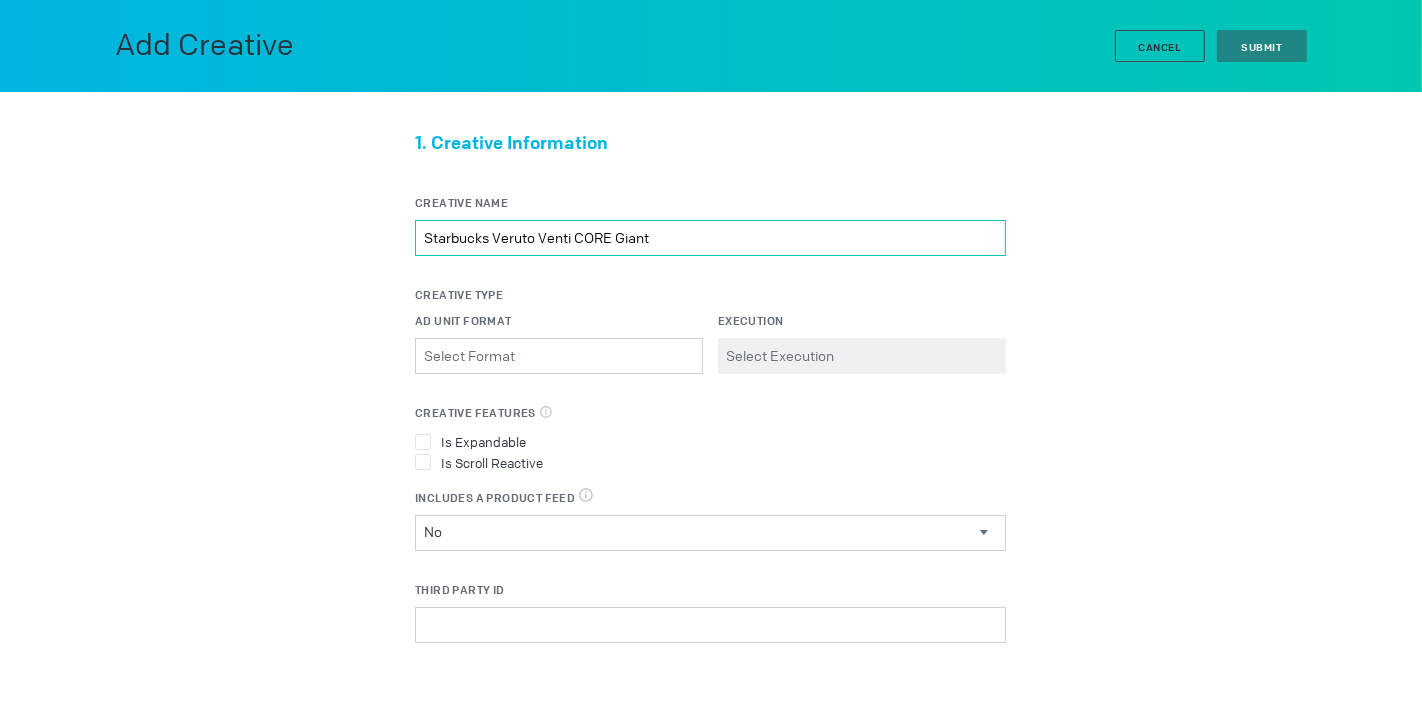 type on "Starbucks Veruto Venti CORE Giant" 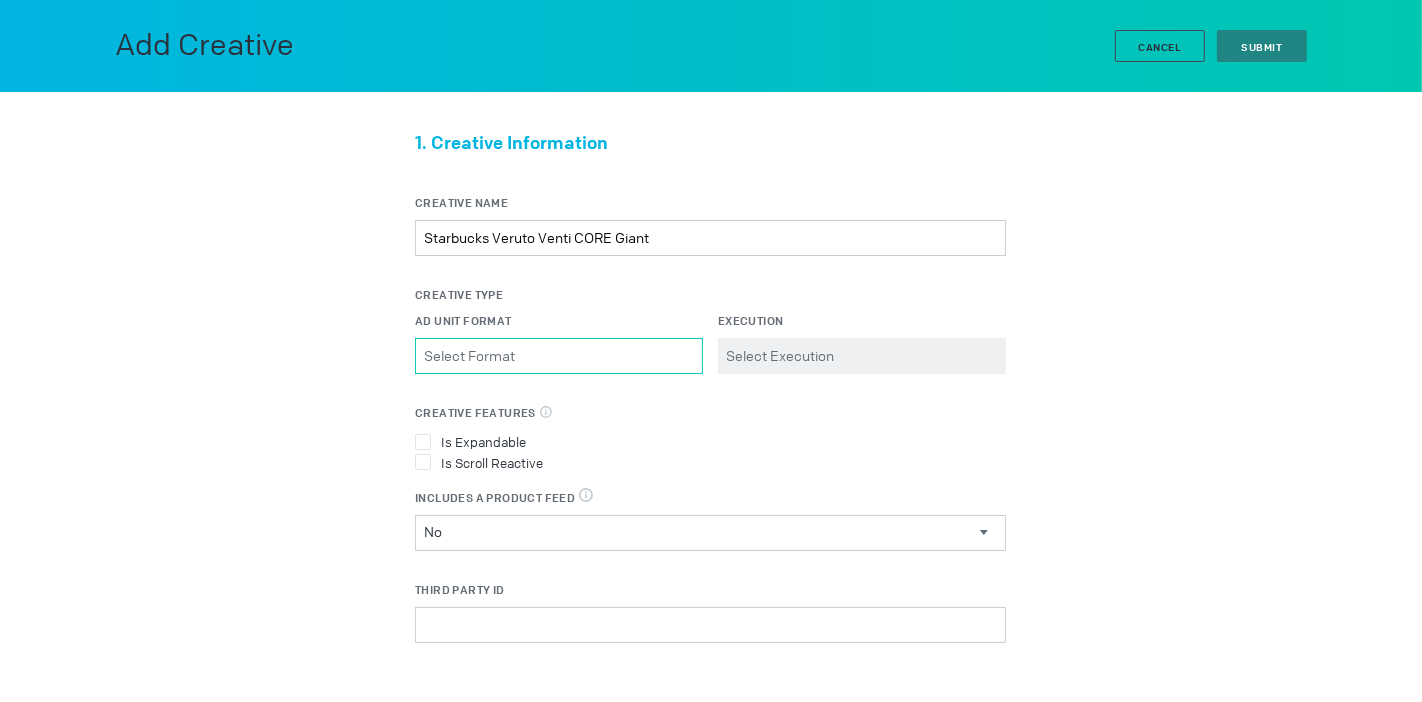 click on "Ad Unit Format Please select a valid item" at bounding box center [559, 356] 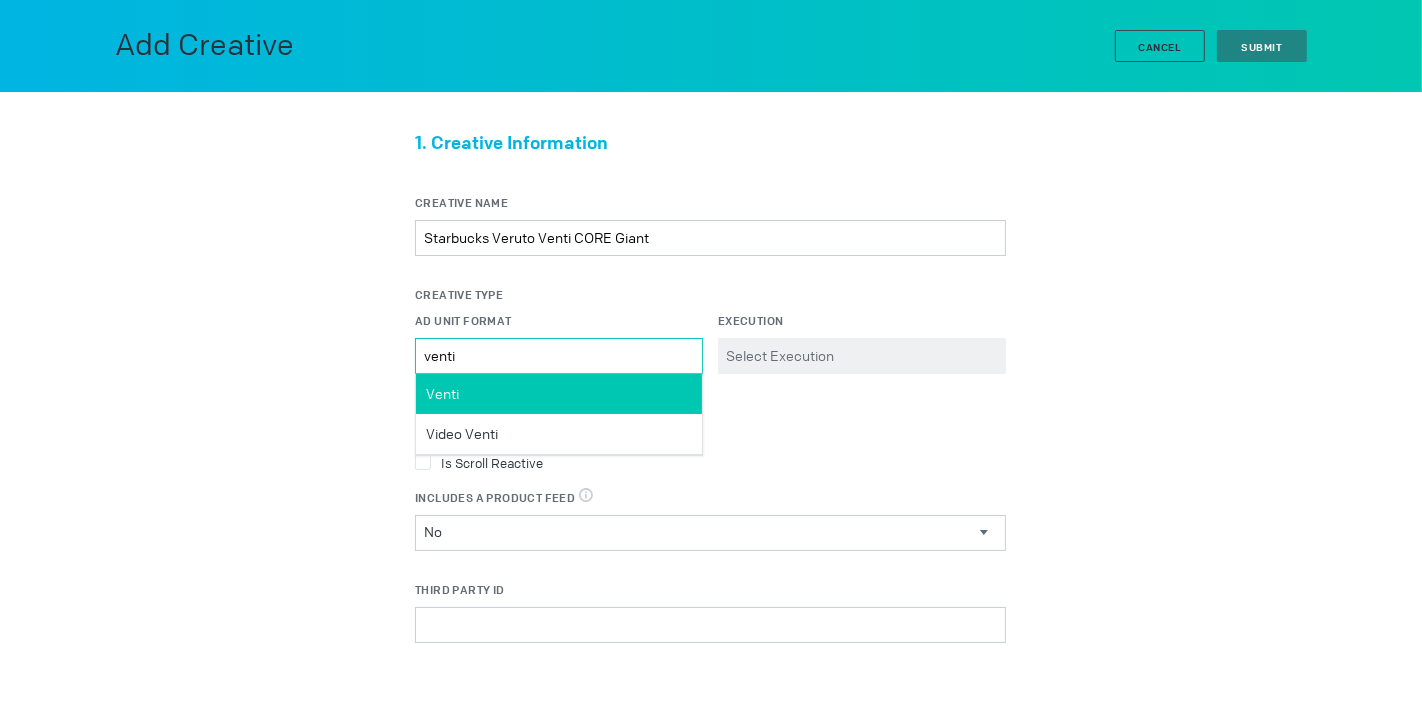 type on "venti" 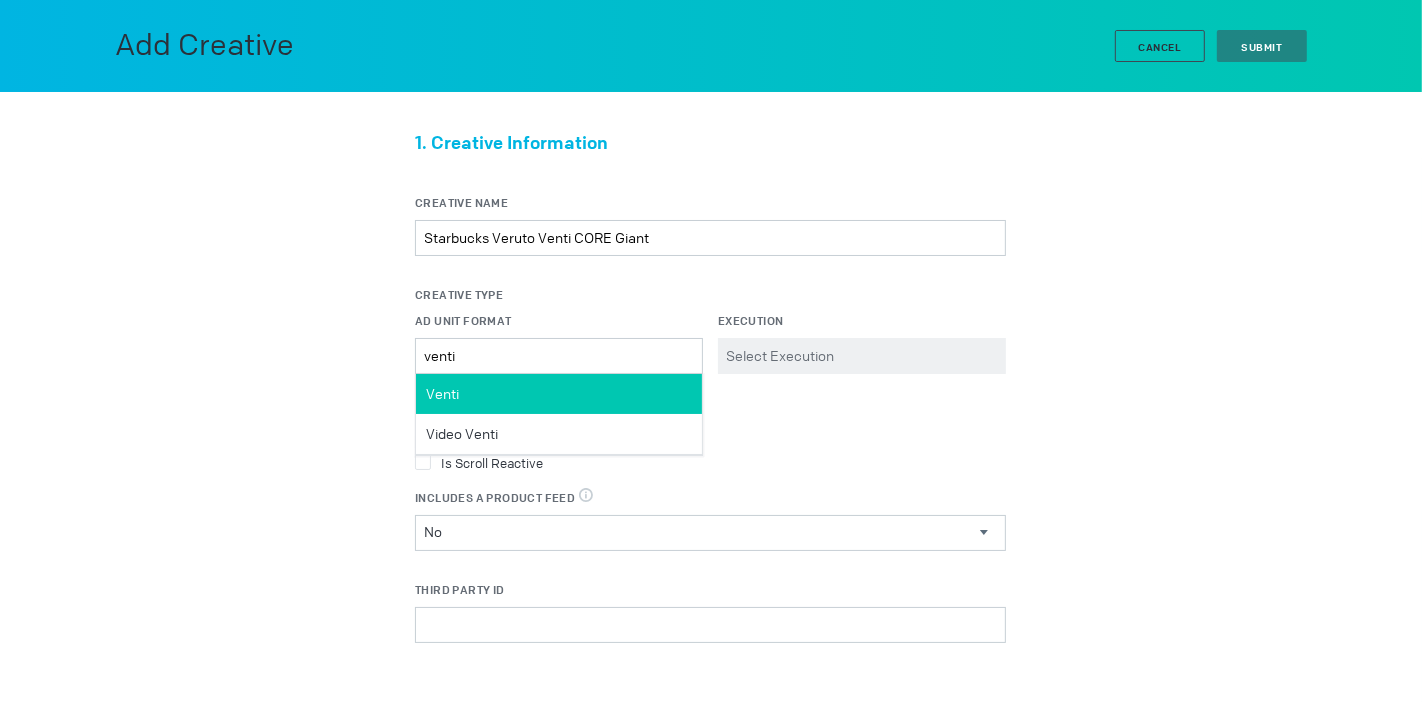 click on "Venti" at bounding box center (559, 394) 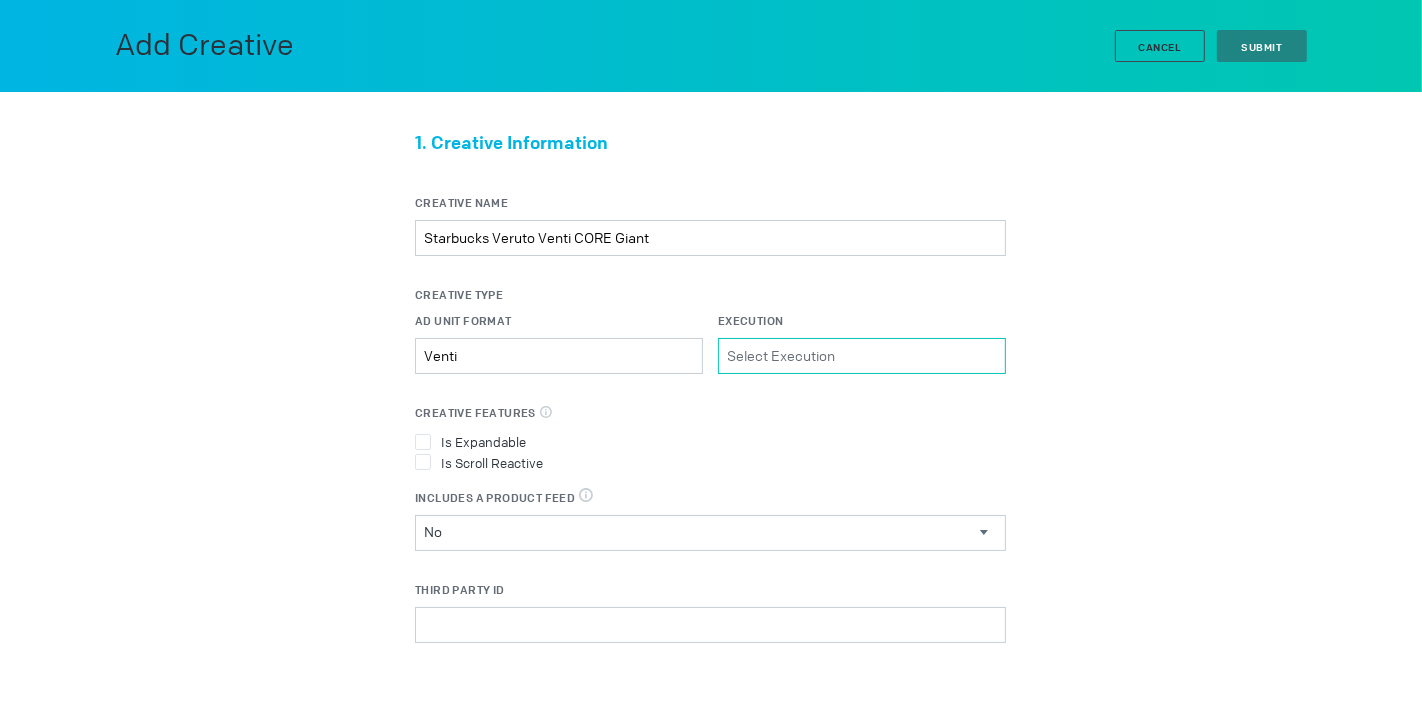 click on "Execution Please select a valid item" at bounding box center [862, 356] 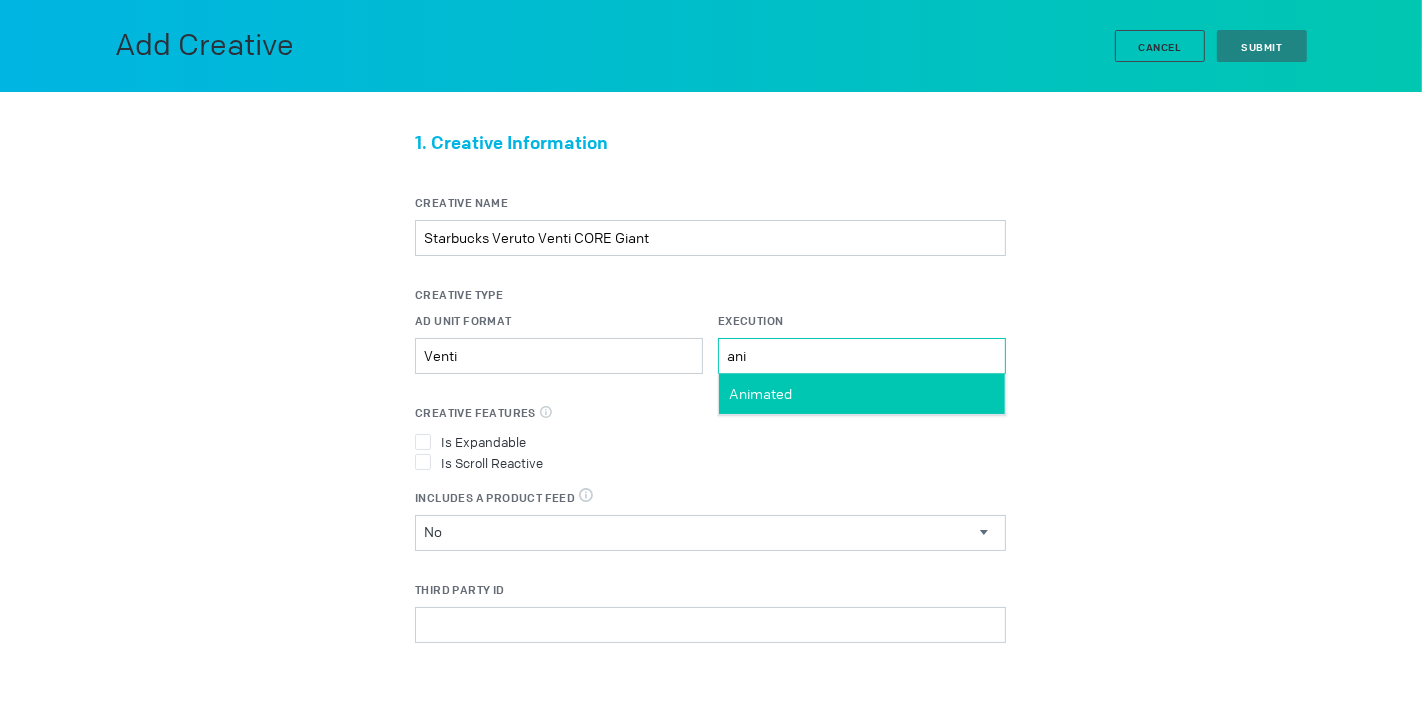 type on "ani" 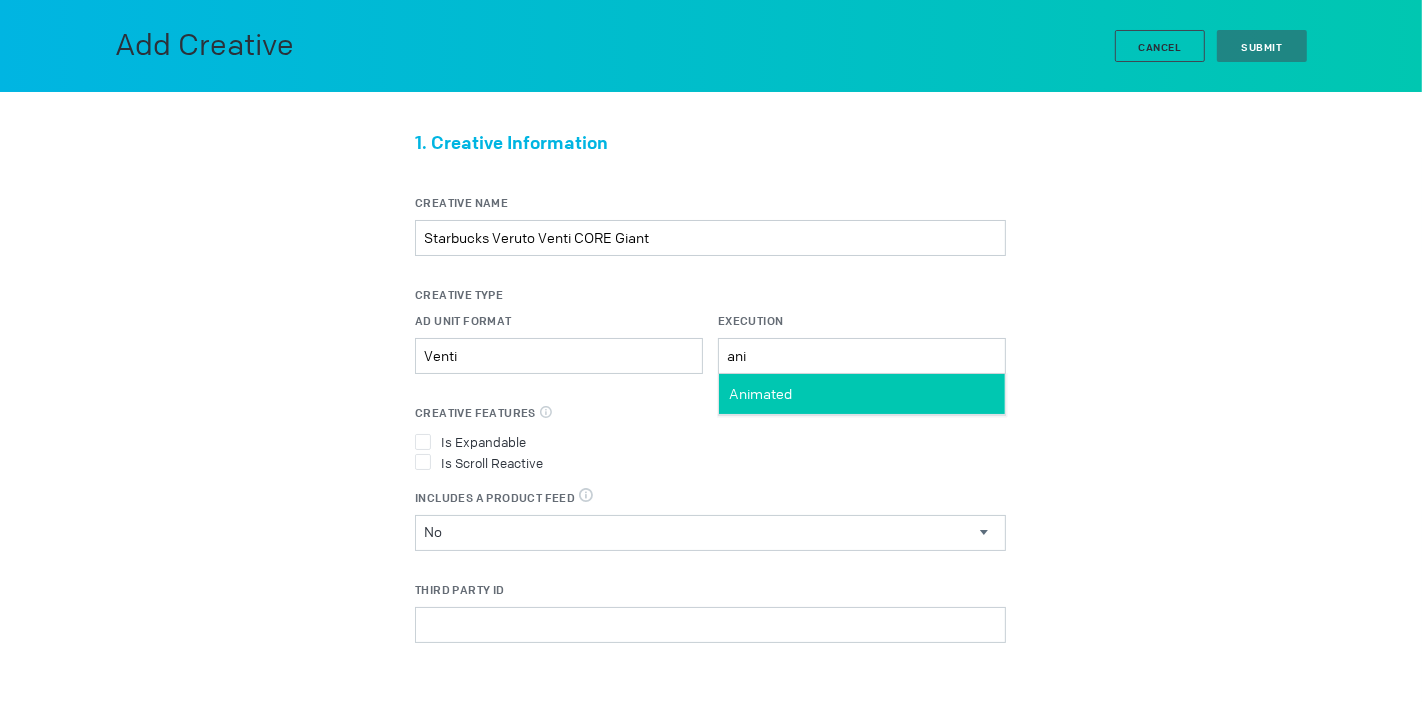 click on "Animated" at bounding box center [760, 394] 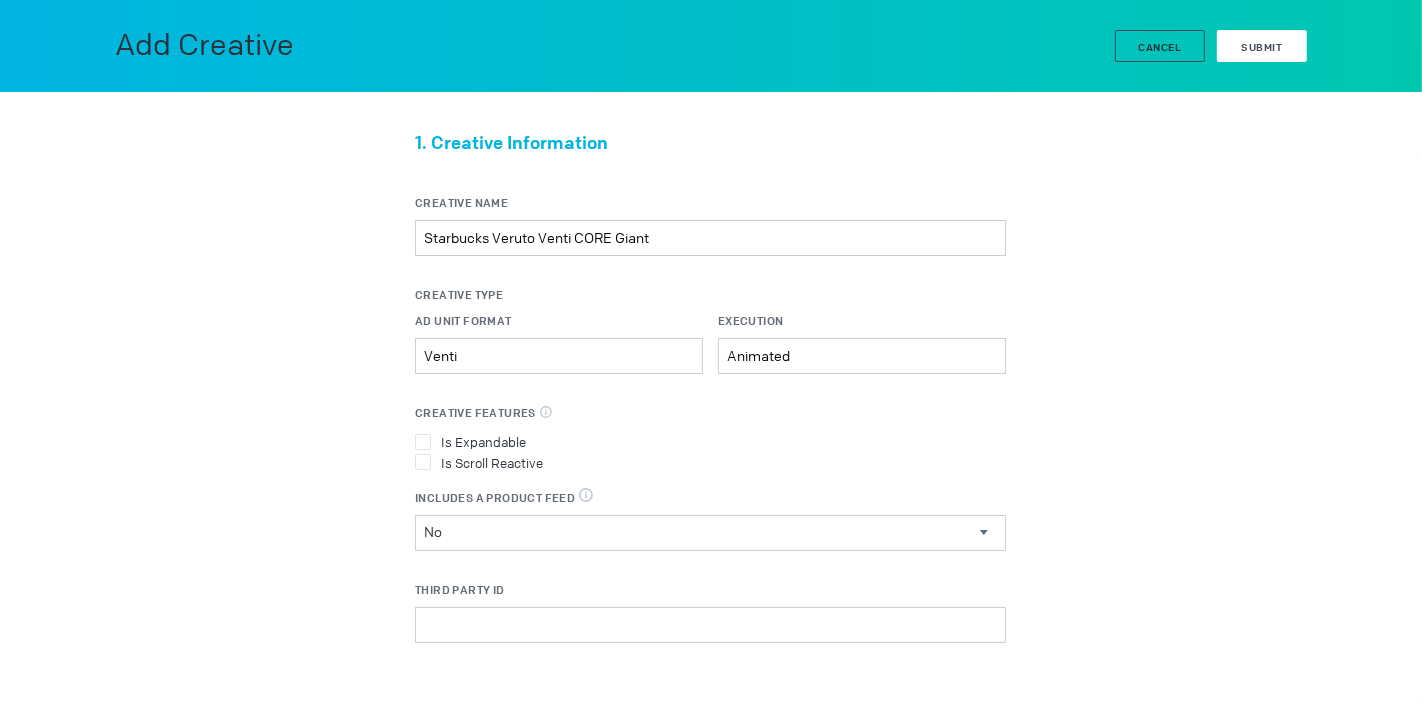 click on "Submit" at bounding box center (1262, 47) 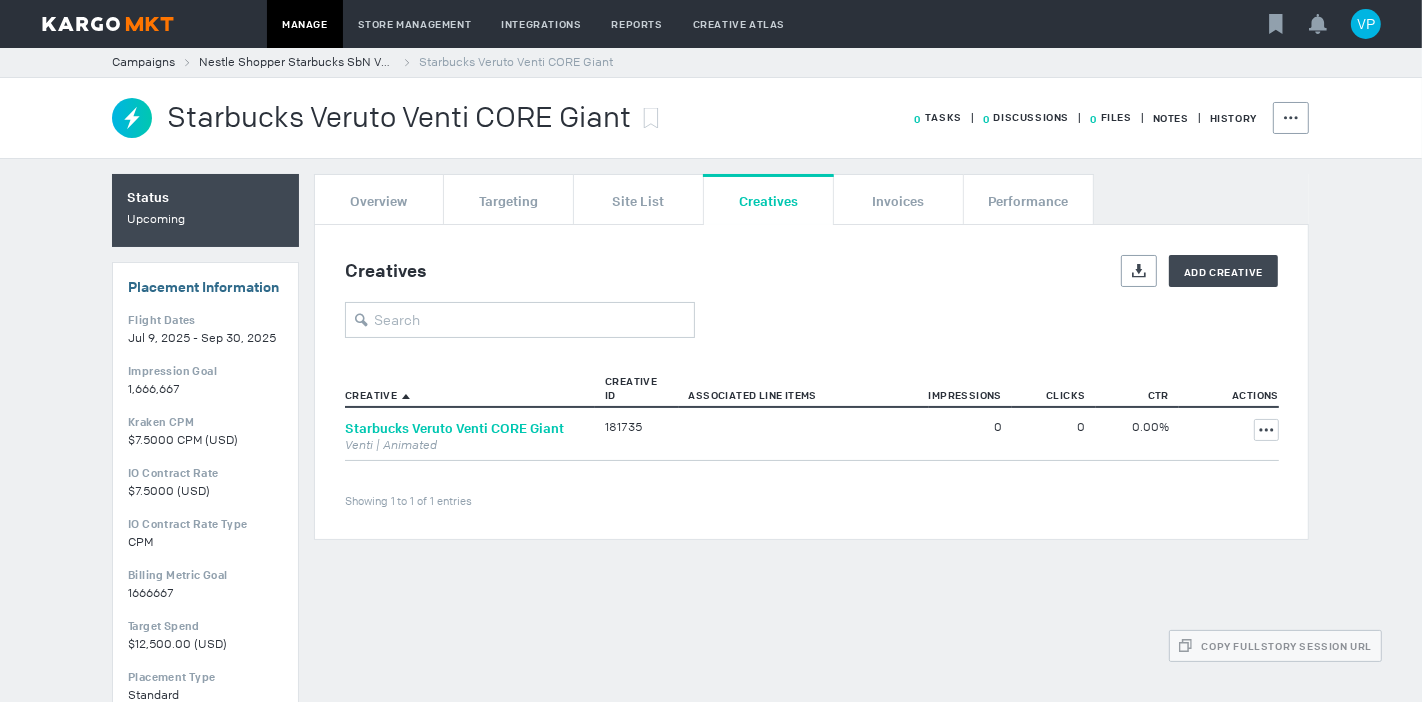 click on "Starbucks Veruto Venti CORE Giant" at bounding box center [454, 428] 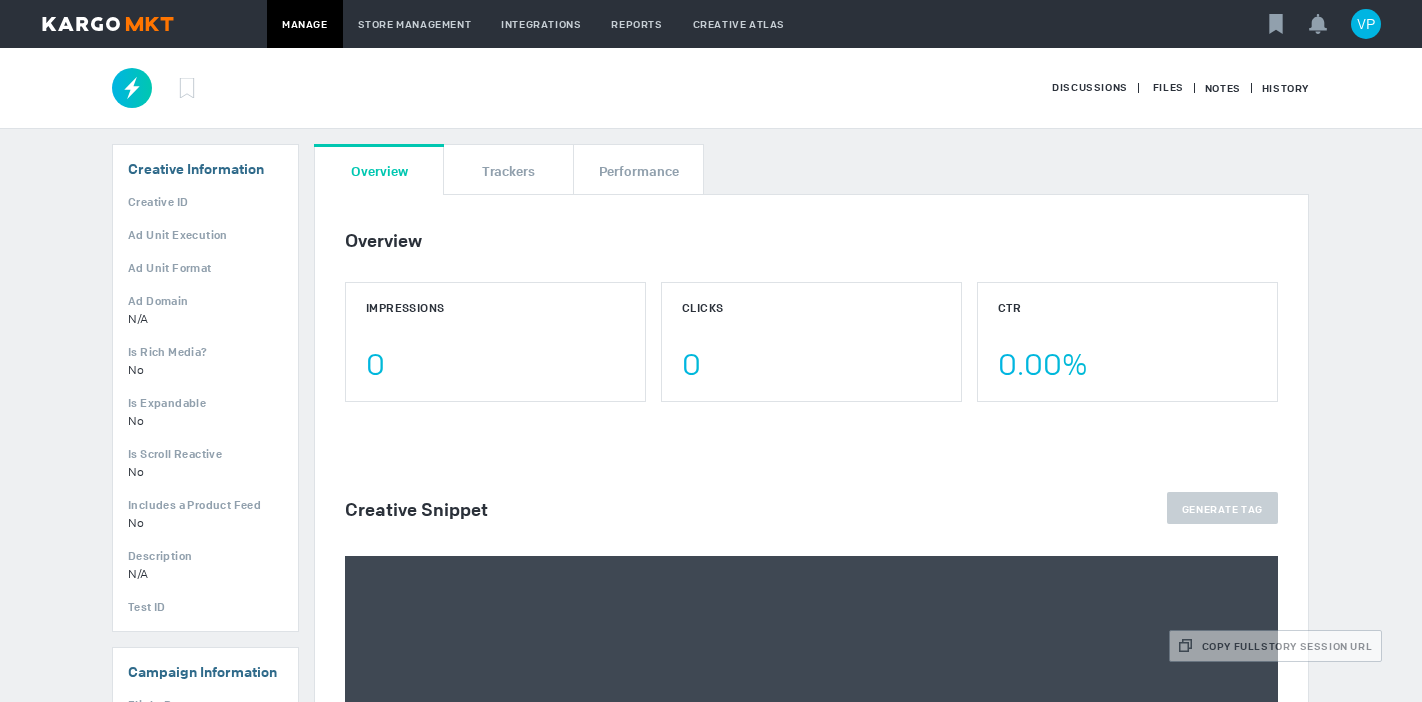 scroll, scrollTop: 0, scrollLeft: 0, axis: both 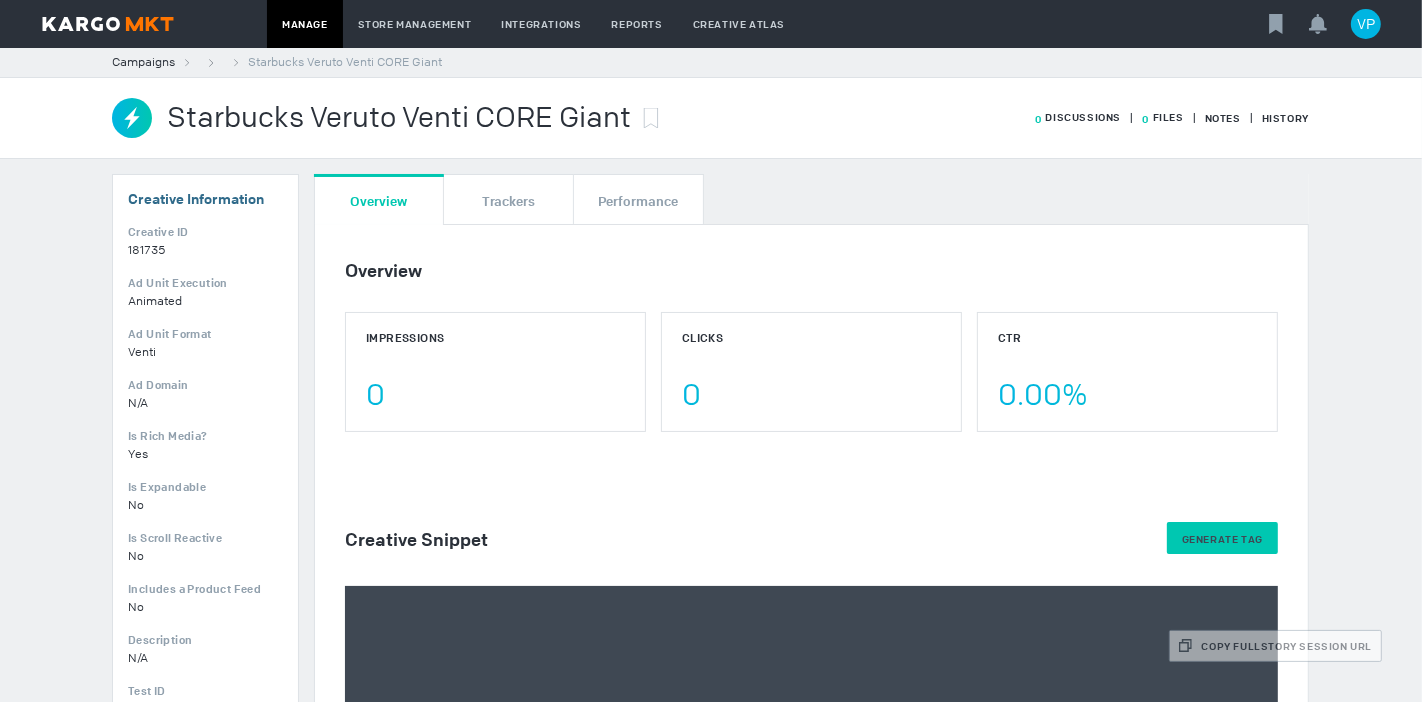 click on "Generate Tag" at bounding box center [1222, 539] 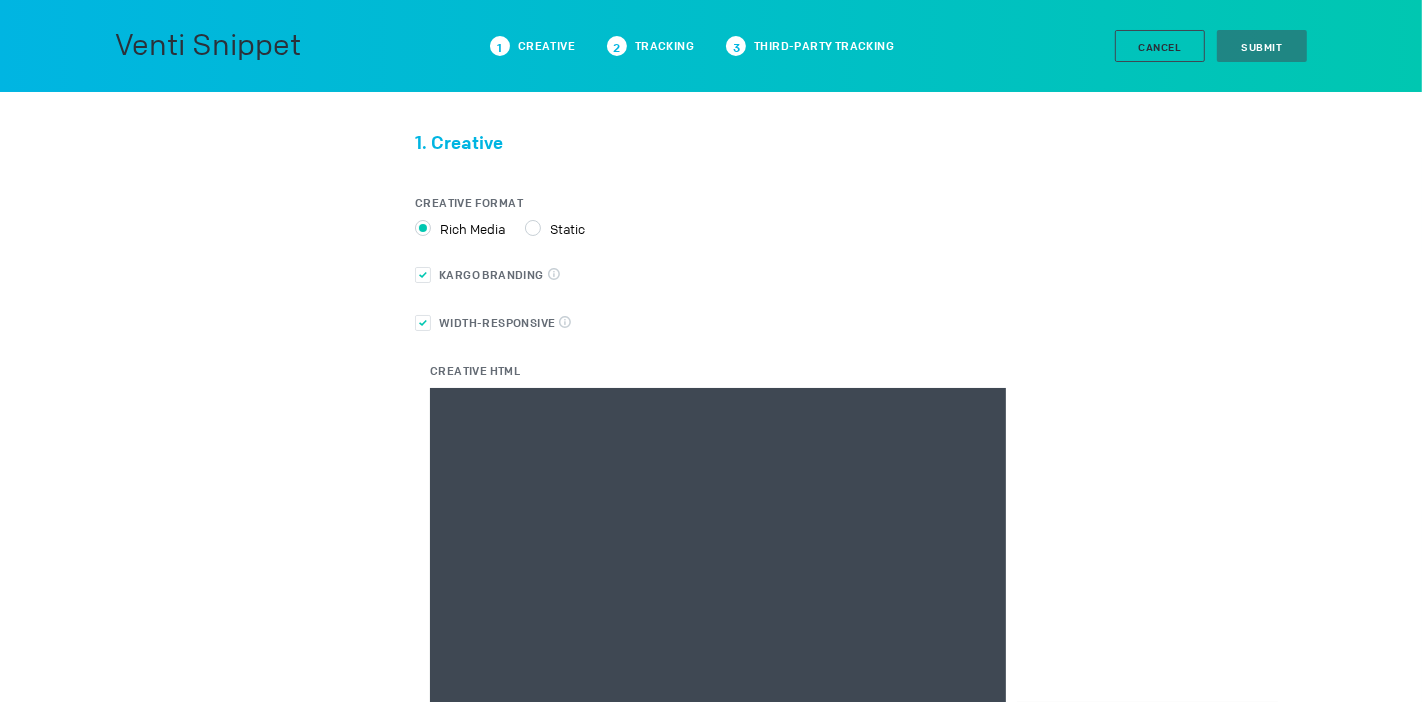click on "Creative HTML" at bounding box center [718, 588] 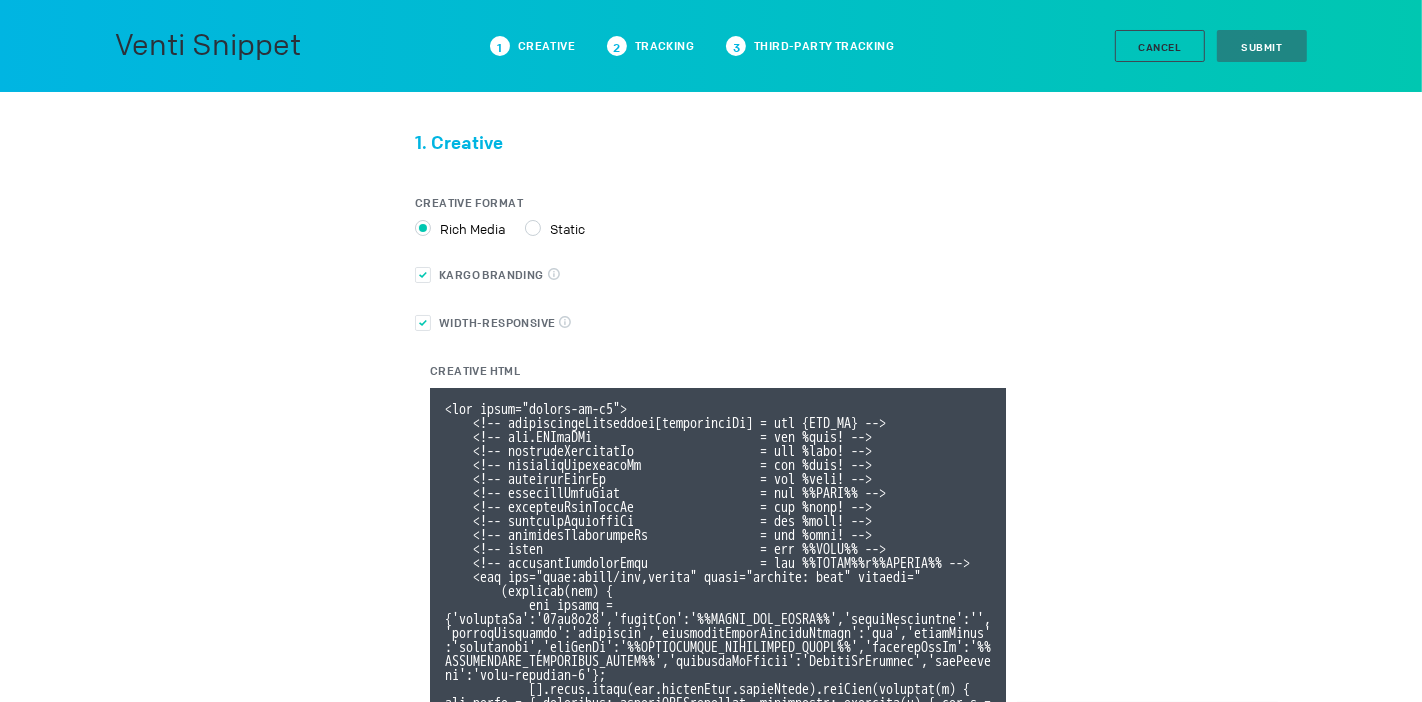 scroll, scrollTop: 361, scrollLeft: 0, axis: vertical 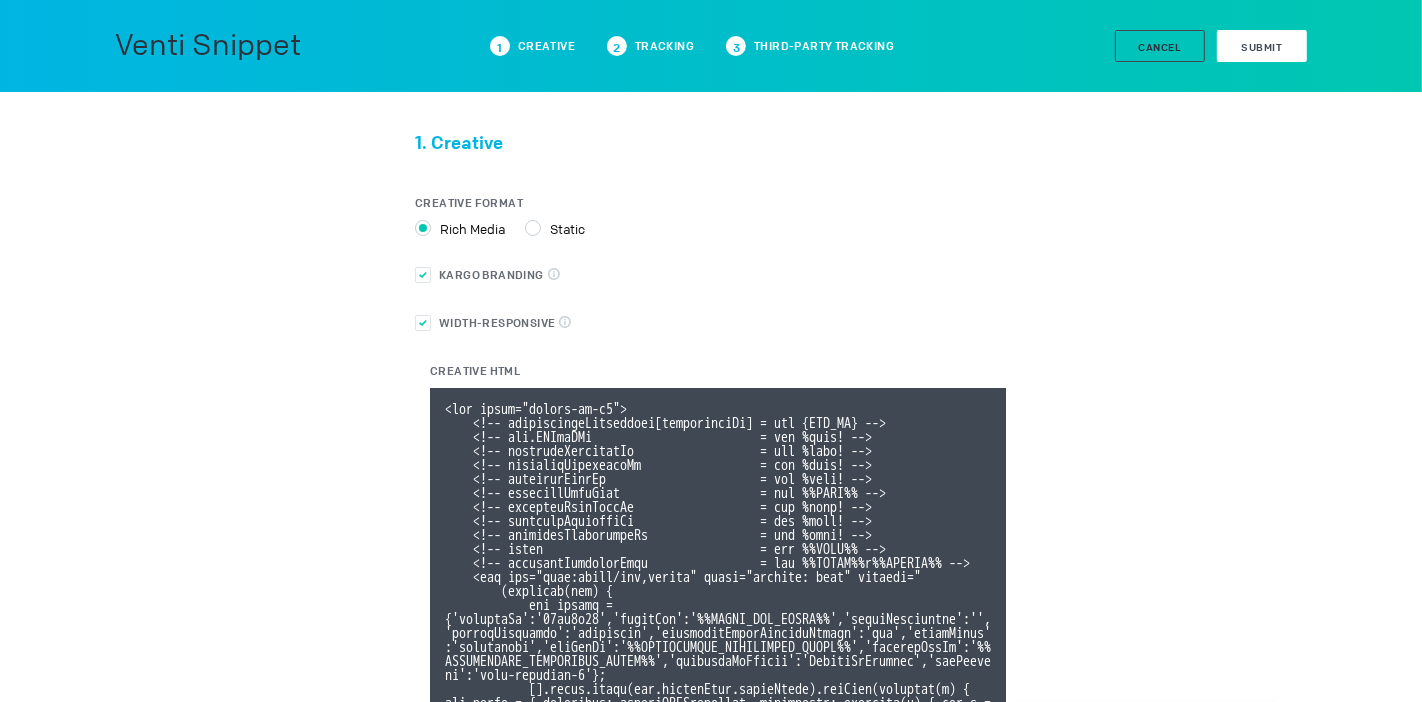 type on "<div class="celtra-ad-v3">
<!-- passthroughParameters[impressionId] = raw {IMP_ID} -->
<!-- eas.JWVjaWQh                        = raw %ecid! -->
<!-- externalCreativeId                  = raw %ecid! -->
<!-- externalPlacementId                 = raw %epid! -->
<!-- externalSiteId                      = raw %esid! -->
<!-- externalSiteName                    = raw %%SITE%% -->
<!-- externalLineItemId                  = raw %eaid! -->
<!-- externalCampaignId                  = raw %ebuy! -->
<!-- externalAdvertiserId                = raw %eadv! -->
<!-- coppa                               = raw %%TFCD%% -->
<!-- externalCreativeSize                = raw %%WIDTH%%x%%HEIGHT%% -->
<img src="data:image/png,celtra" style="display: none" onerror="
(function(img) {
var params = {'accountId':'13be8f66','clickUrl':'%%CLICK_URL_UNESC%%','widthBreakpoint':'','expandDirection':'undefined','preferredClickThroughWindow':'new','clickEvent':'advertiser','io..." 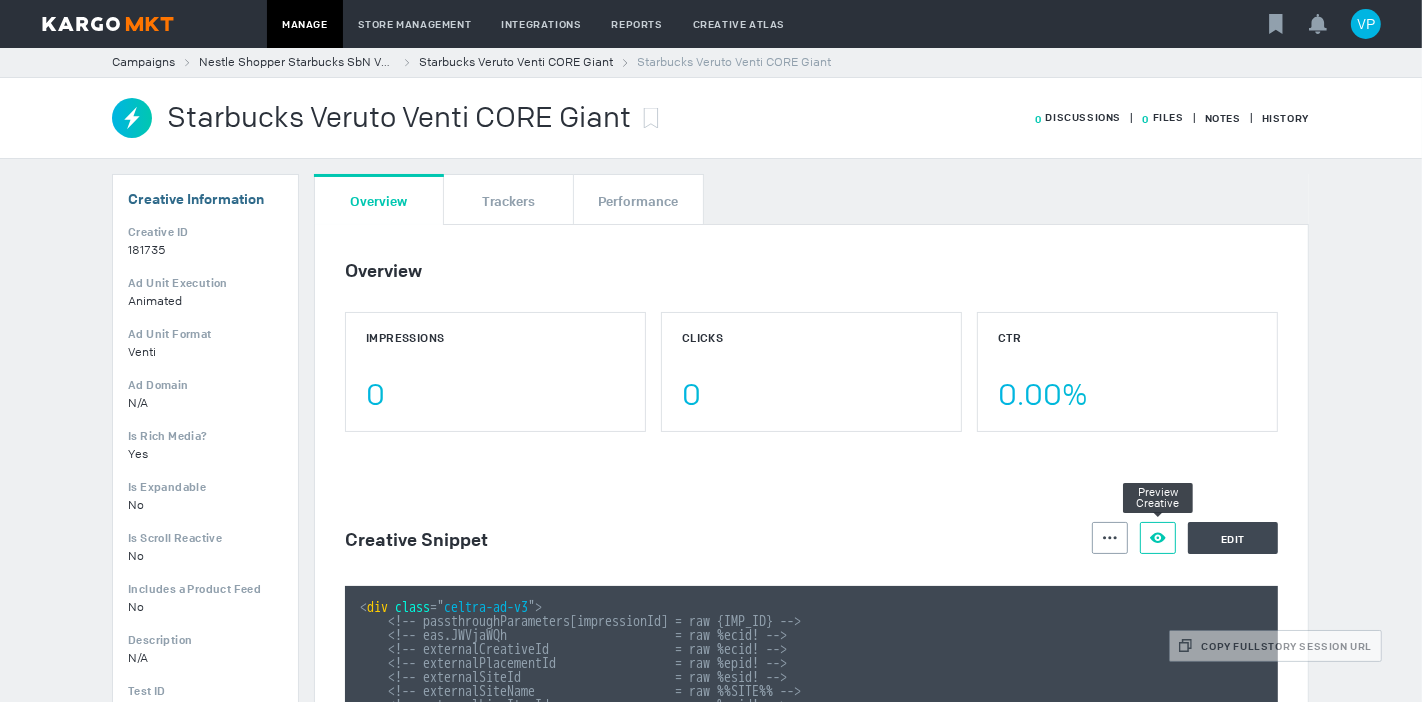 click at bounding box center (1110, 538) 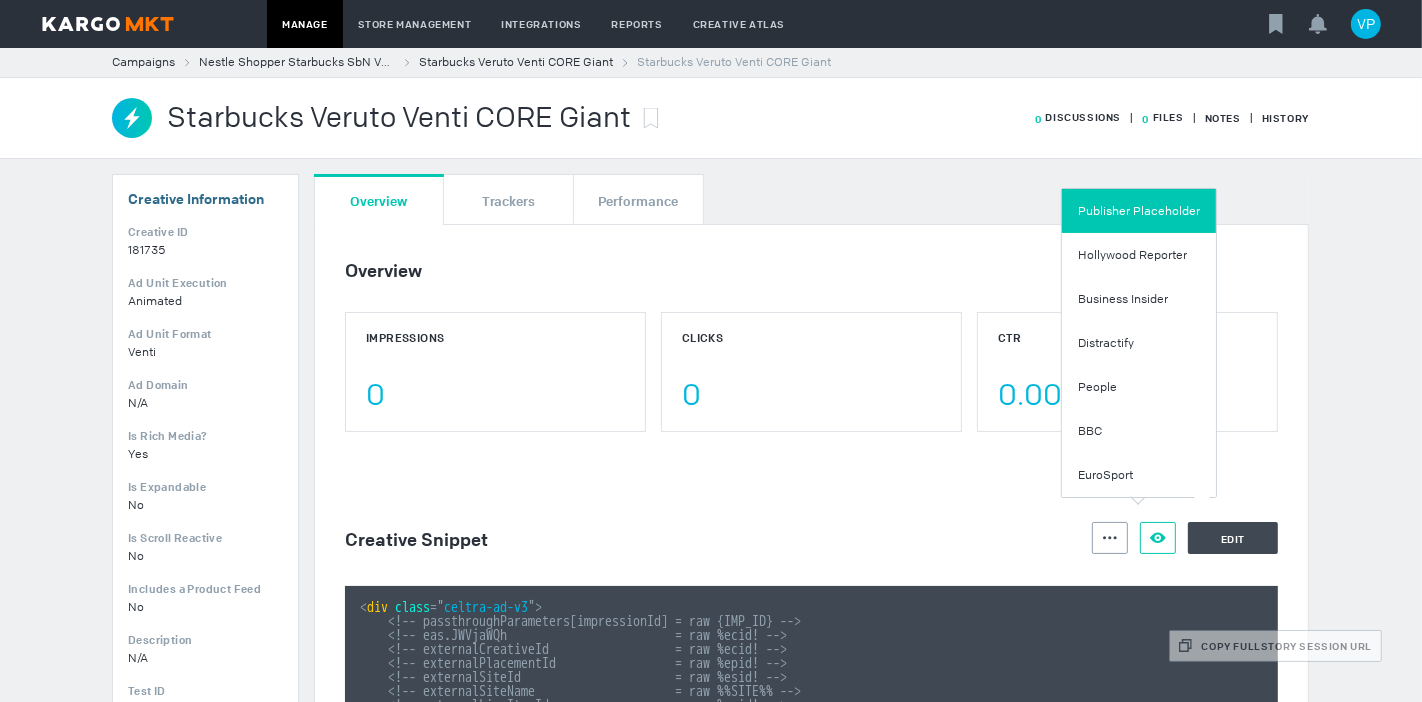 click on "Publisher Placeholder" at bounding box center [1139, 211] 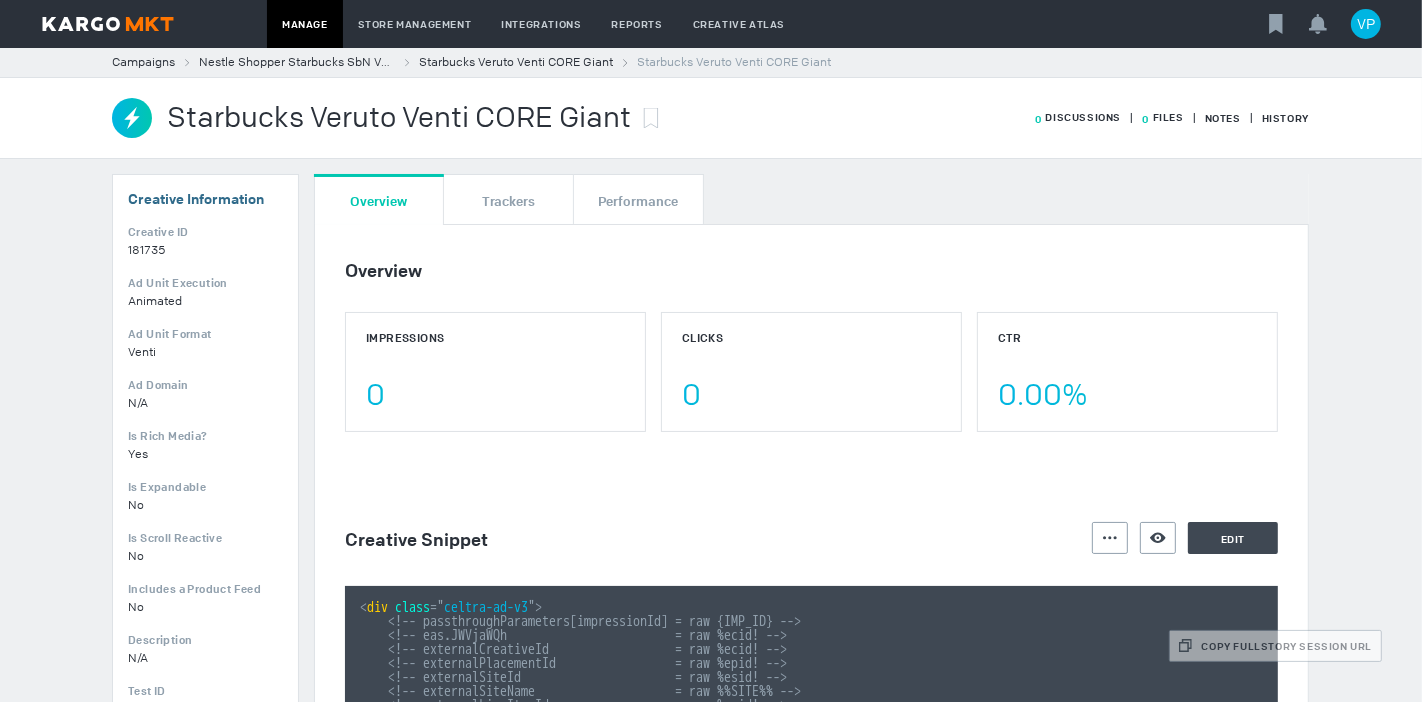 click on "Starbucks Veruto Venti CORE Giant" at bounding box center [399, 118] 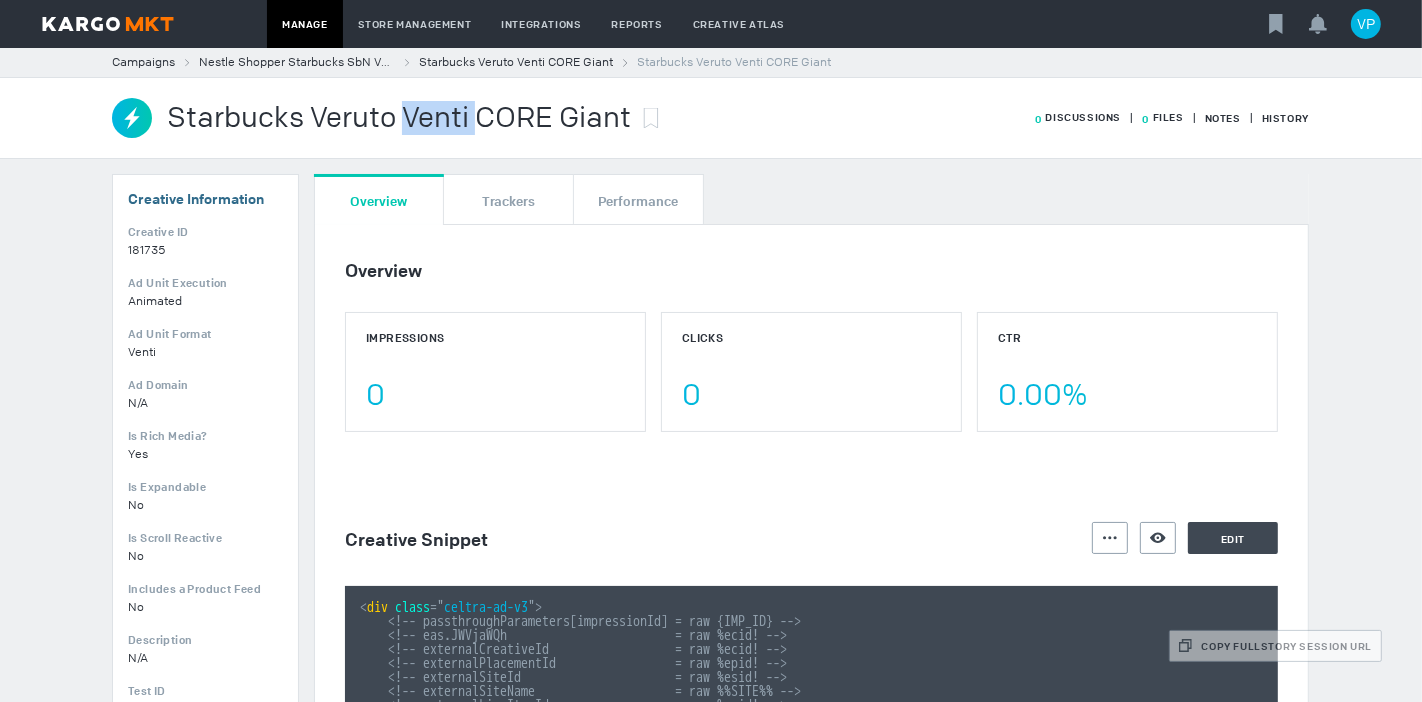 click on "Starbucks Veruto Venti CORE Giant" at bounding box center [399, 118] 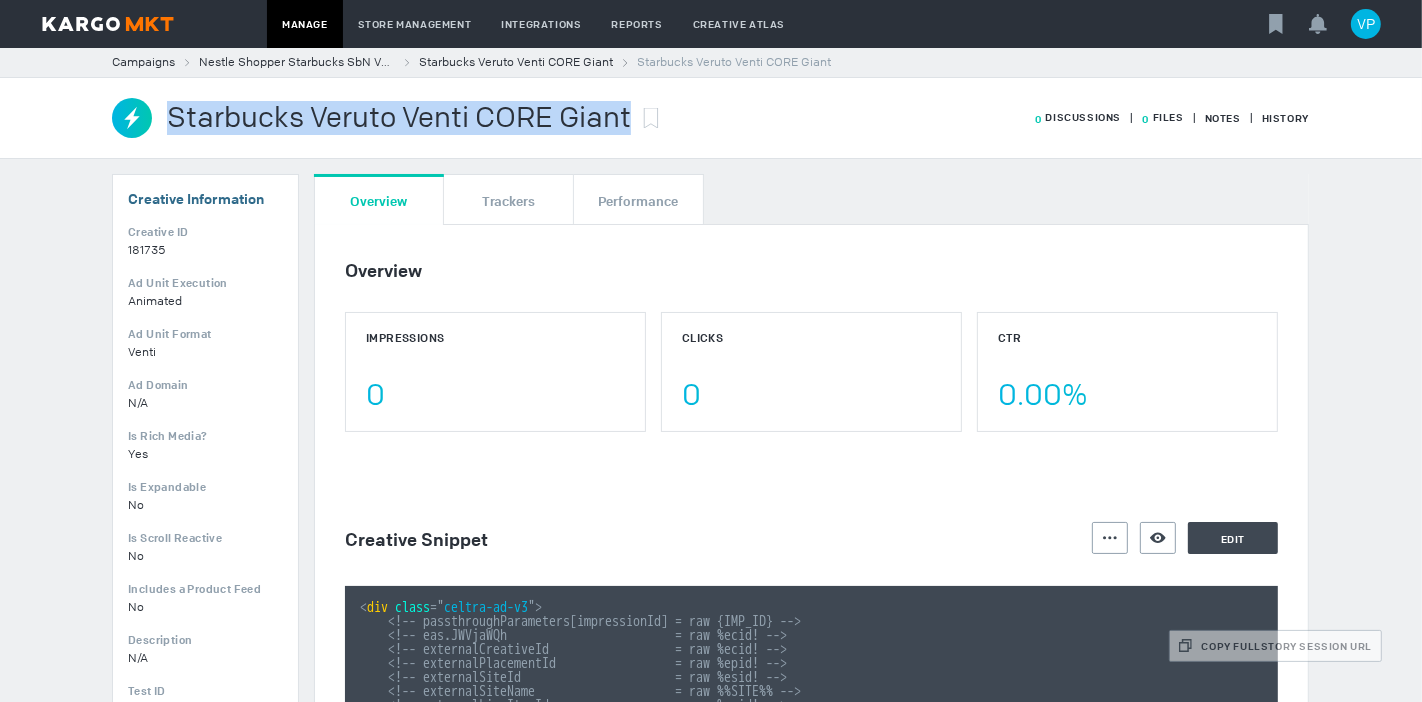 click on "Starbucks Veruto Venti CORE Giant" at bounding box center [399, 118] 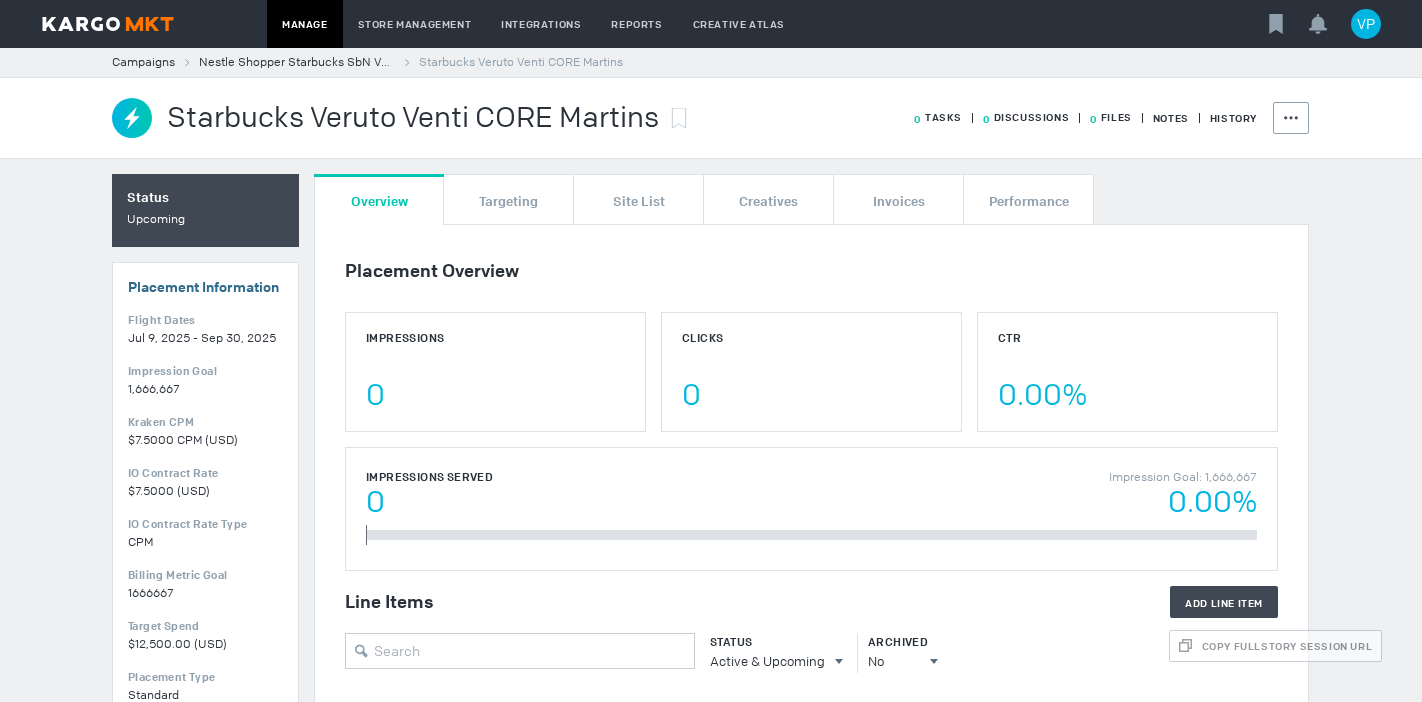 scroll, scrollTop: 0, scrollLeft: 0, axis: both 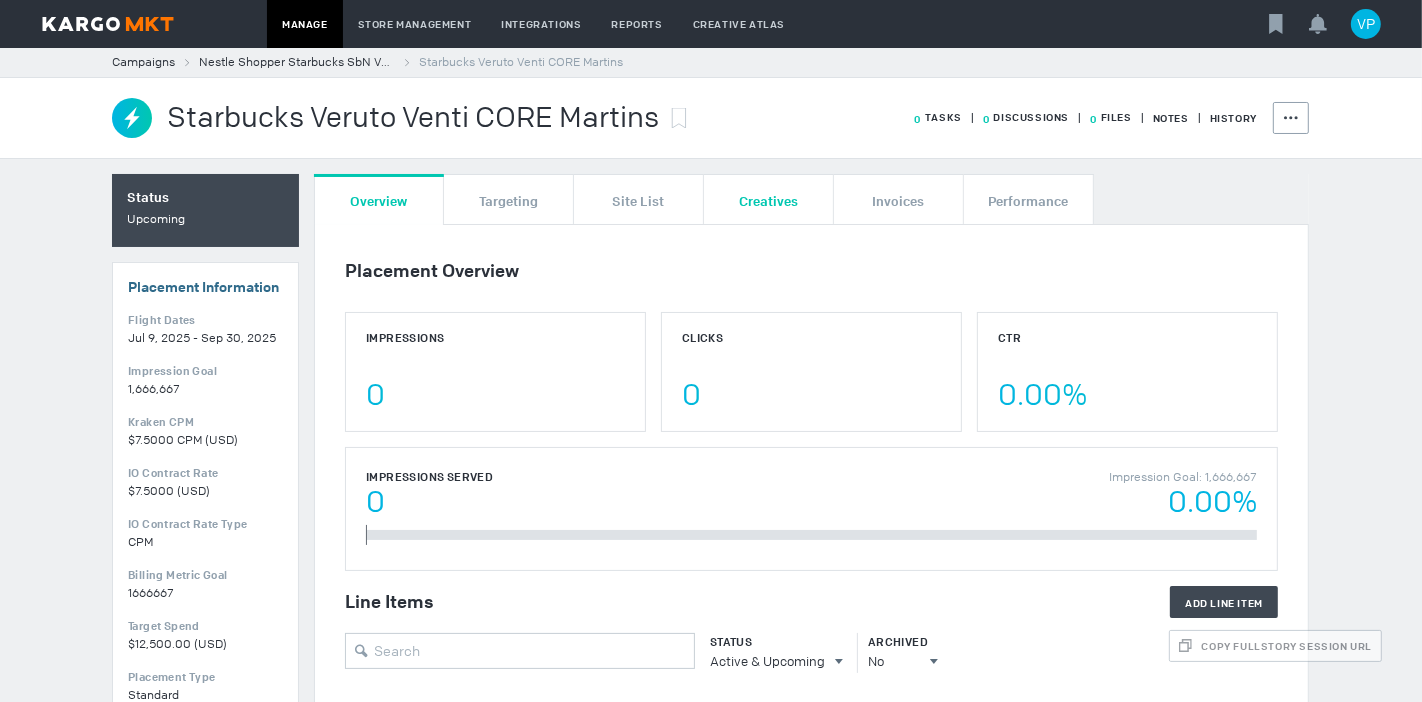 click on "Creatives" at bounding box center (768, 200) 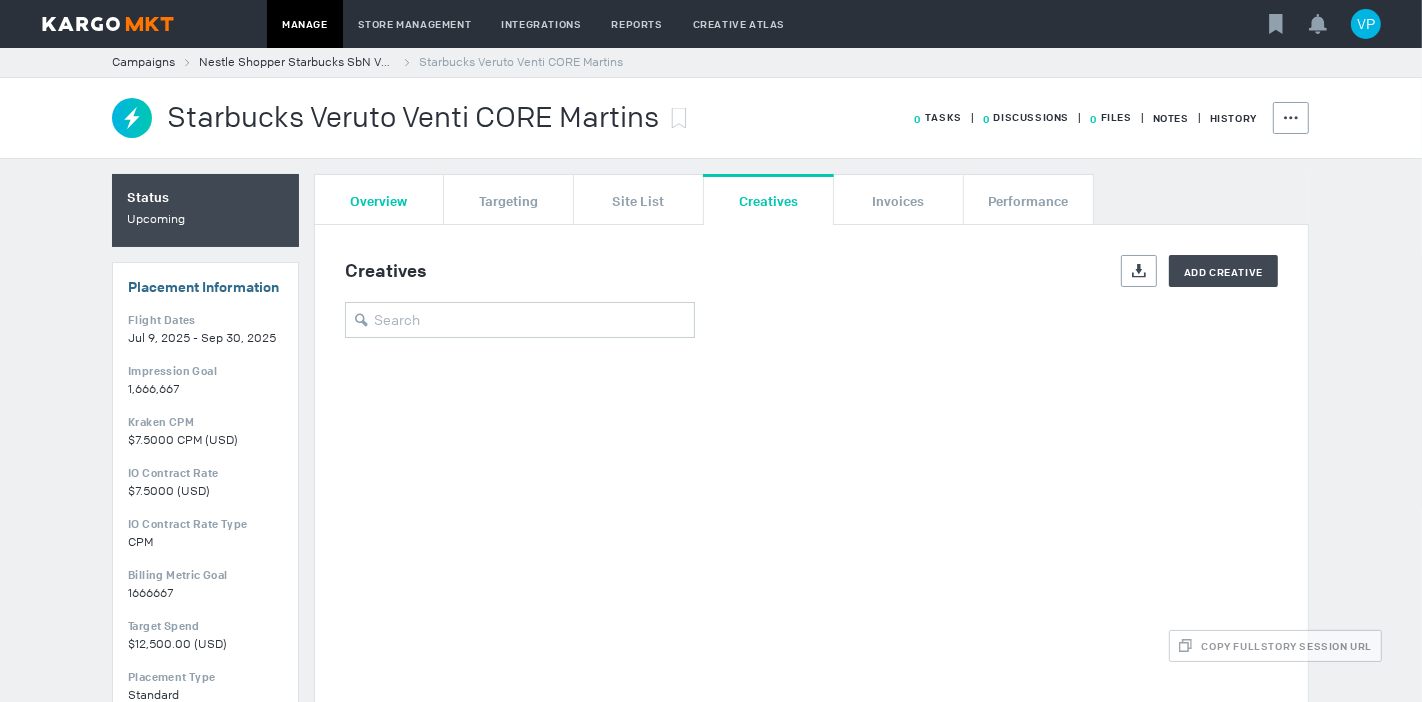 click on "Overview" at bounding box center [379, 200] 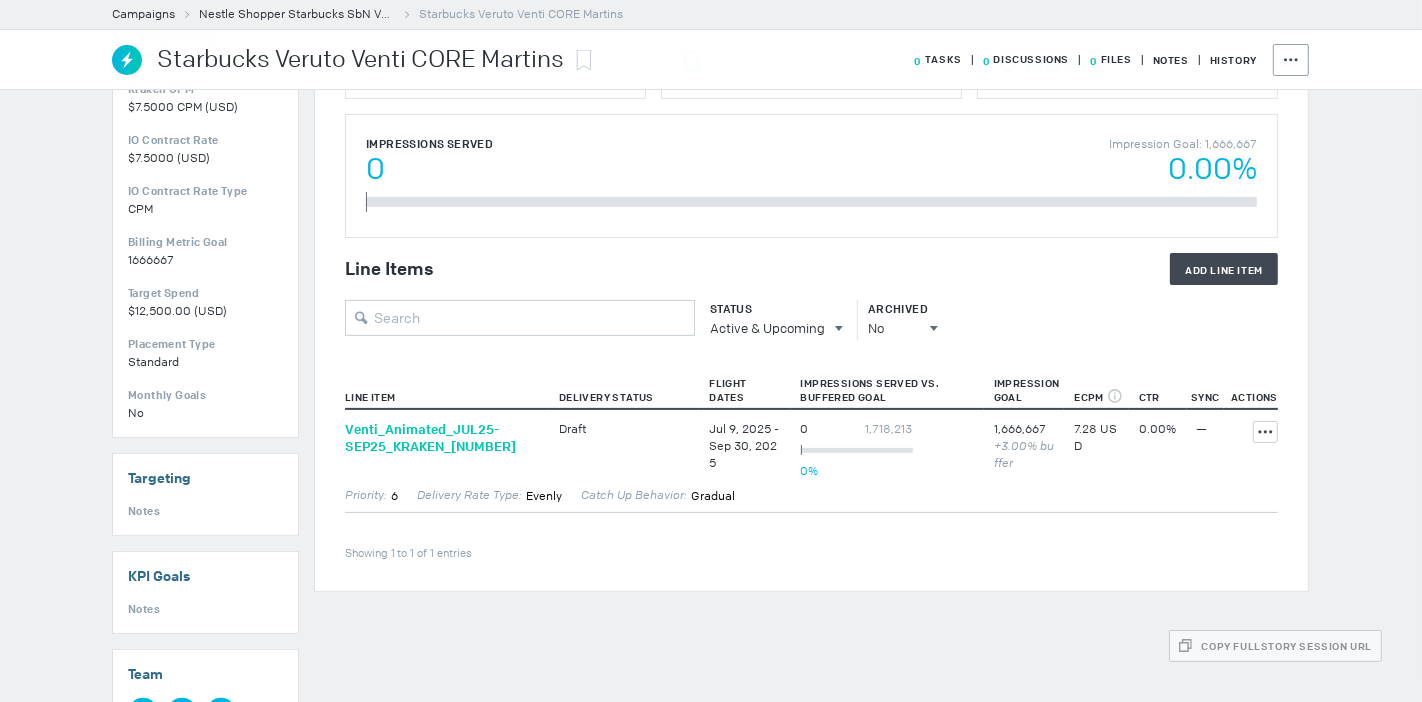 click on "Venti_ Animated_ [DATE]-[DATE]_ KRAKEN_ [NUMBER]" at bounding box center [442, 438] 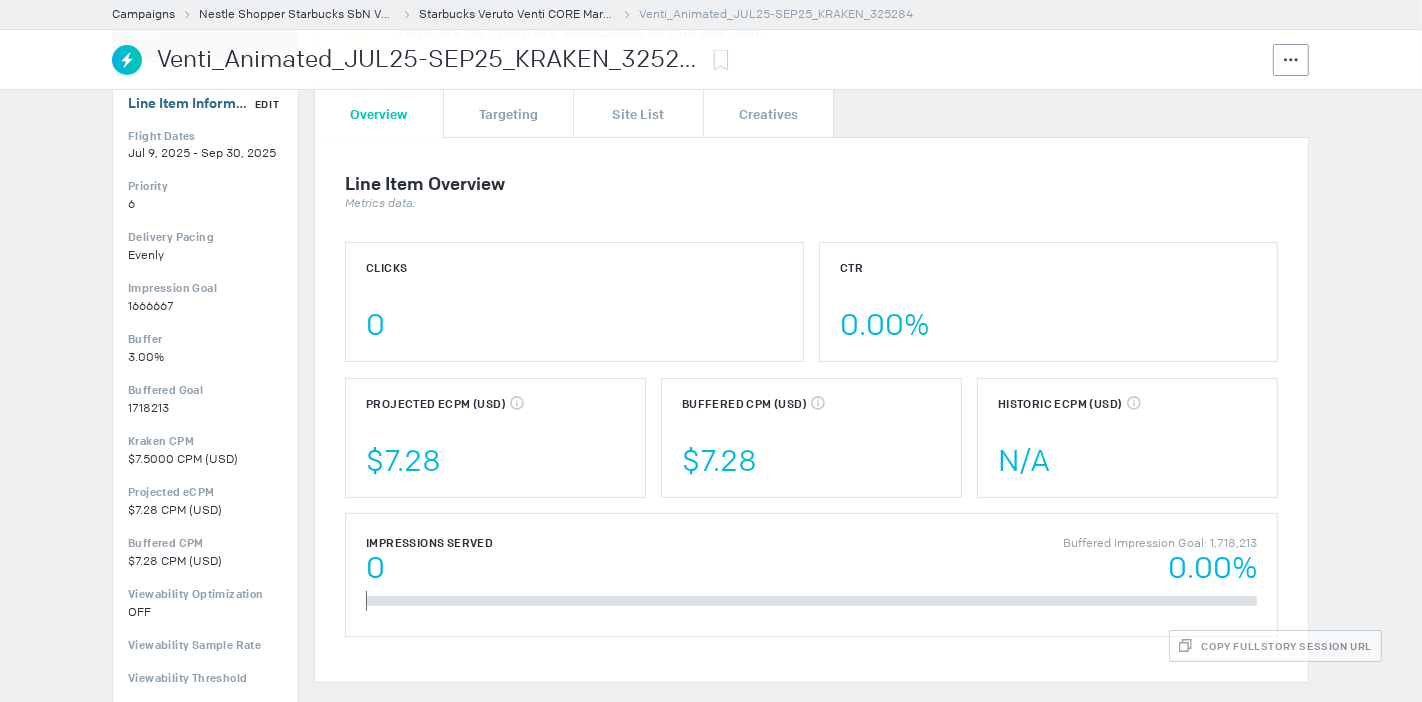 scroll, scrollTop: 796, scrollLeft: 0, axis: vertical 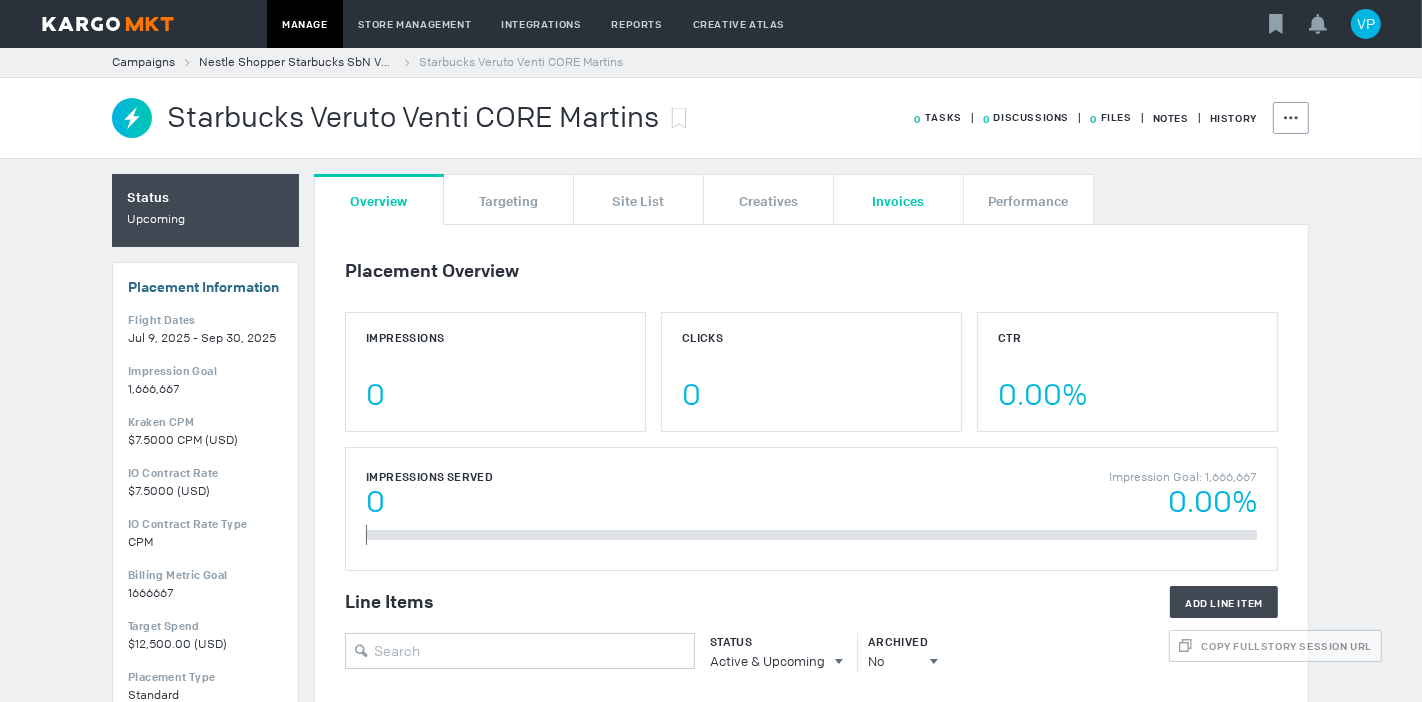 click on "Invoices" at bounding box center [899, 200] 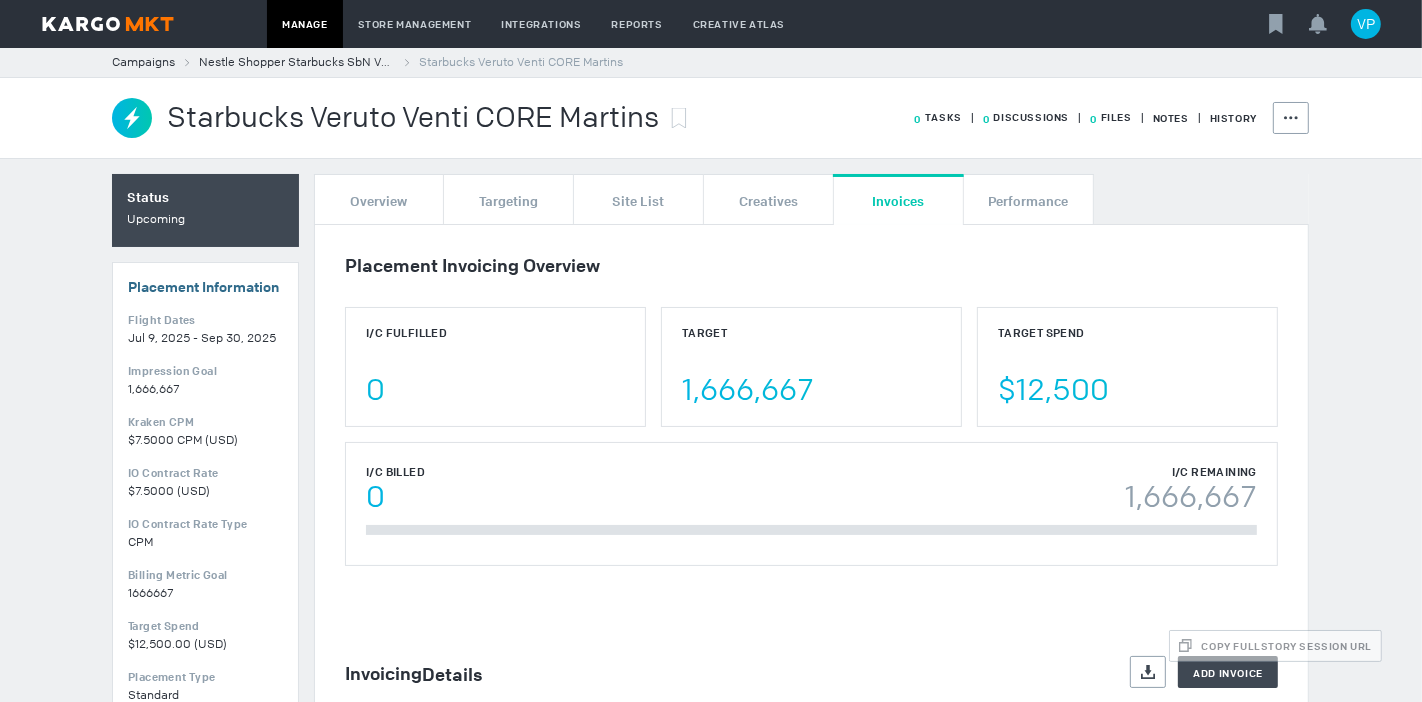 click on "Invoices" at bounding box center [899, 200] 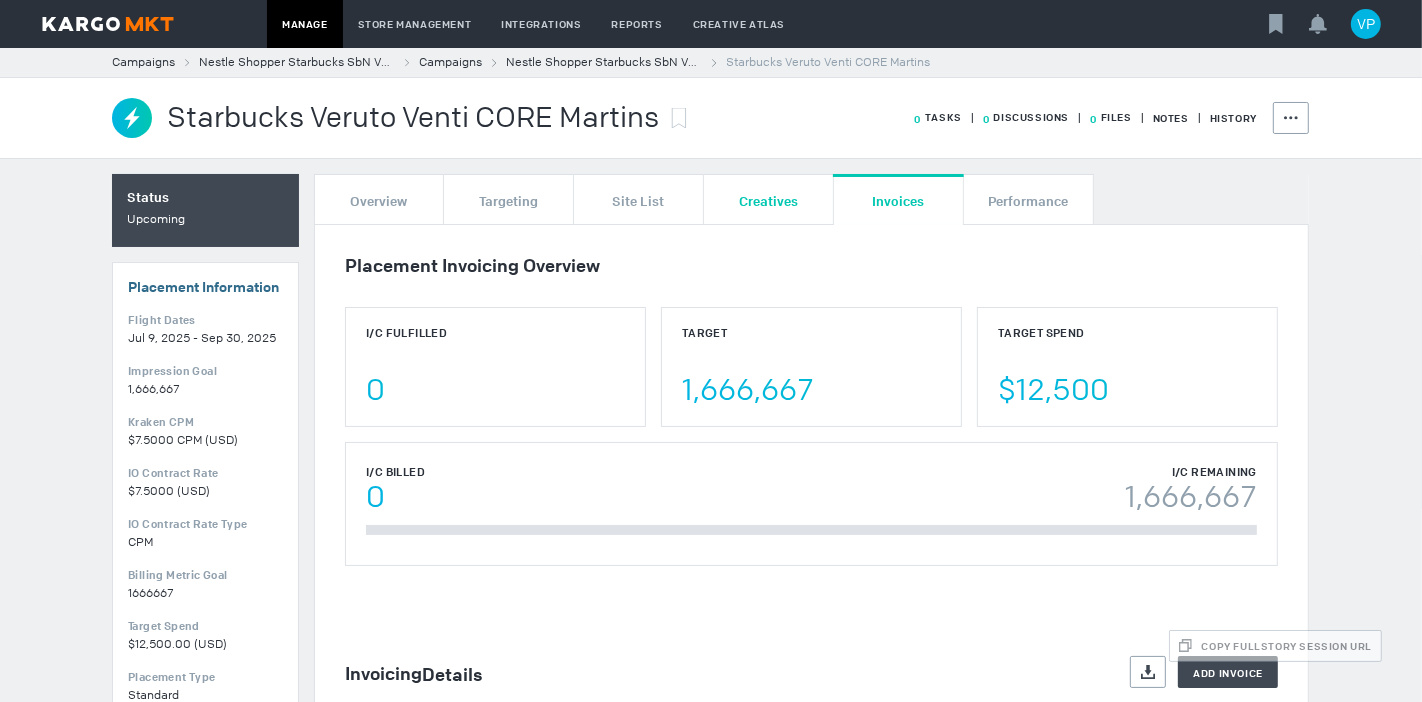 click on "Creatives" at bounding box center (768, 199) 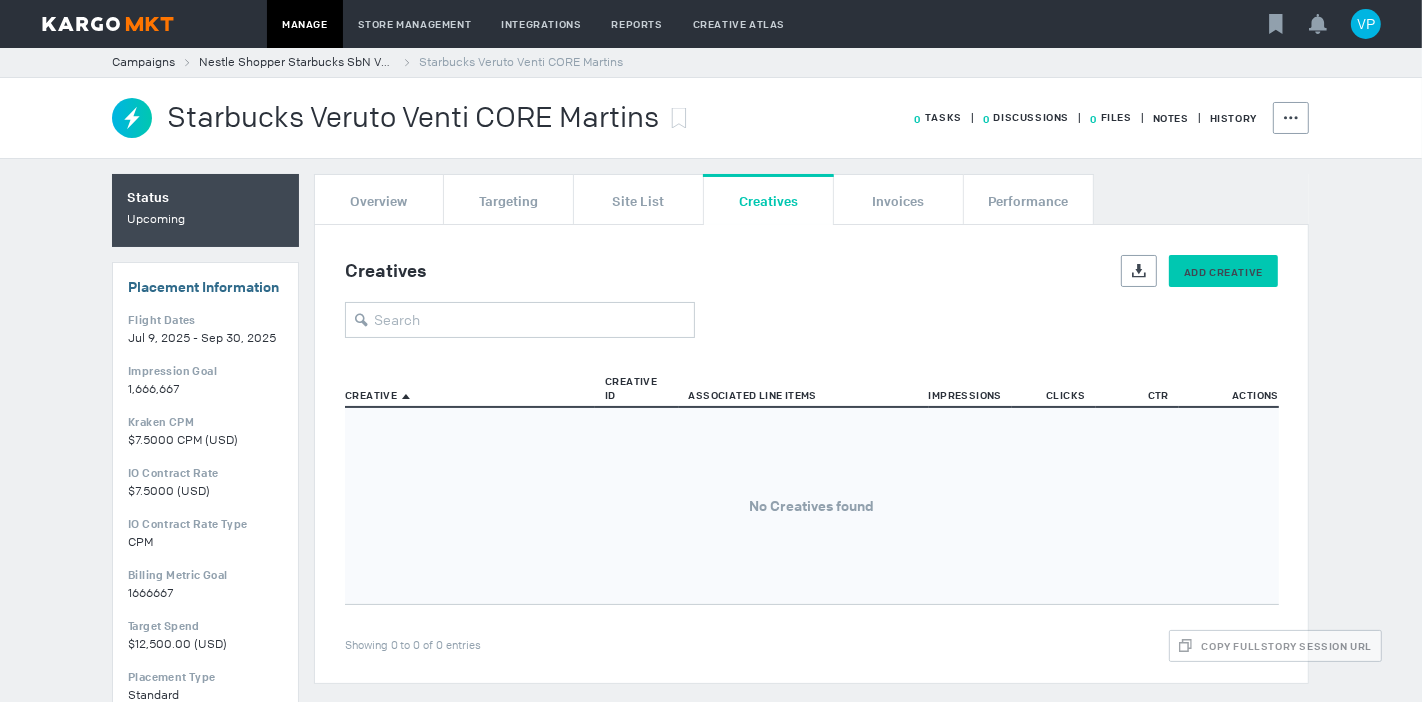 click on "Add Creative" at bounding box center (1223, 272) 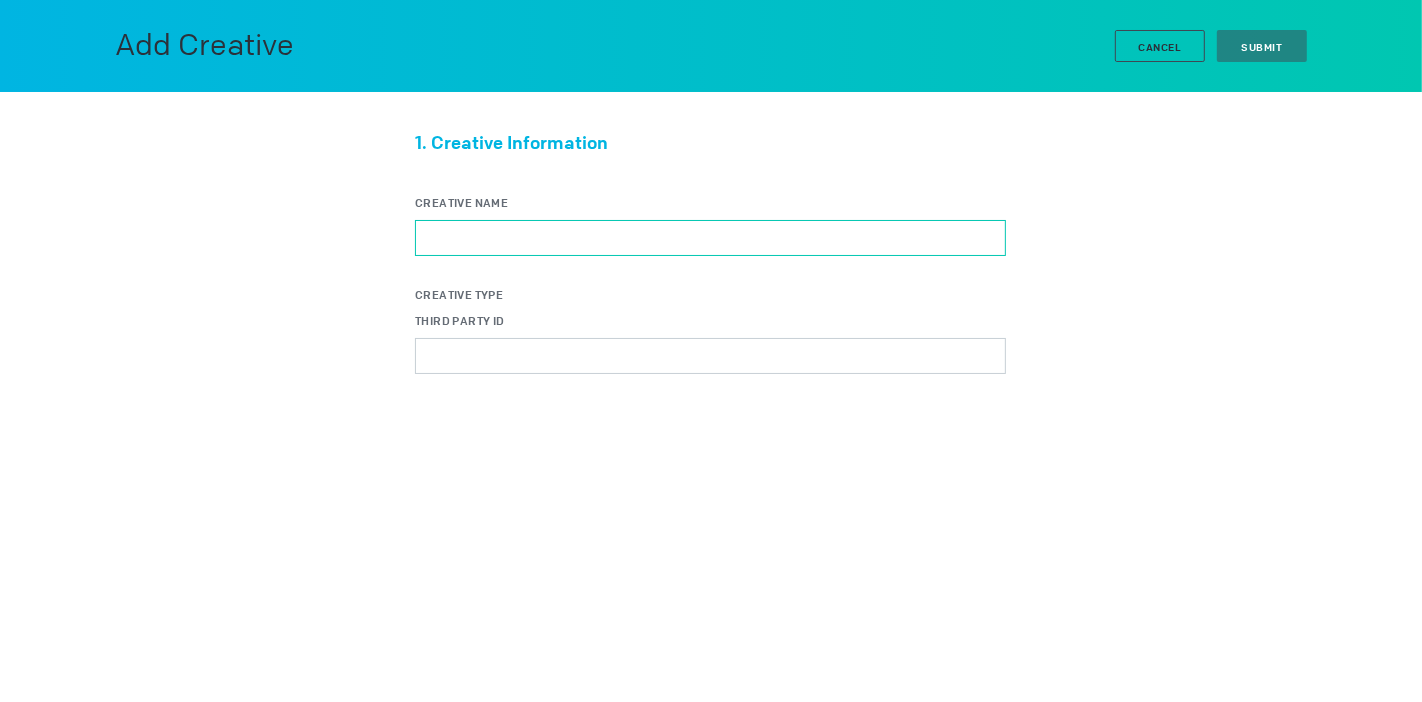 drag, startPoint x: 634, startPoint y: 248, endPoint x: 633, endPoint y: 230, distance: 18.027756 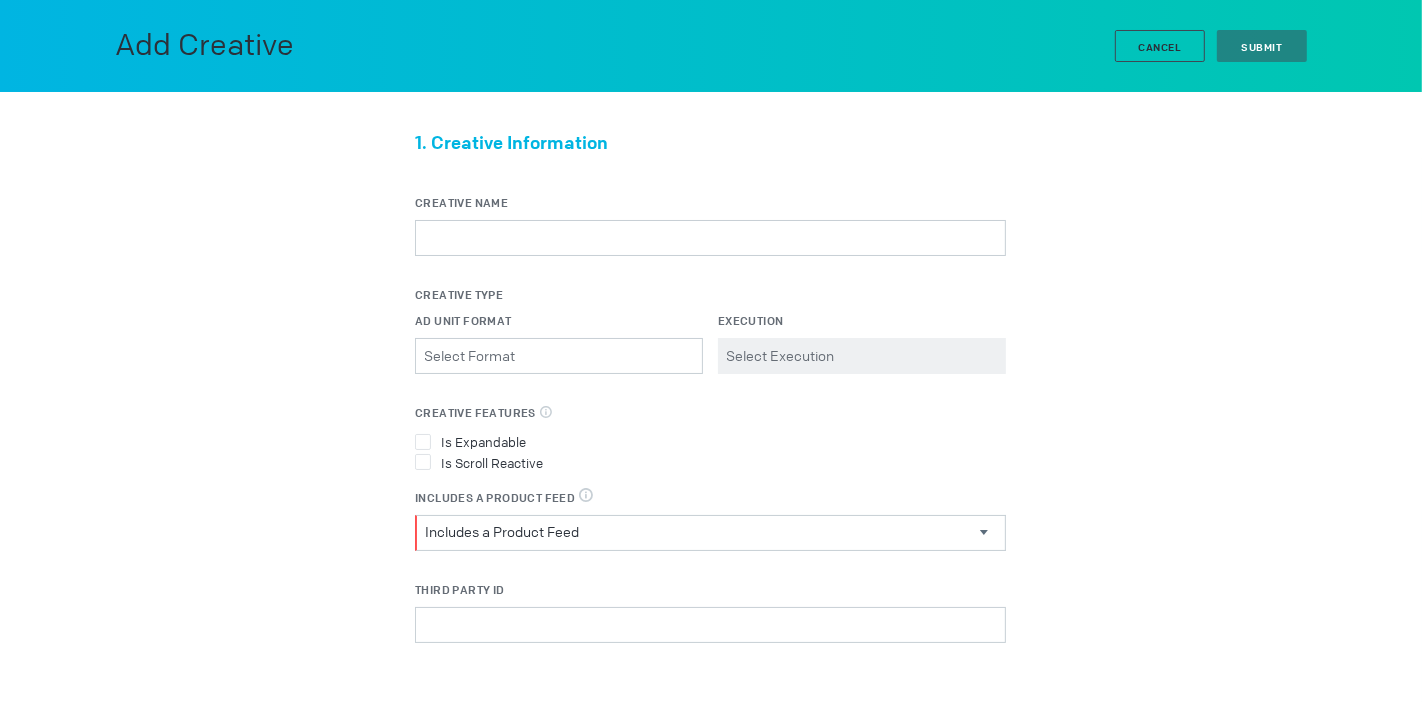 click on "1. Creative Information Creative Name Creative Type Ad Unit Format Please select a valid item Execution Please select a valid item Creative Features Select all features applicable to your creative Is Expandable Is Scroll Reactive Includes a Product Feed DPA & Digital Circulars, select true when the creative uses a product feed Includes a Product Feed Includes a Product Feed Yes No Third Party ID Third Party Name Select a Third Party Select a Third Party DCM" at bounding box center [710, 402] 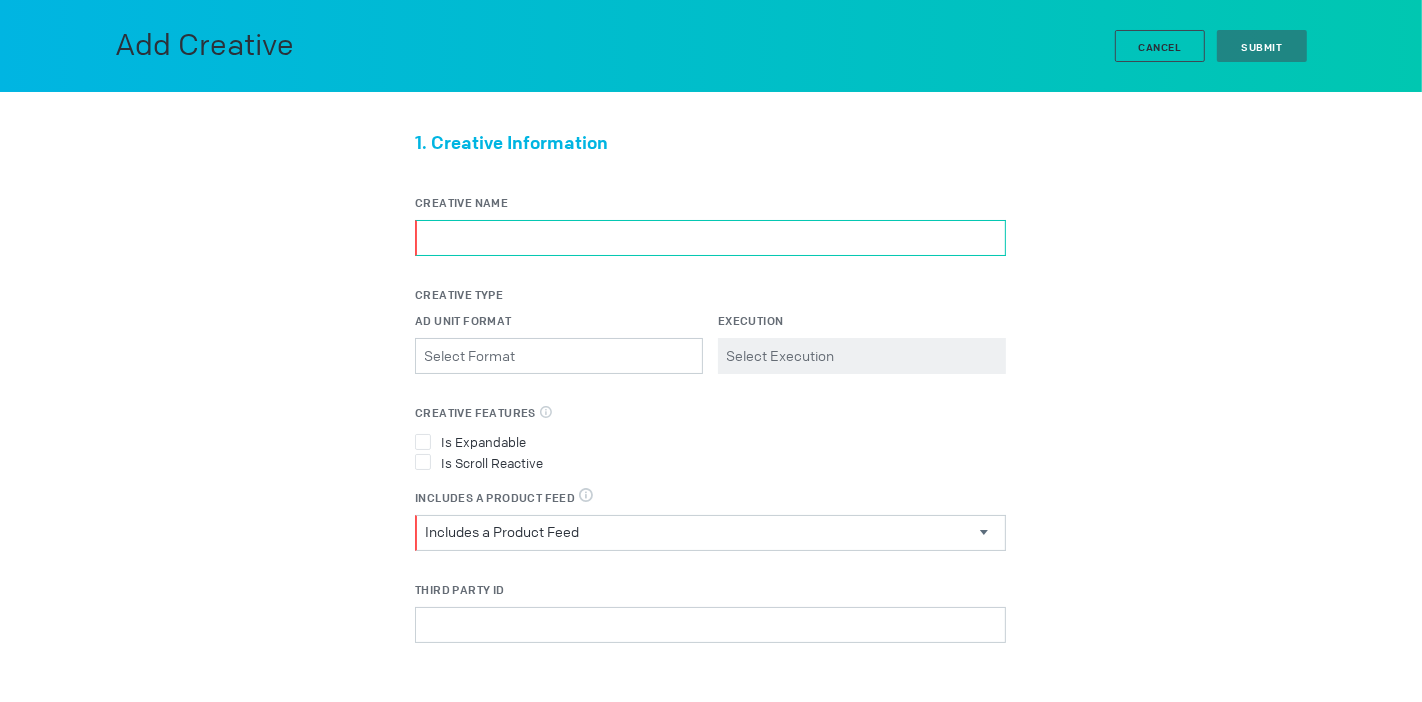 click on "Creative Name" at bounding box center (710, 238) 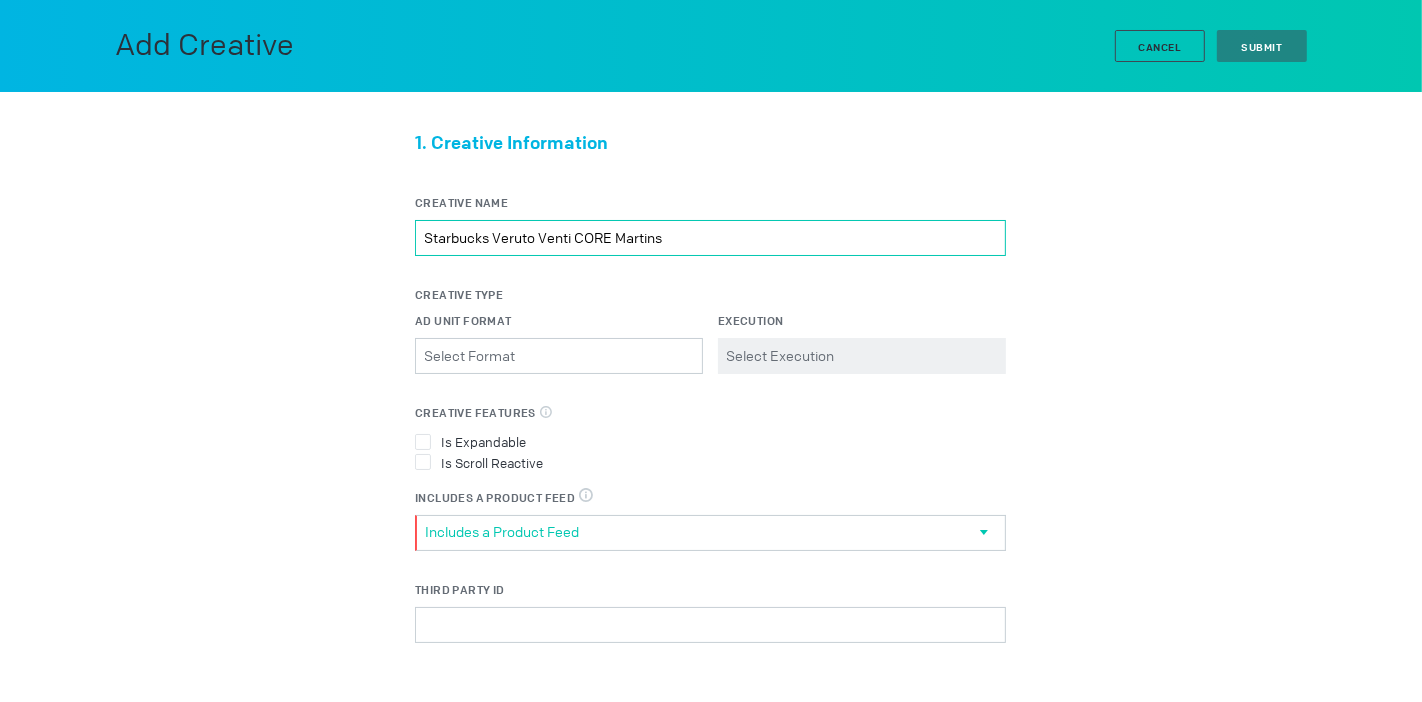 type on "Starbucks Veruto Venti CORE Martins" 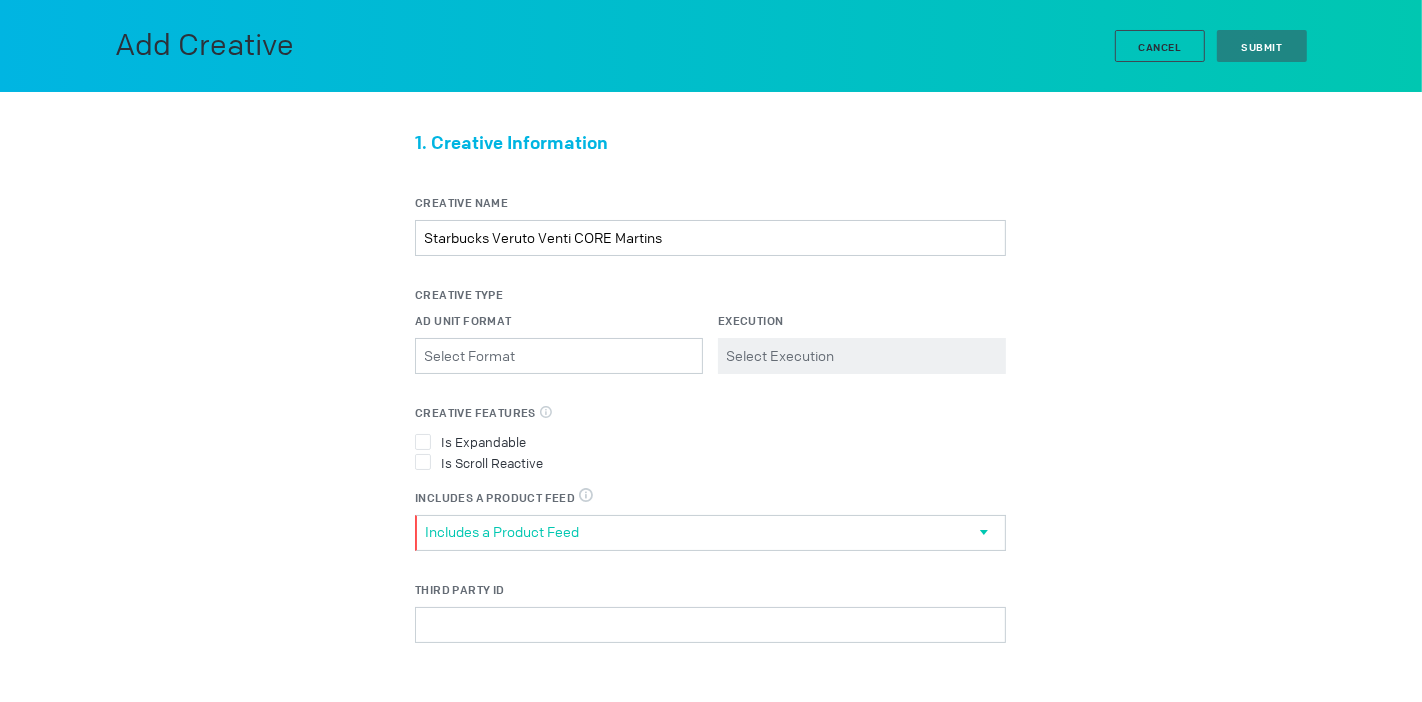 click on "Includes a Product Feed" at bounding box center (702, 532) 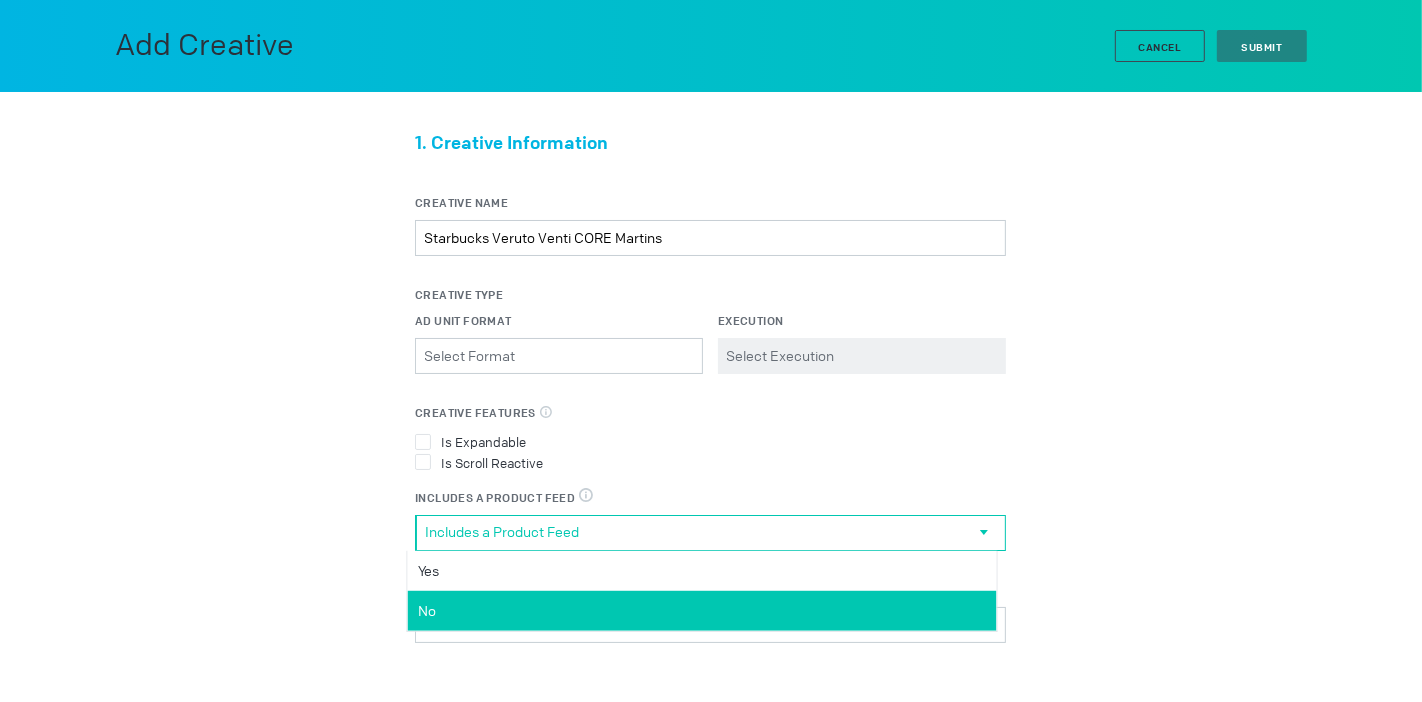 click on "No" at bounding box center [0, 0] 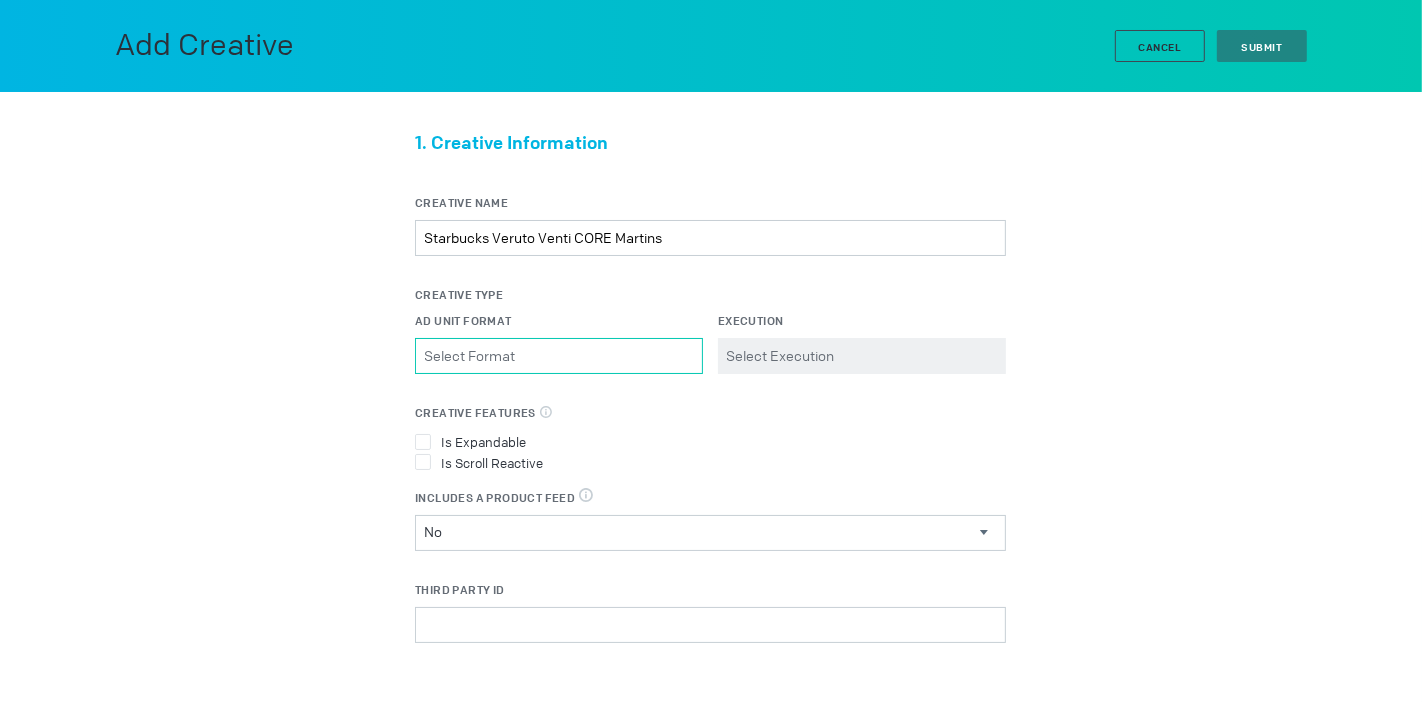 click on "Ad Unit Format Please select a valid item" at bounding box center (559, 356) 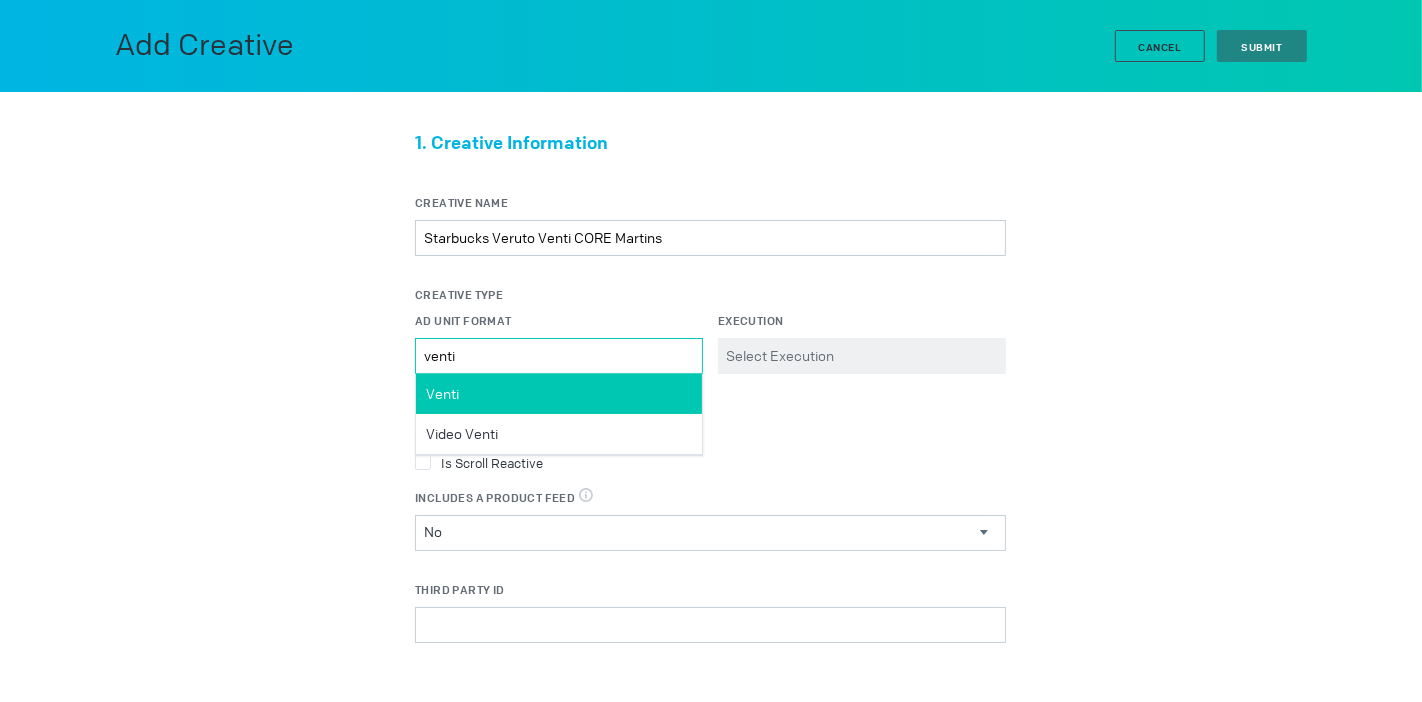 type on "venti" 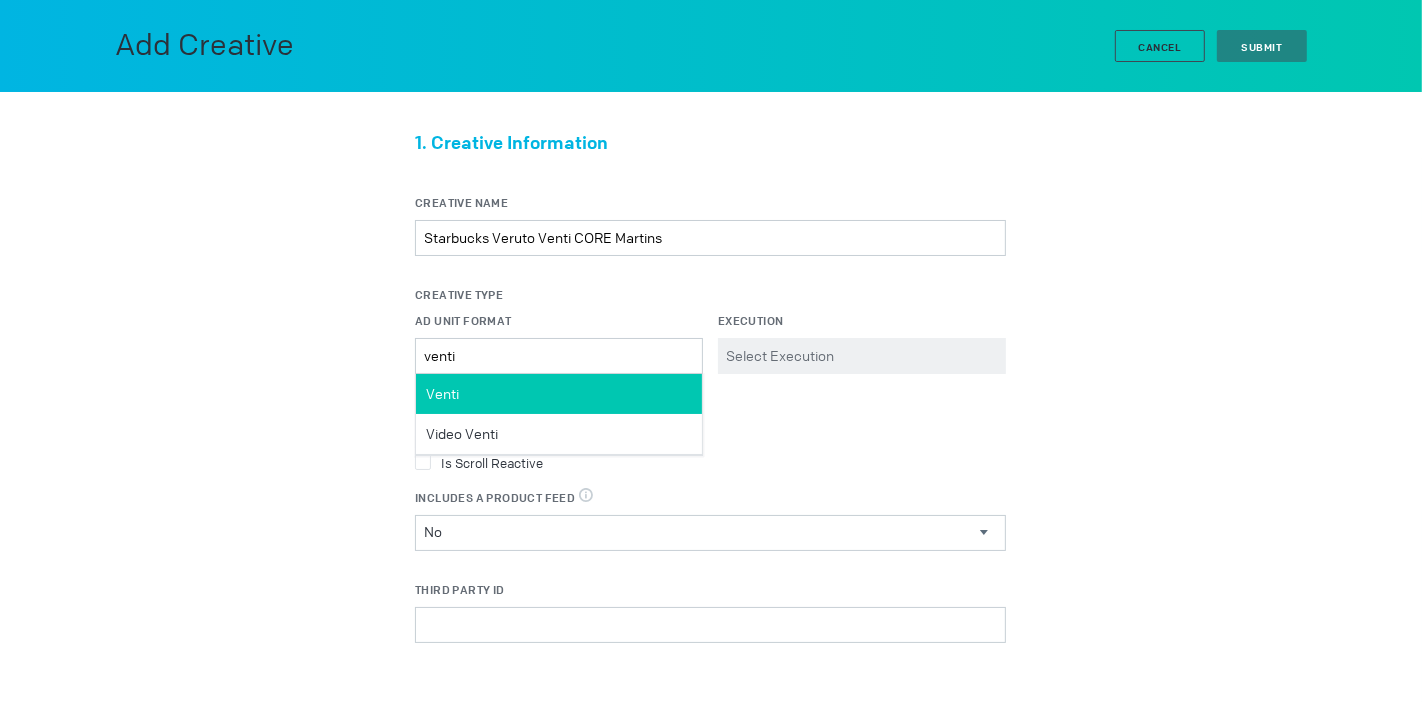 click on "Venti" at bounding box center (559, 394) 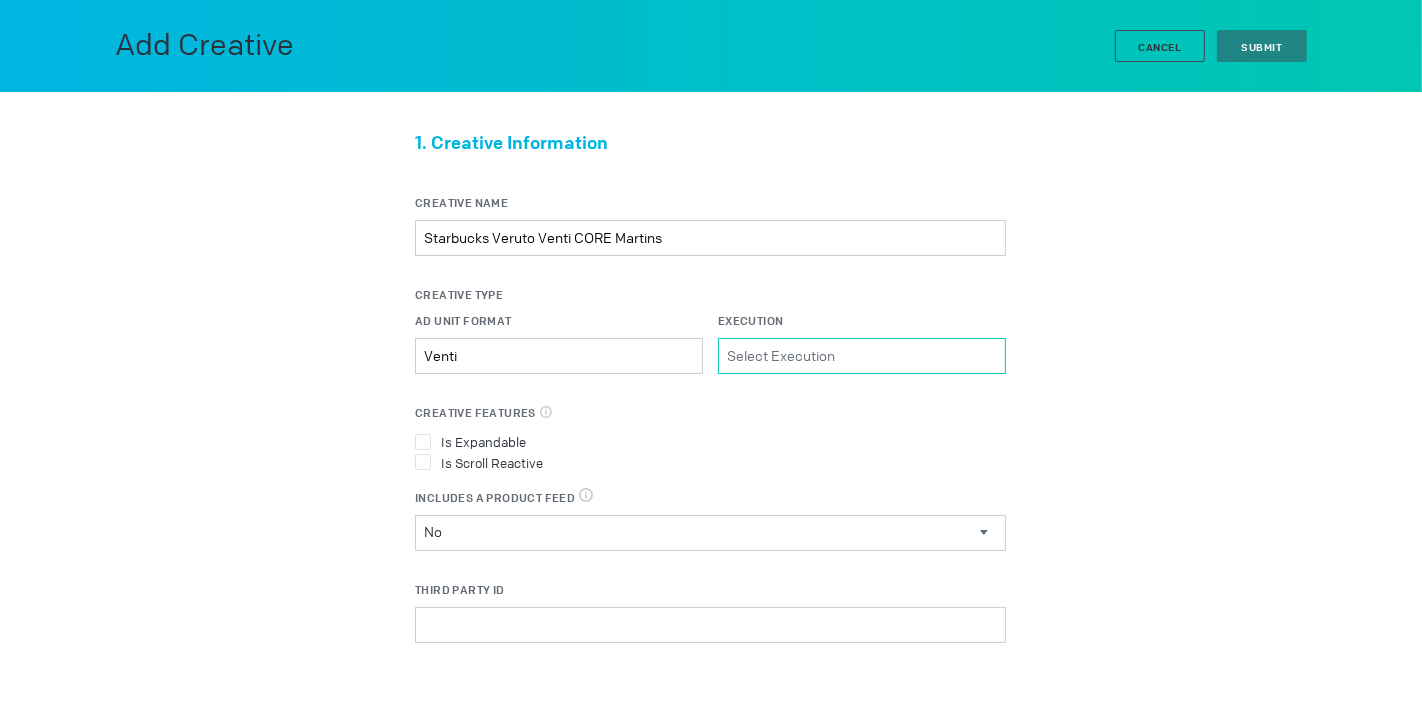 click on "Execution Please select a valid item" at bounding box center [862, 356] 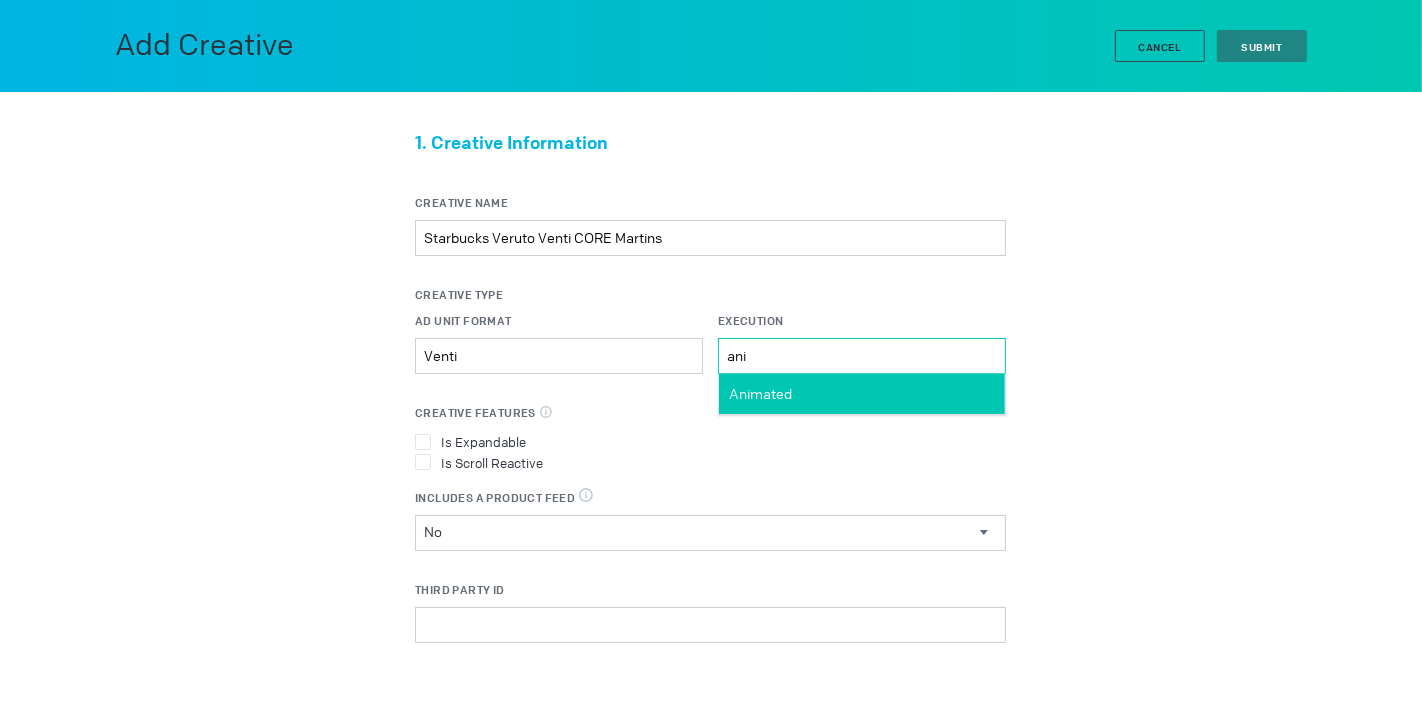 type on "ani" 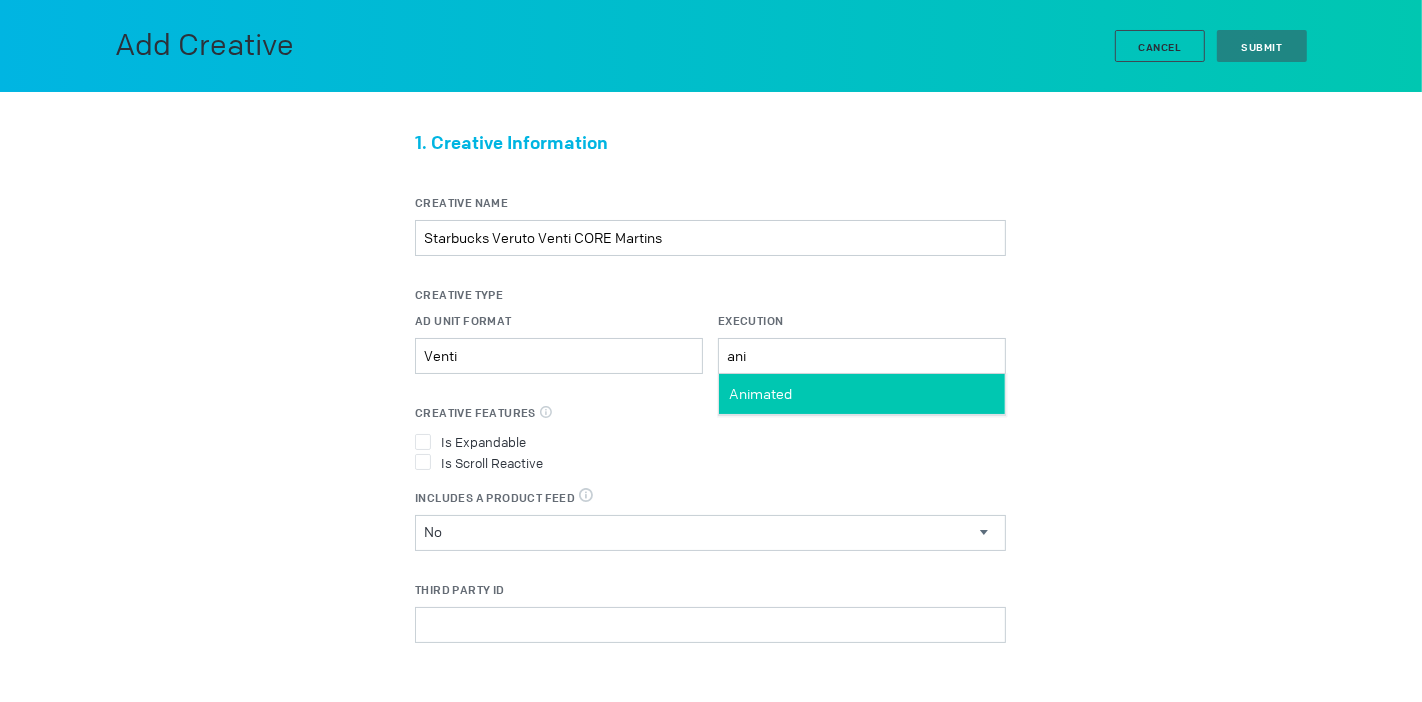 click on "Animated" at bounding box center [862, 394] 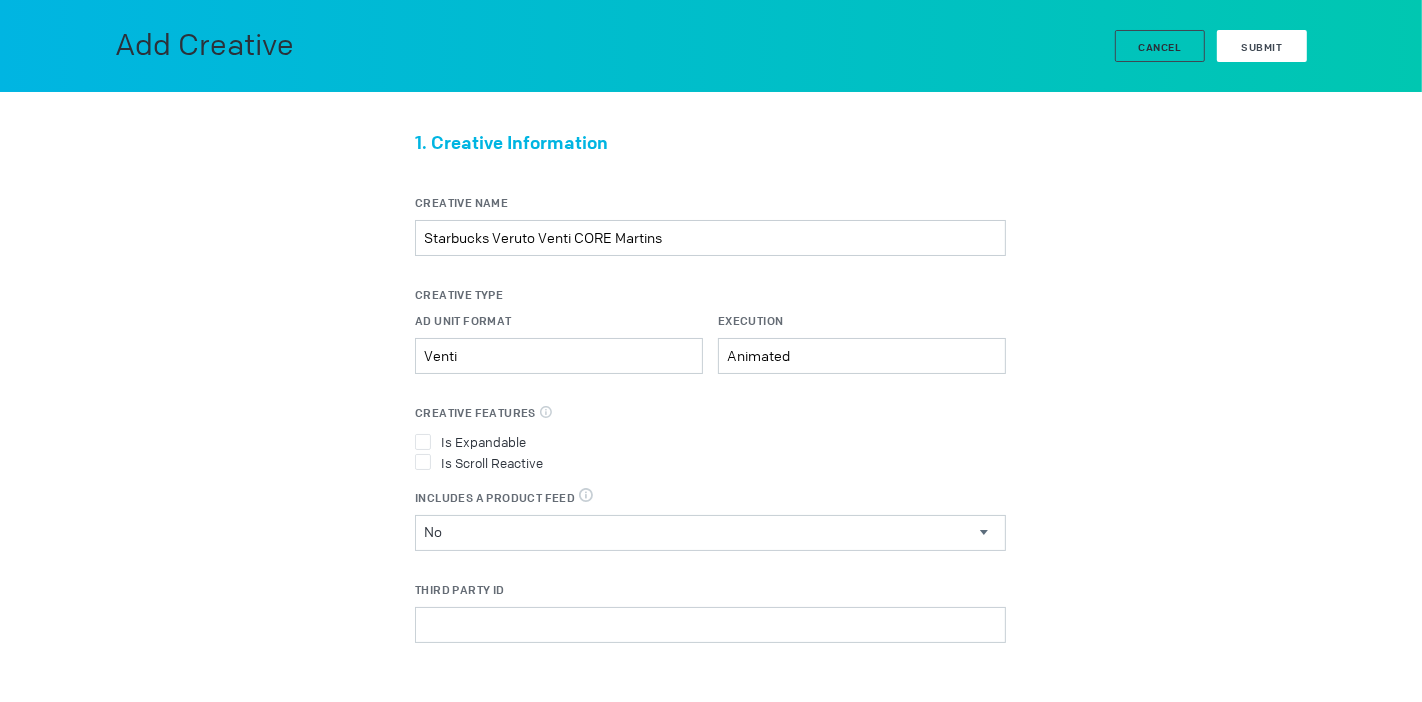 click on "Submit" at bounding box center [1262, 47] 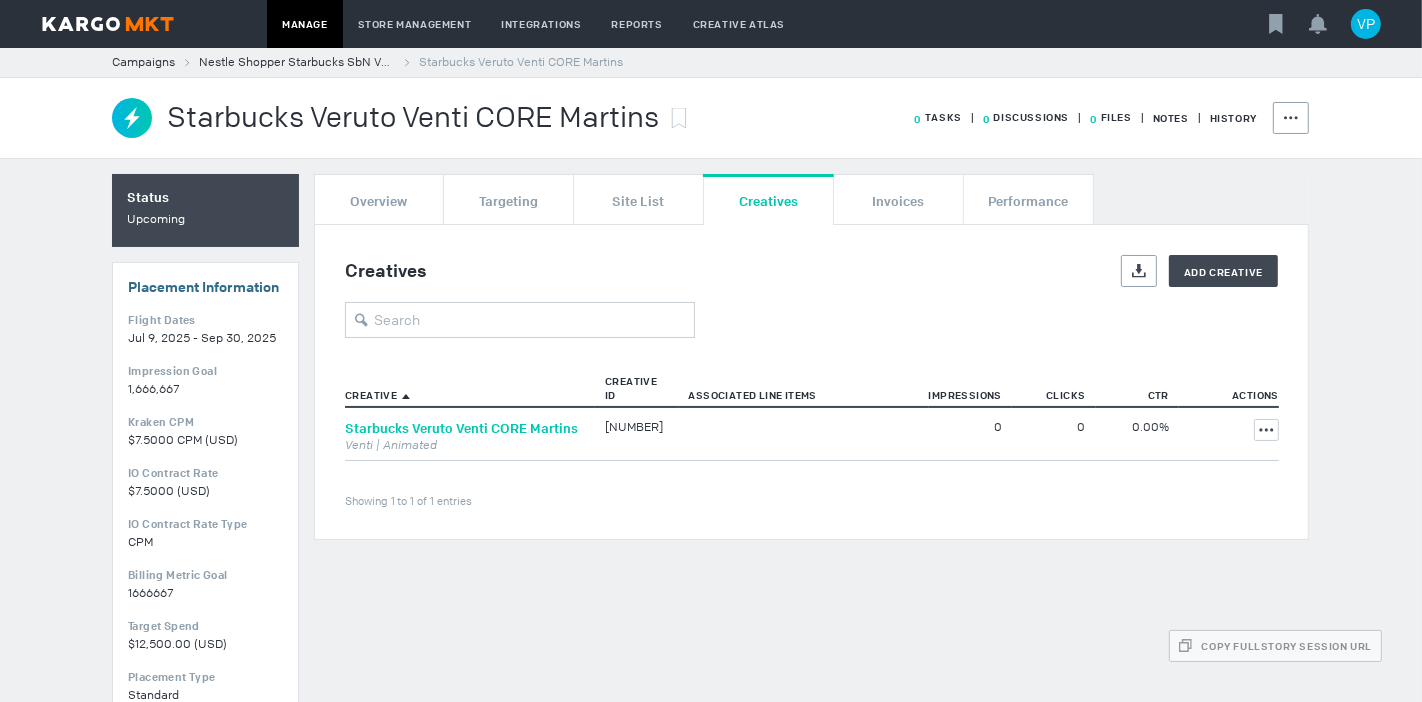 click on "Starbucks Veruto Venti CORE Martins" at bounding box center [461, 428] 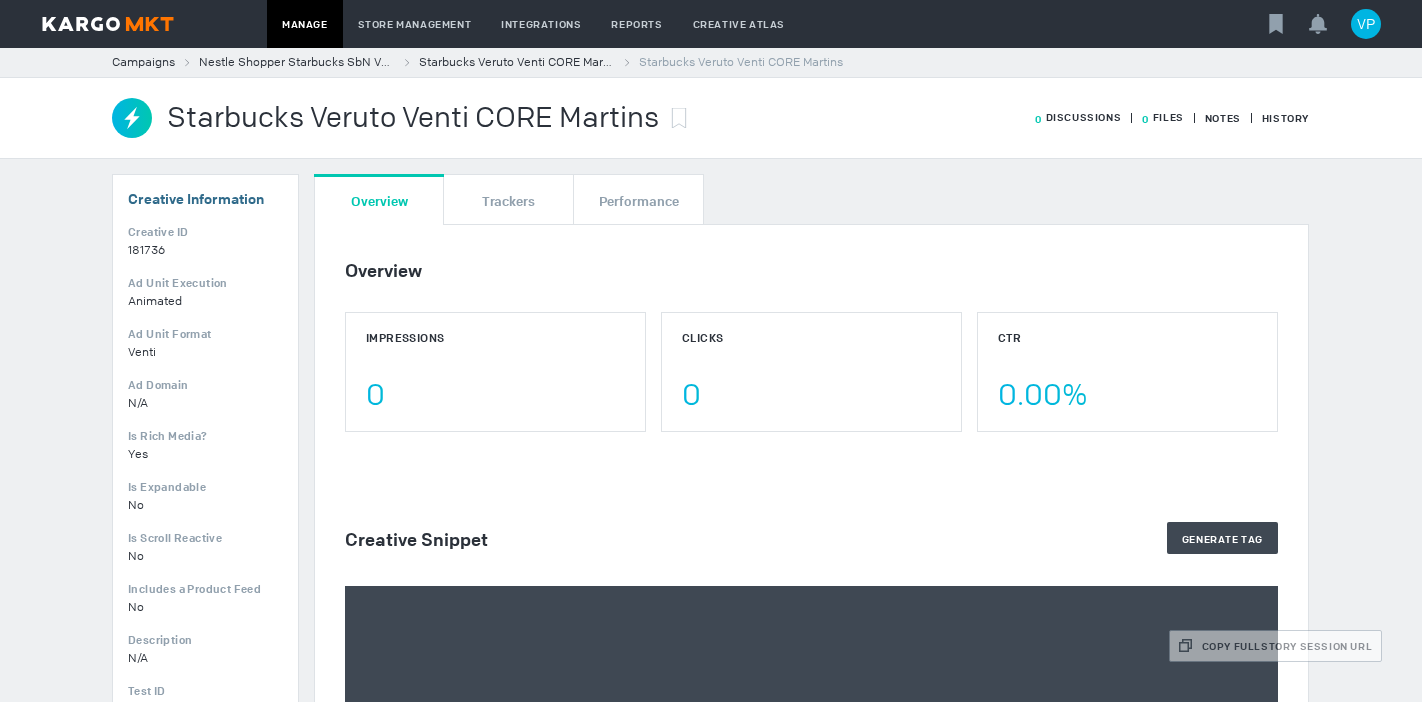scroll, scrollTop: 0, scrollLeft: 0, axis: both 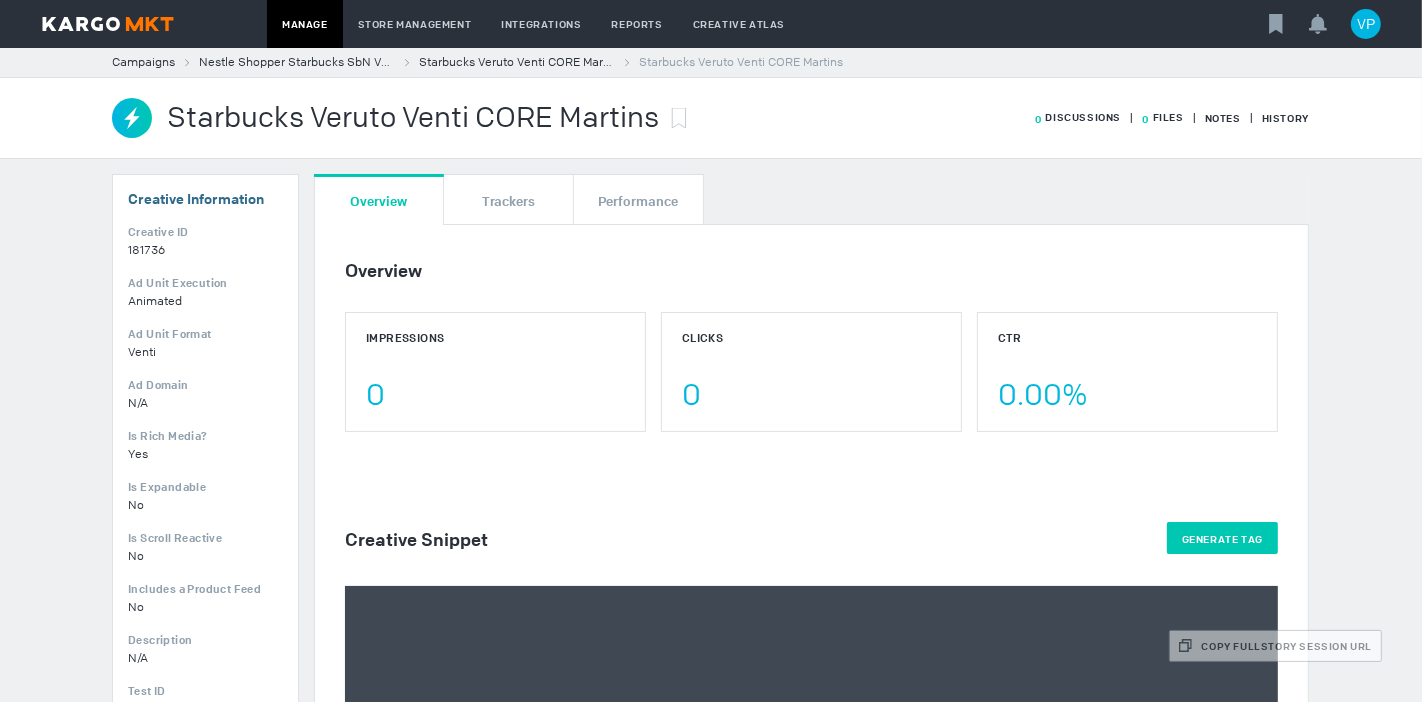 click on "Generate Tag" at bounding box center (1222, 538) 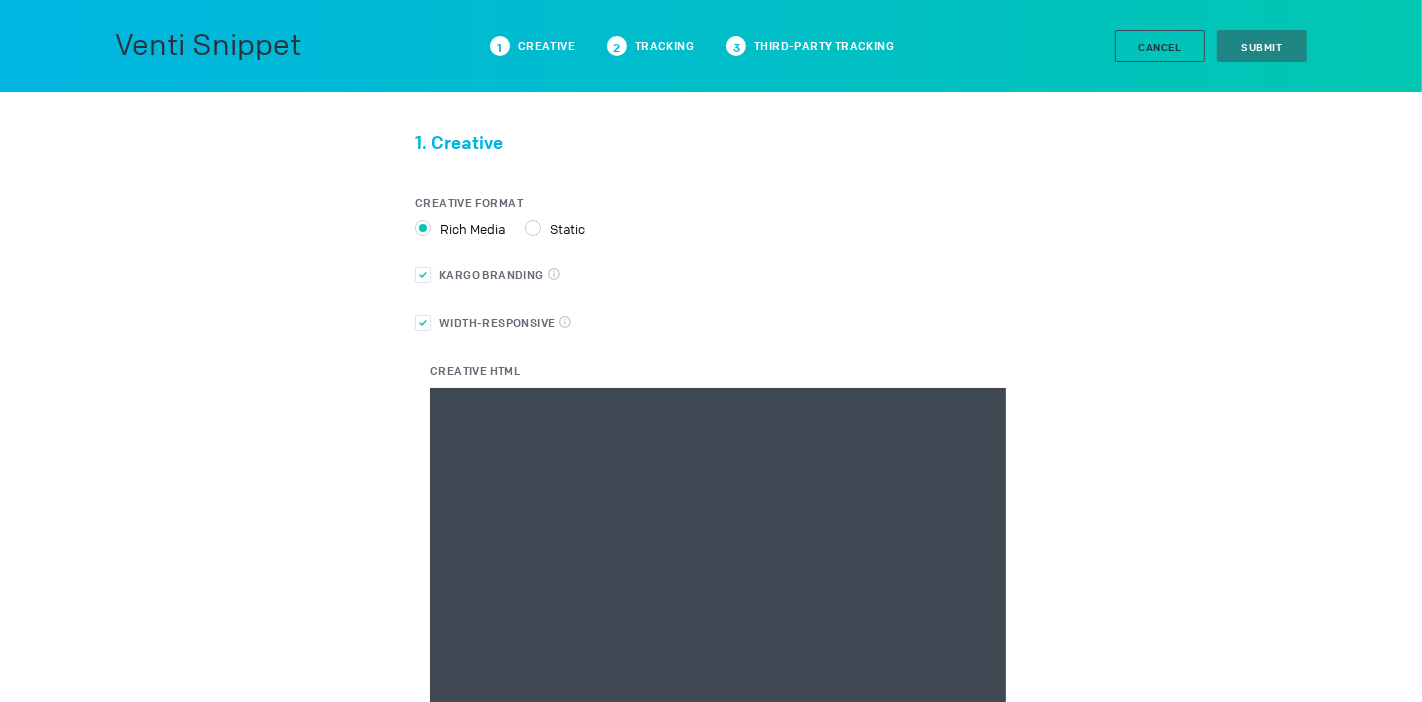 type 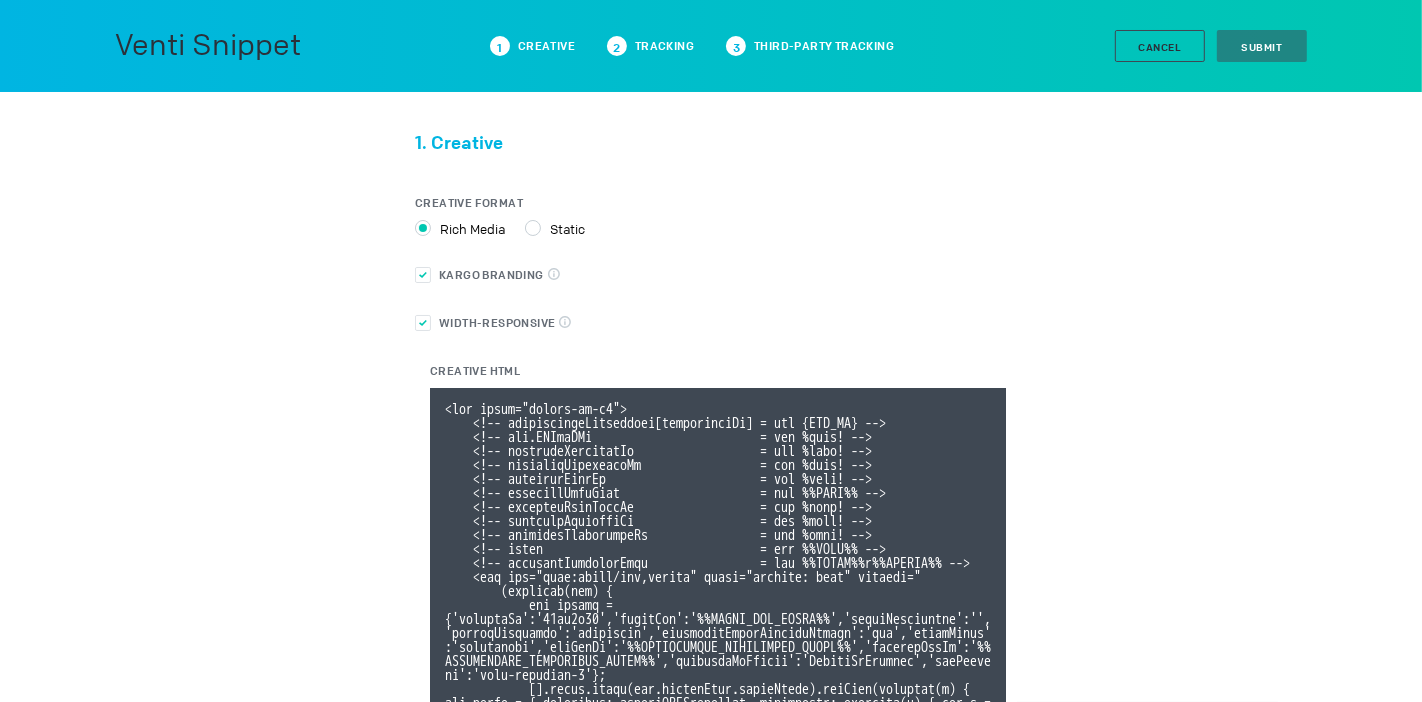 scroll, scrollTop: 361, scrollLeft: 0, axis: vertical 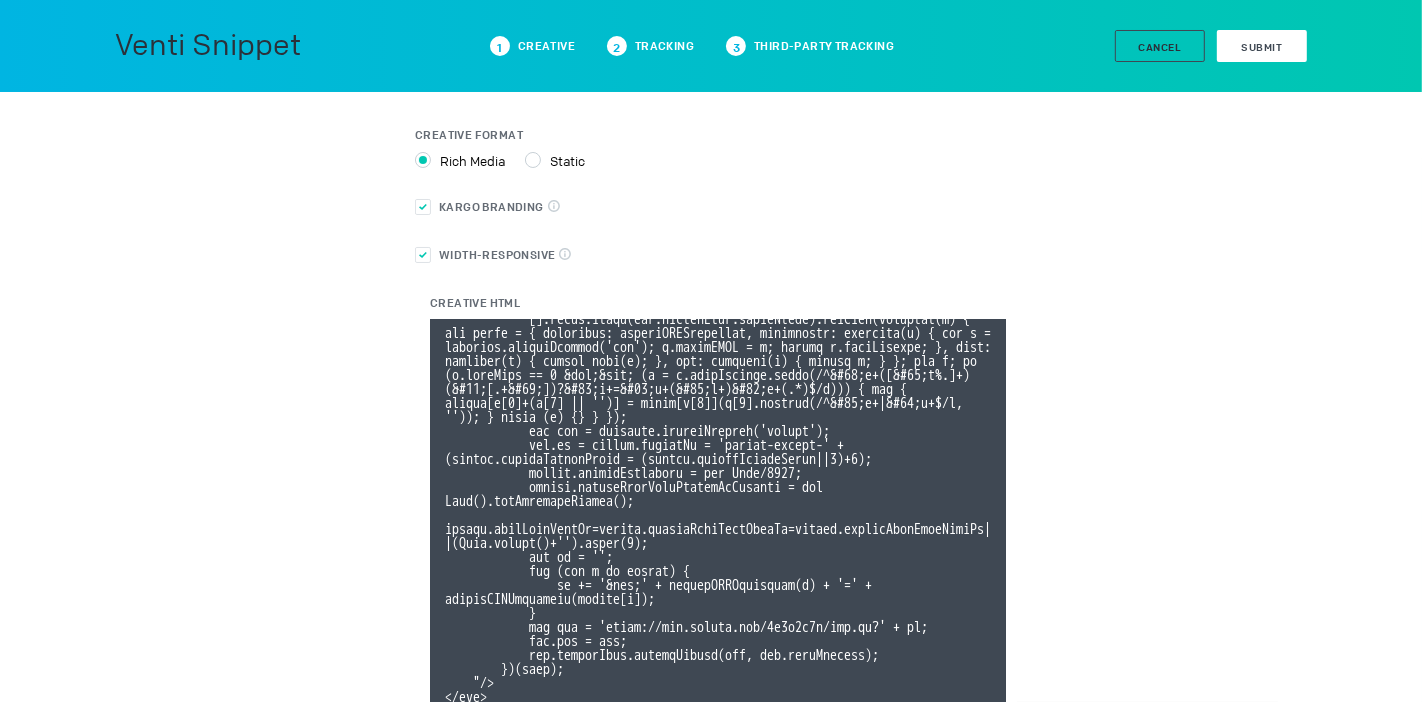 type on "<div class="celtra-ad-v3">
<!-- passthroughParameters[impressionId] = raw {IMP_ID} -->
<!-- eas.JWVjaWQh                        = raw %ecid! -->
<!-- externalCreativeId                  = raw %ecid! -->
<!-- externalPlacementId                 = raw %epid! -->
<!-- externalSiteId                      = raw %esid! -->
<!-- externalSiteName                    = raw %%SITE%% -->
<!-- externalLineItemId                  = raw %eaid! -->
<!-- externalCampaignId                  = raw %ebuy! -->
<!-- externalAdvertiserId                = raw %eadv! -->
<!-- coppa                               = raw %%TFCD%% -->
<!-- externalCreativeSize                = raw %%WIDTH%%x%%HEIGHT%% -->
<img src="data:image/png,celtra" style="display: none" onerror="
(function(img) {
var params = {'accountId':'13be8f66','clickUrl':'%%CLICK_URL_UNESC%%','widthBreakpoint':'','expandDirection':'undefined','preferredClickThroughWindow':'new','clickEvent':'advertiser','io..." 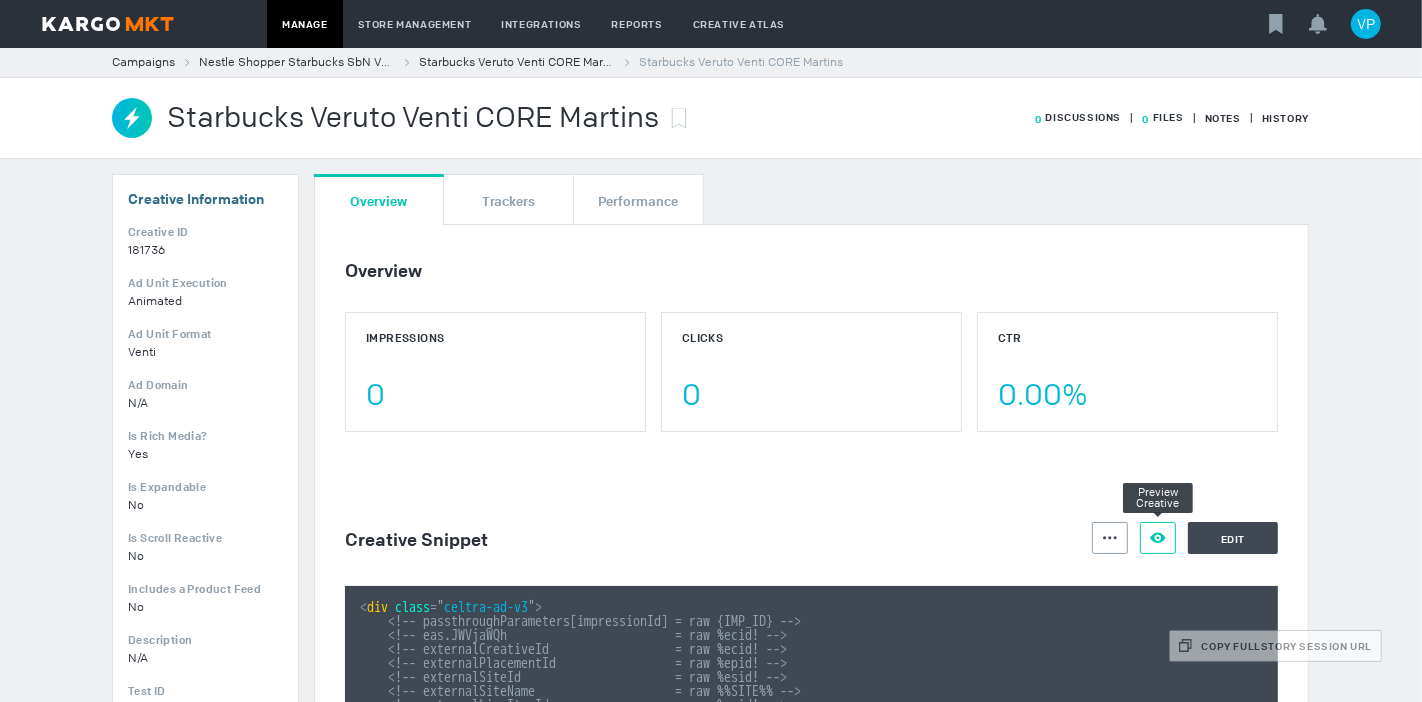 click on "Preview Creative" at bounding box center [1158, 538] 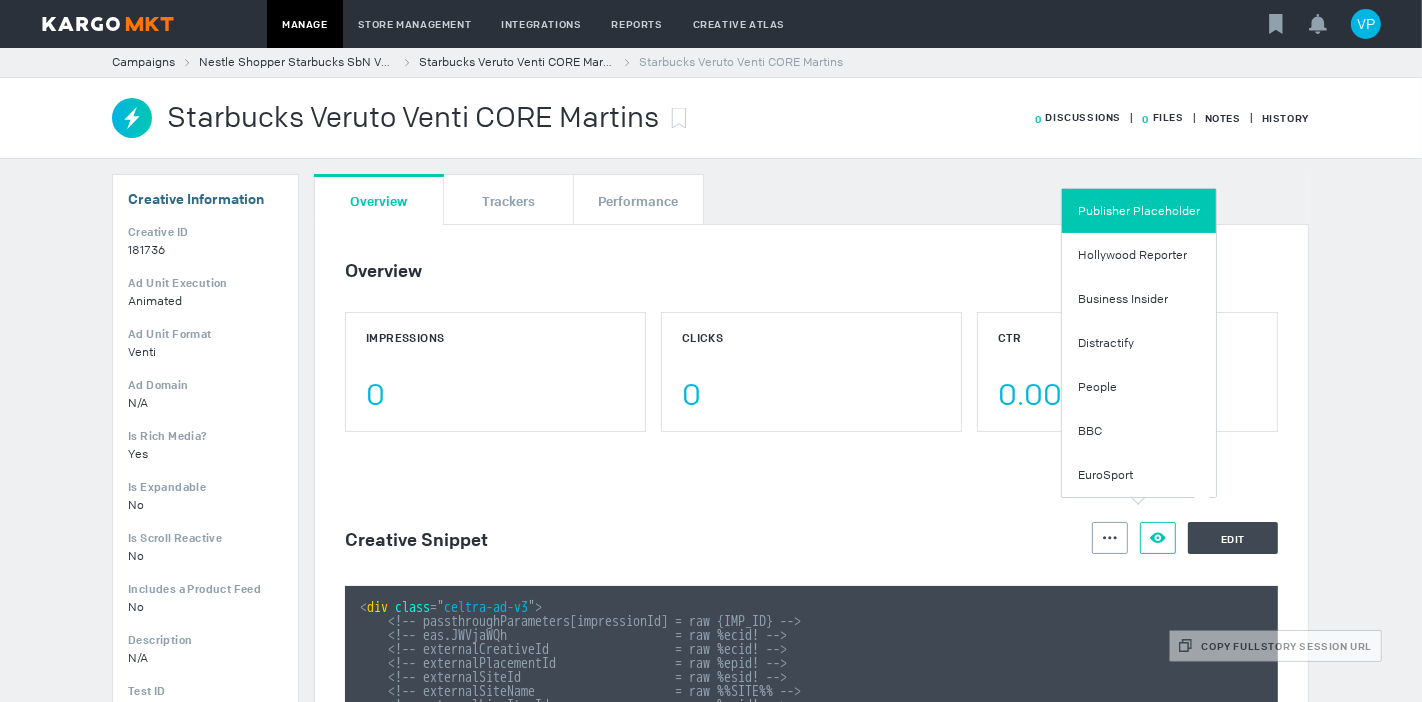 click on "Publisher Placeholder" at bounding box center (1139, 211) 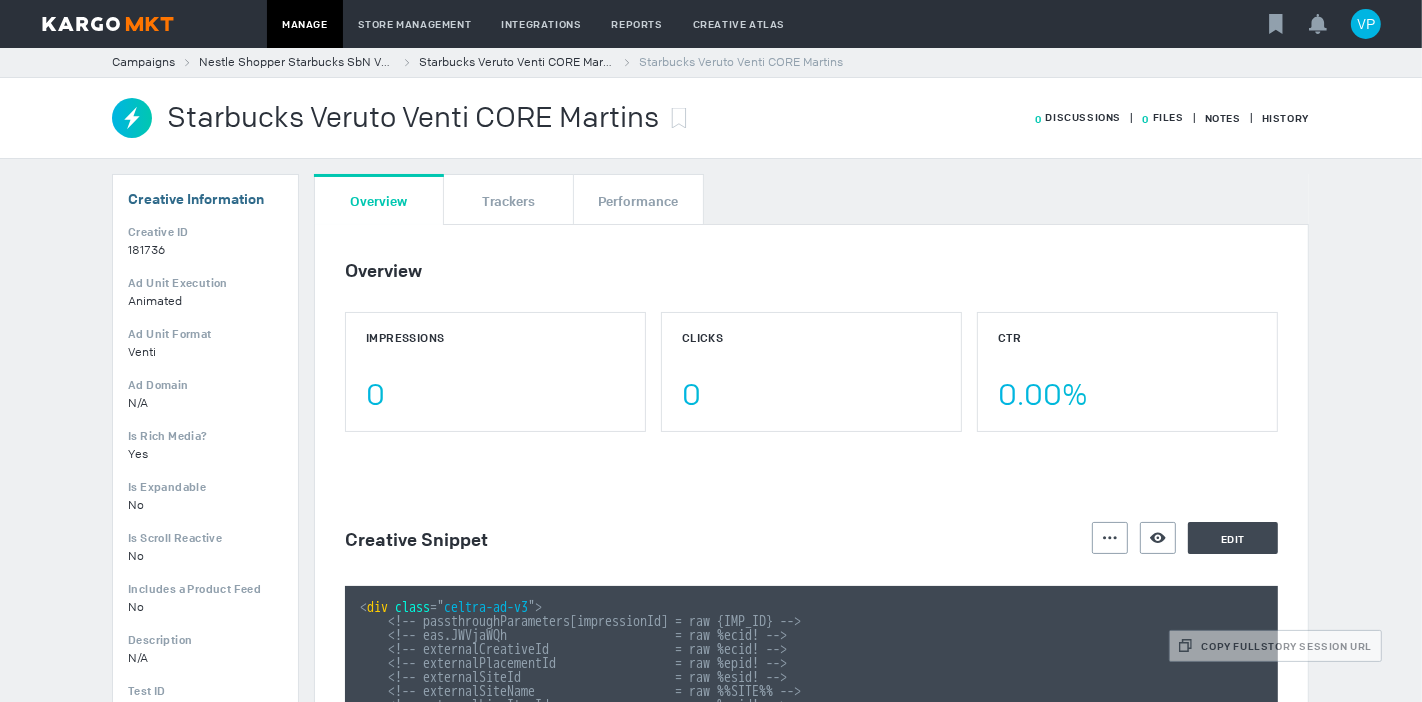 click on "Starbucks Veruto Venti CORE Martins" at bounding box center (413, 118) 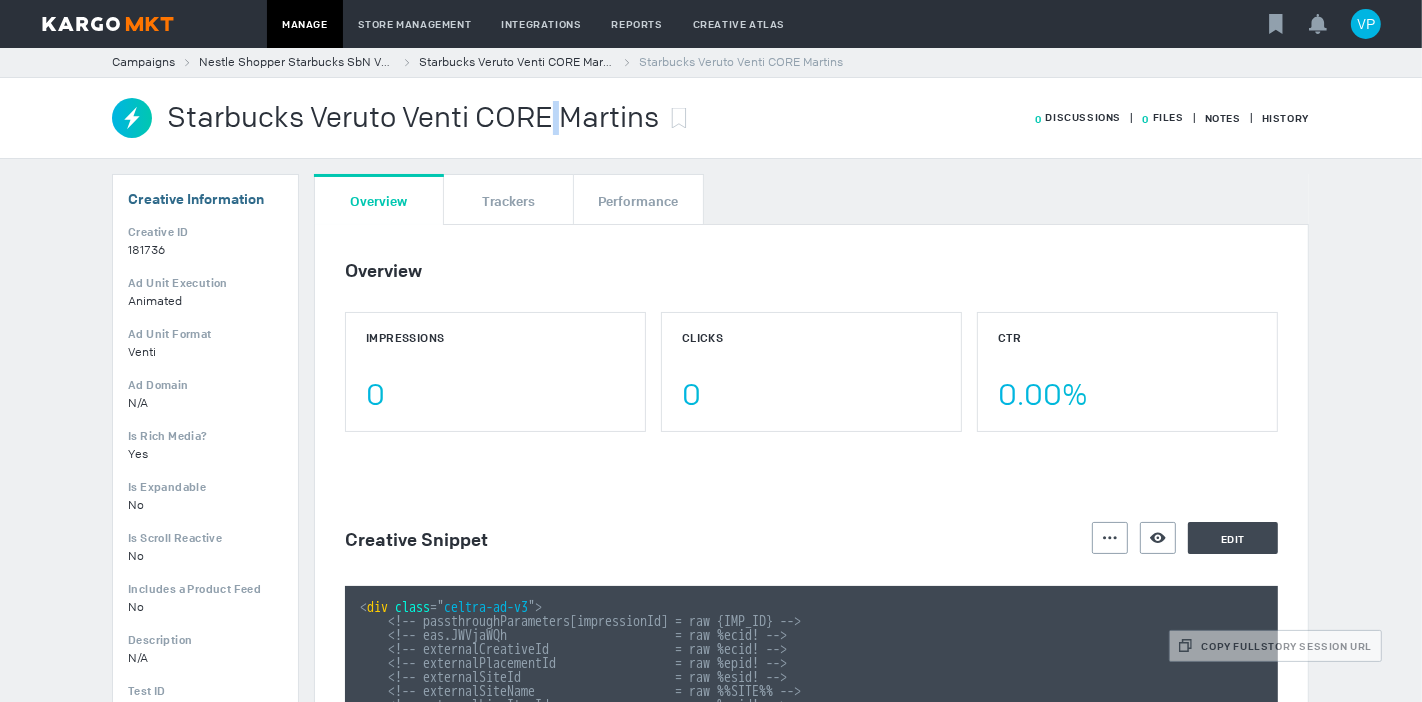 click on "Starbucks Veruto Venti CORE Martins" at bounding box center [413, 118] 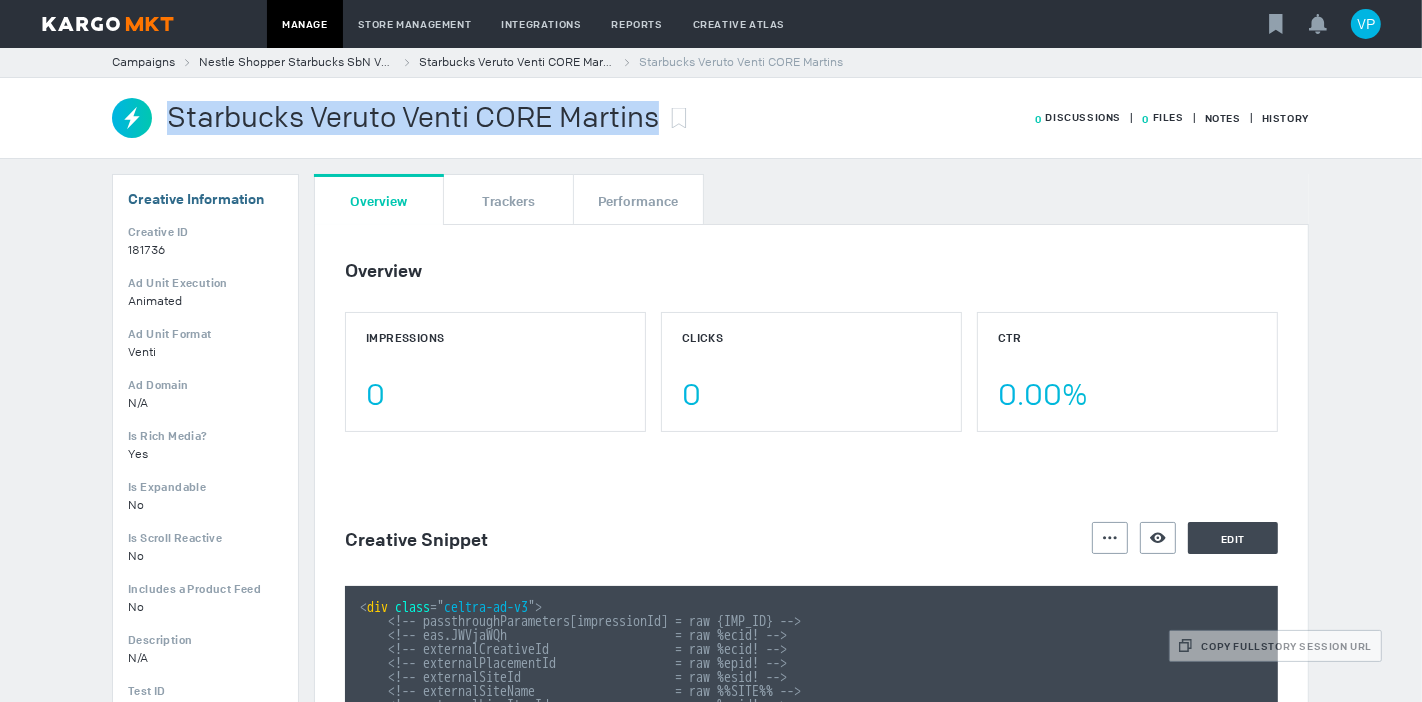 click on "Starbucks Veruto Venti CORE Martins" at bounding box center [413, 118] 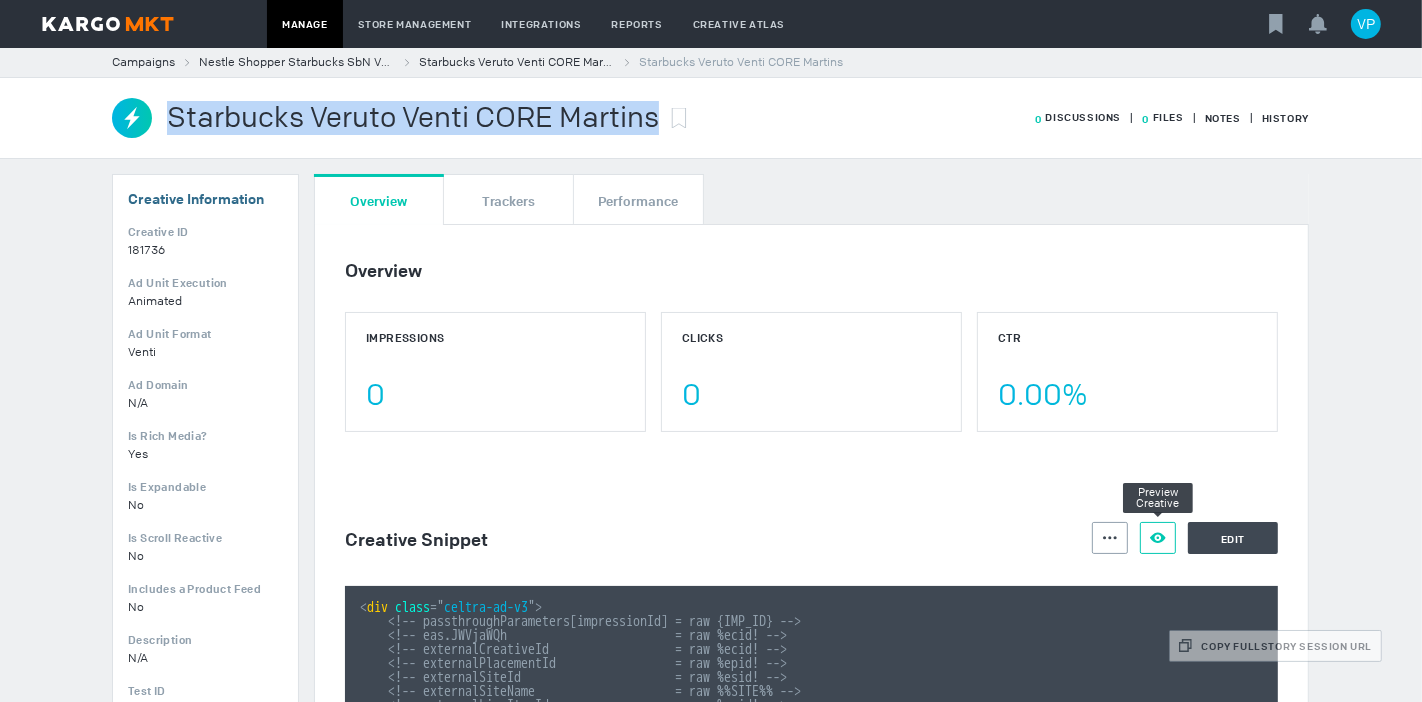 click at bounding box center [1110, 537] 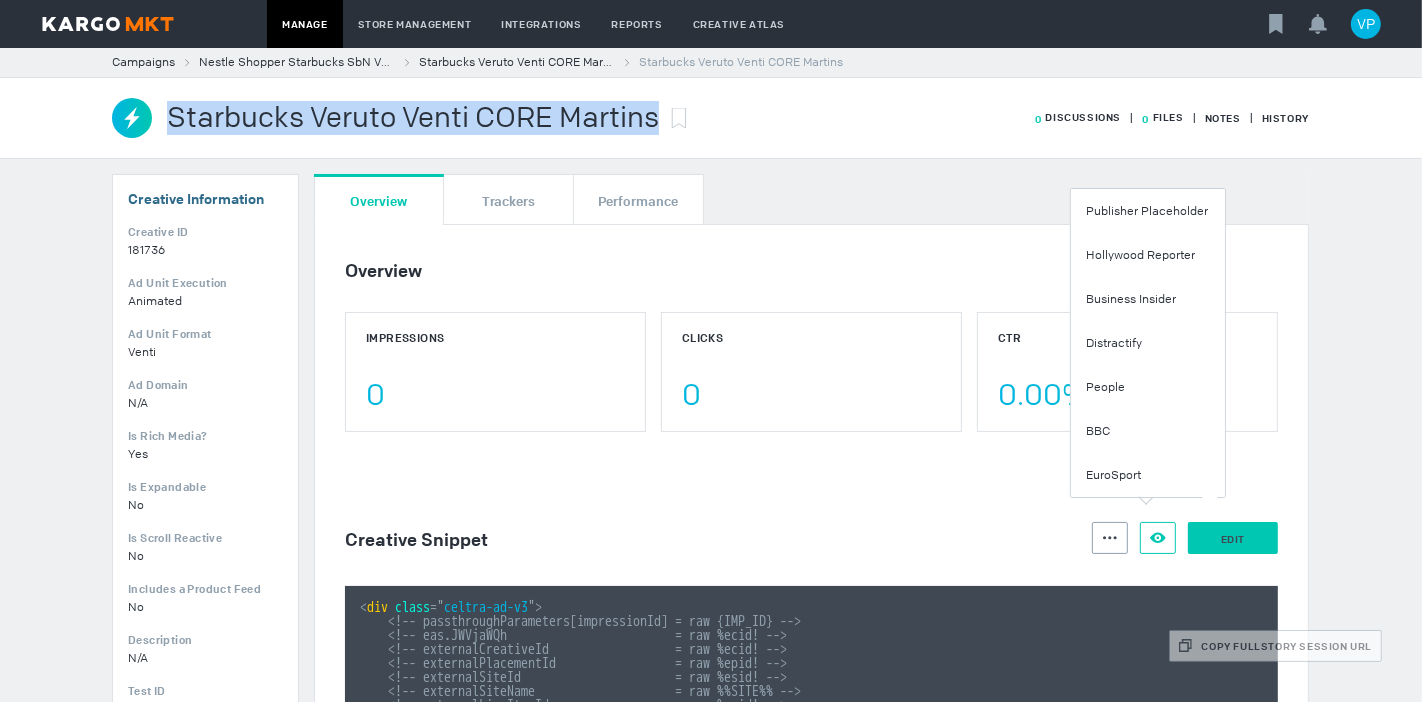 click on "Edit" at bounding box center (1233, 539) 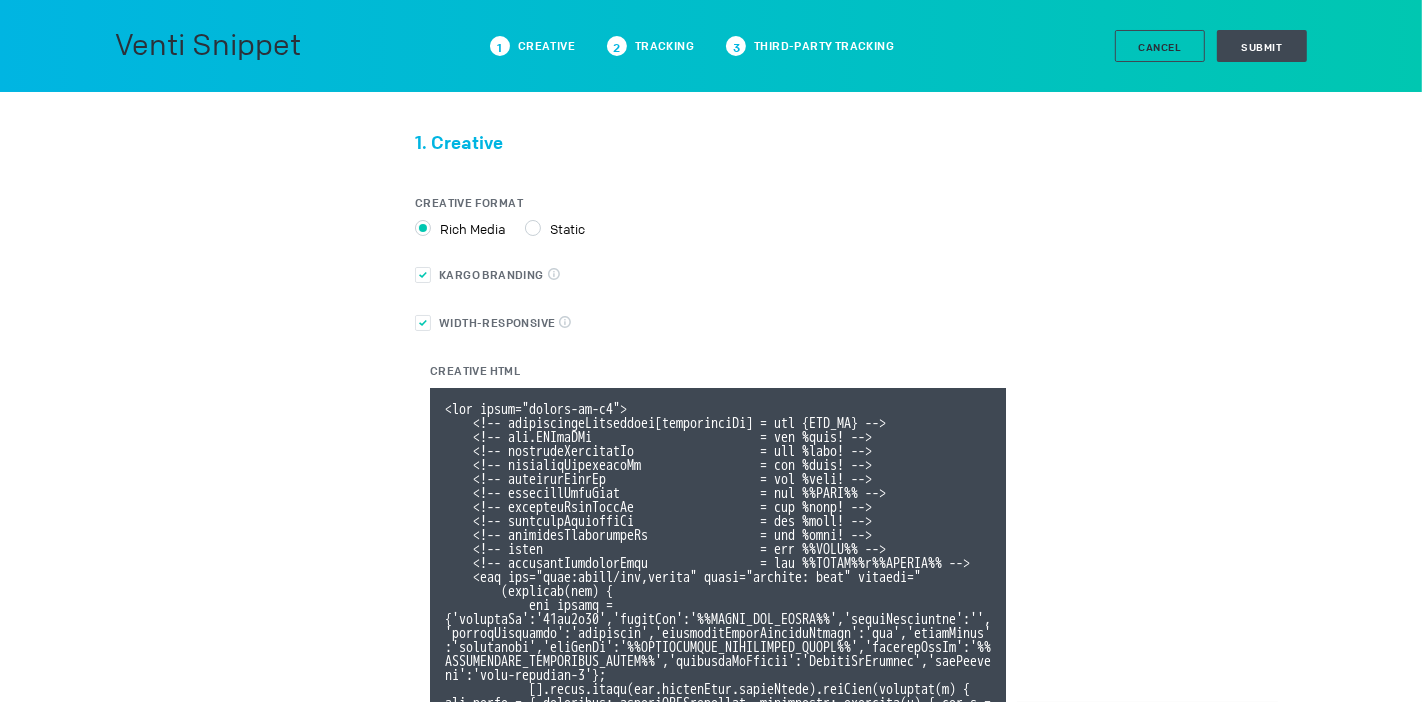 scroll, scrollTop: 333, scrollLeft: 0, axis: vertical 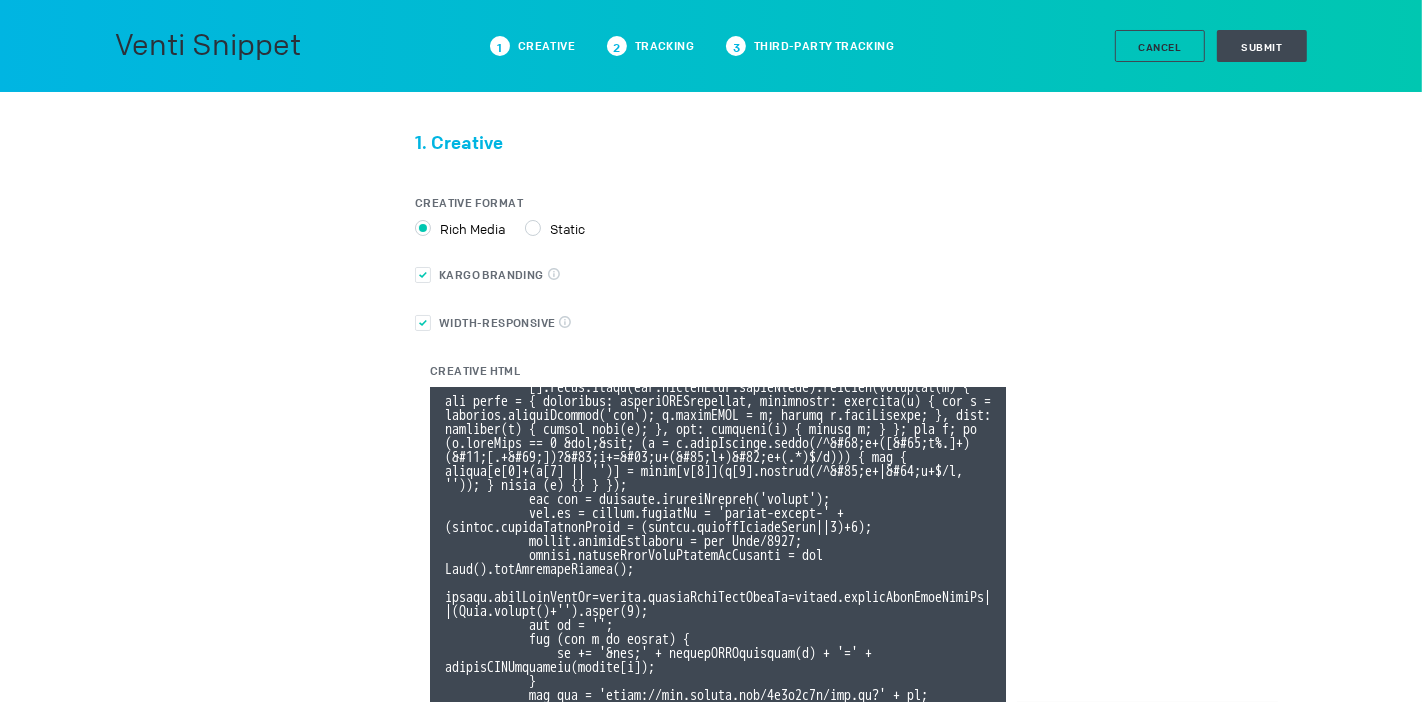 click on "Creative HTML" at bounding box center [718, 588] 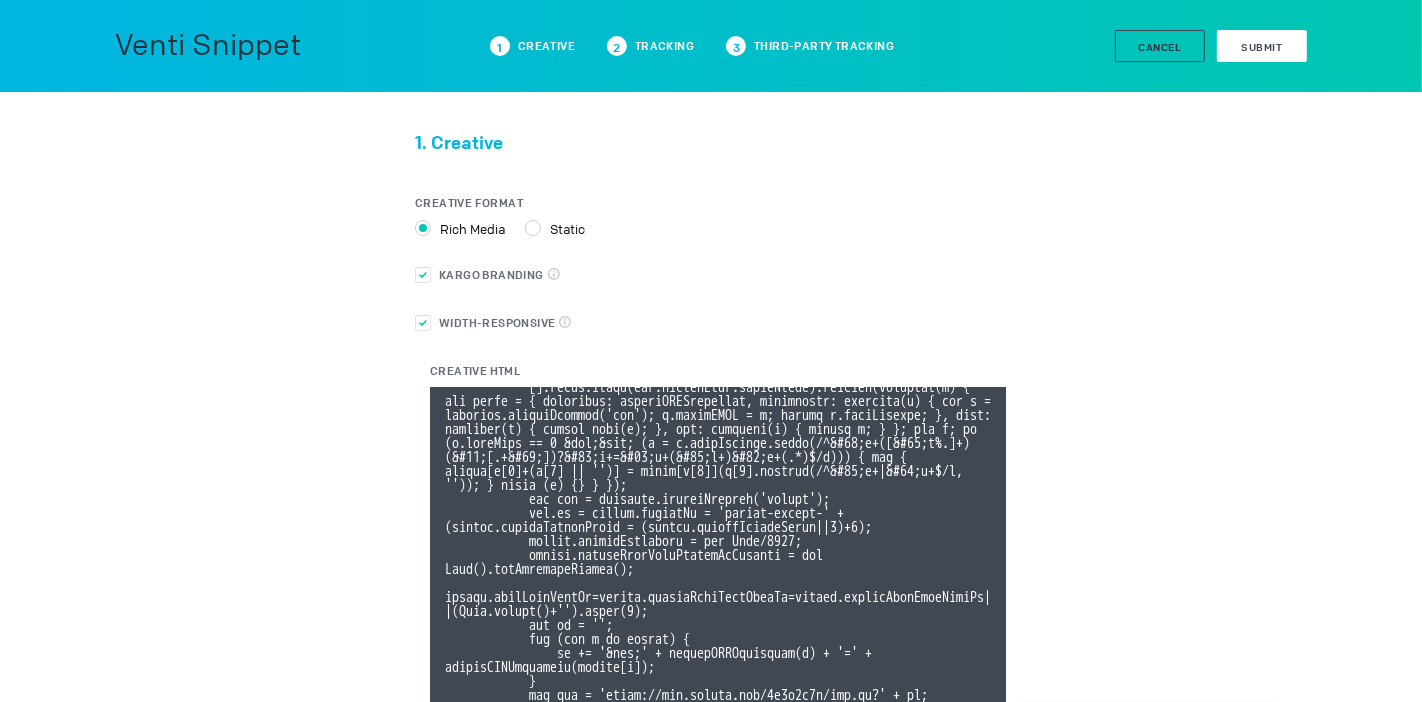 click on "Submit" at bounding box center [1262, 46] 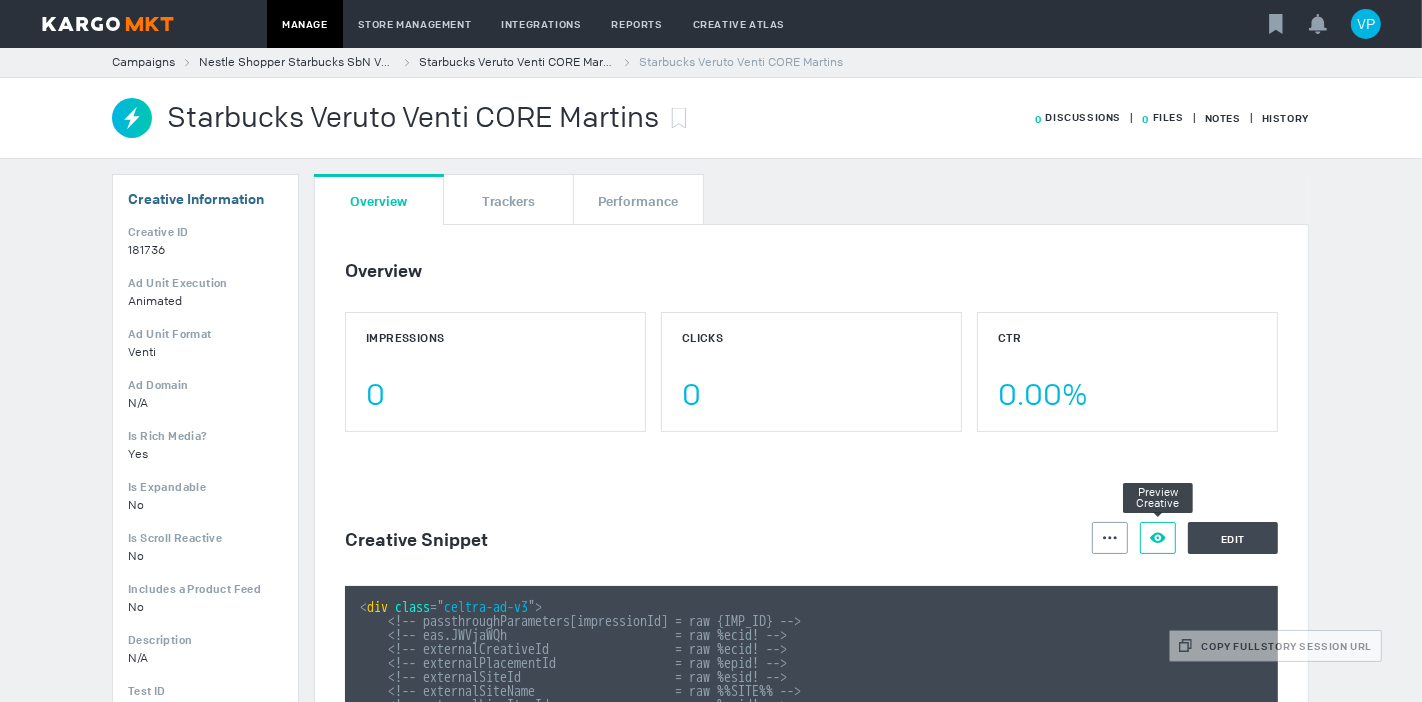 click on "Preview Creative" at bounding box center (1158, 538) 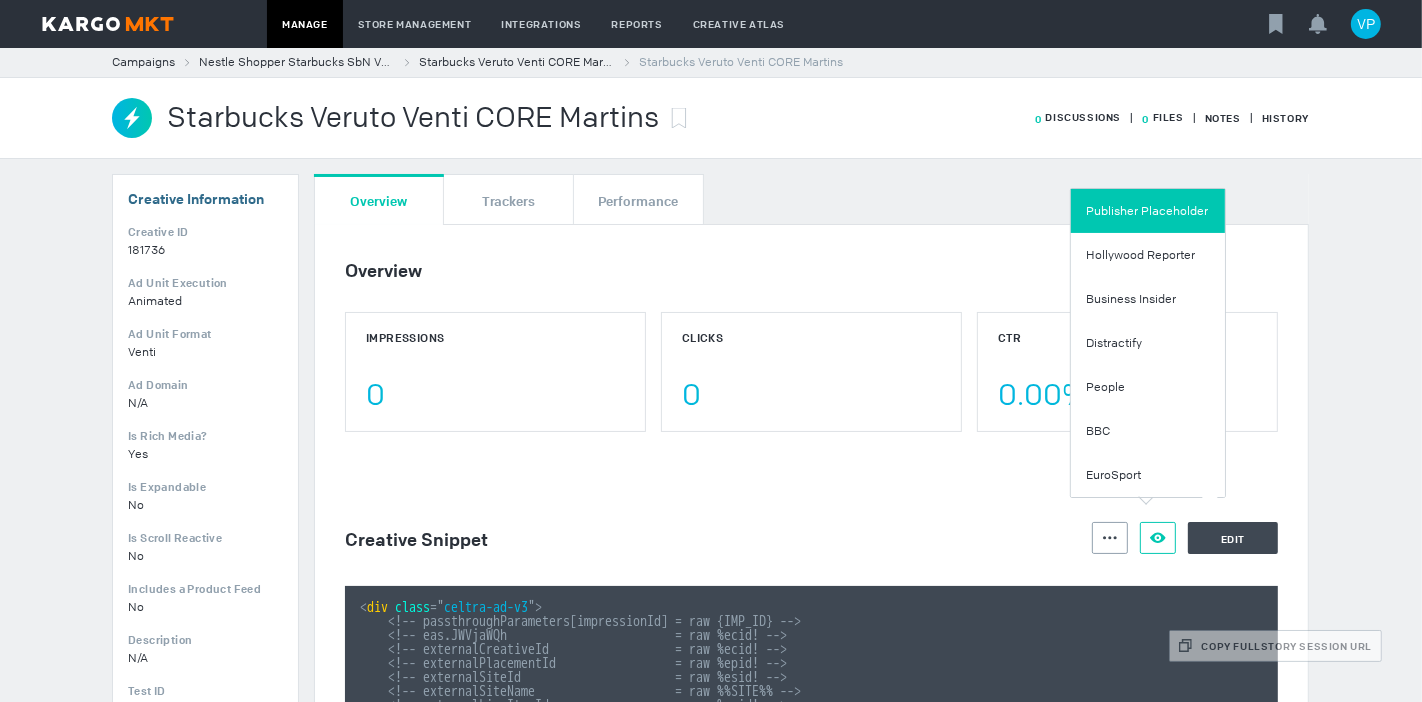 click on "Publisher Placeholder" at bounding box center [1148, 211] 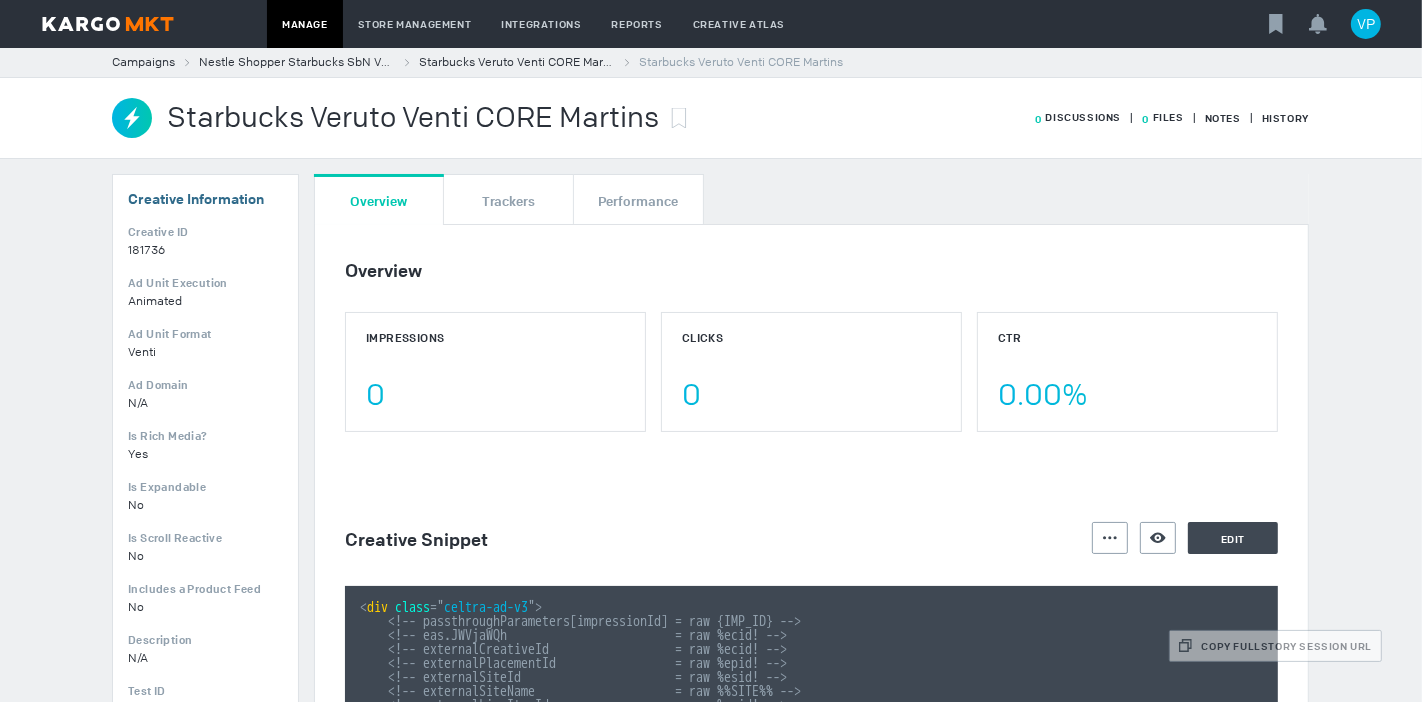 click on "Starbucks Veruto Venti CORE Martins" at bounding box center [413, 118] 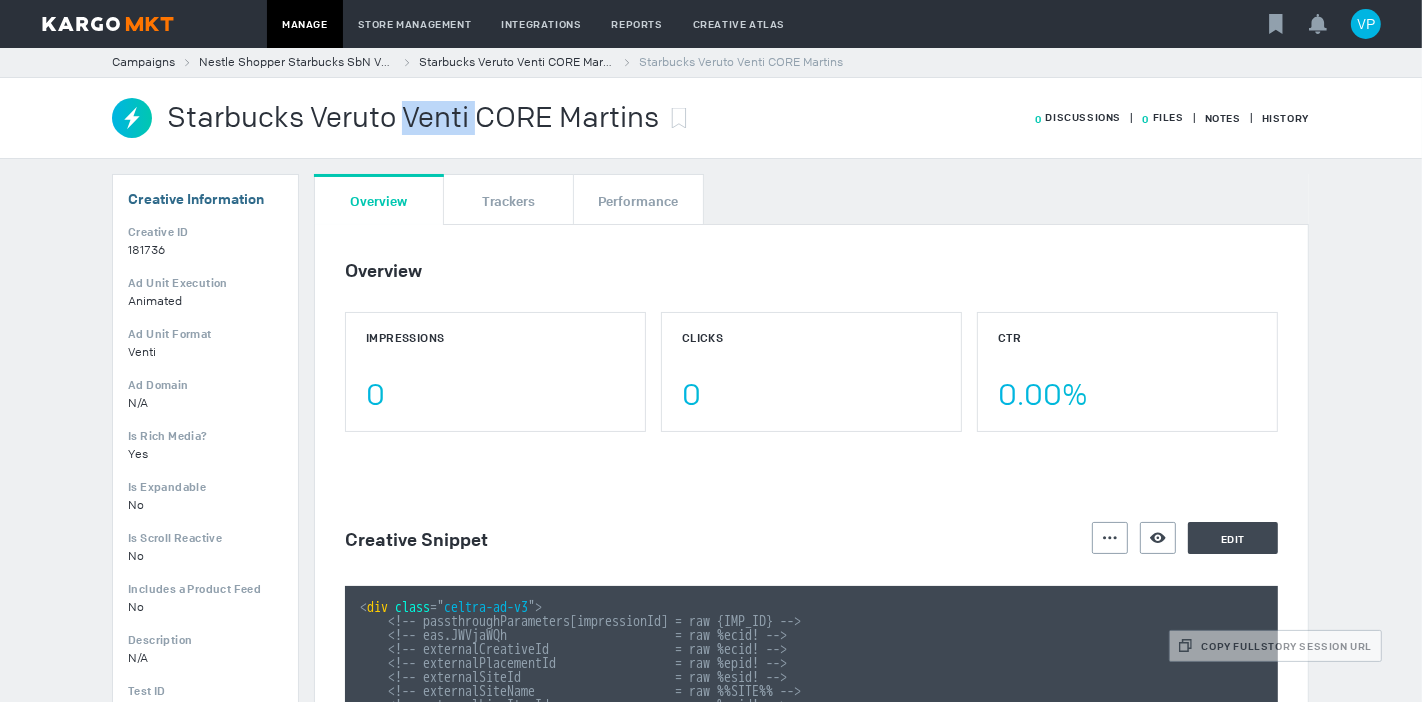 click on "Starbucks Veruto Venti CORE Martins" at bounding box center (413, 118) 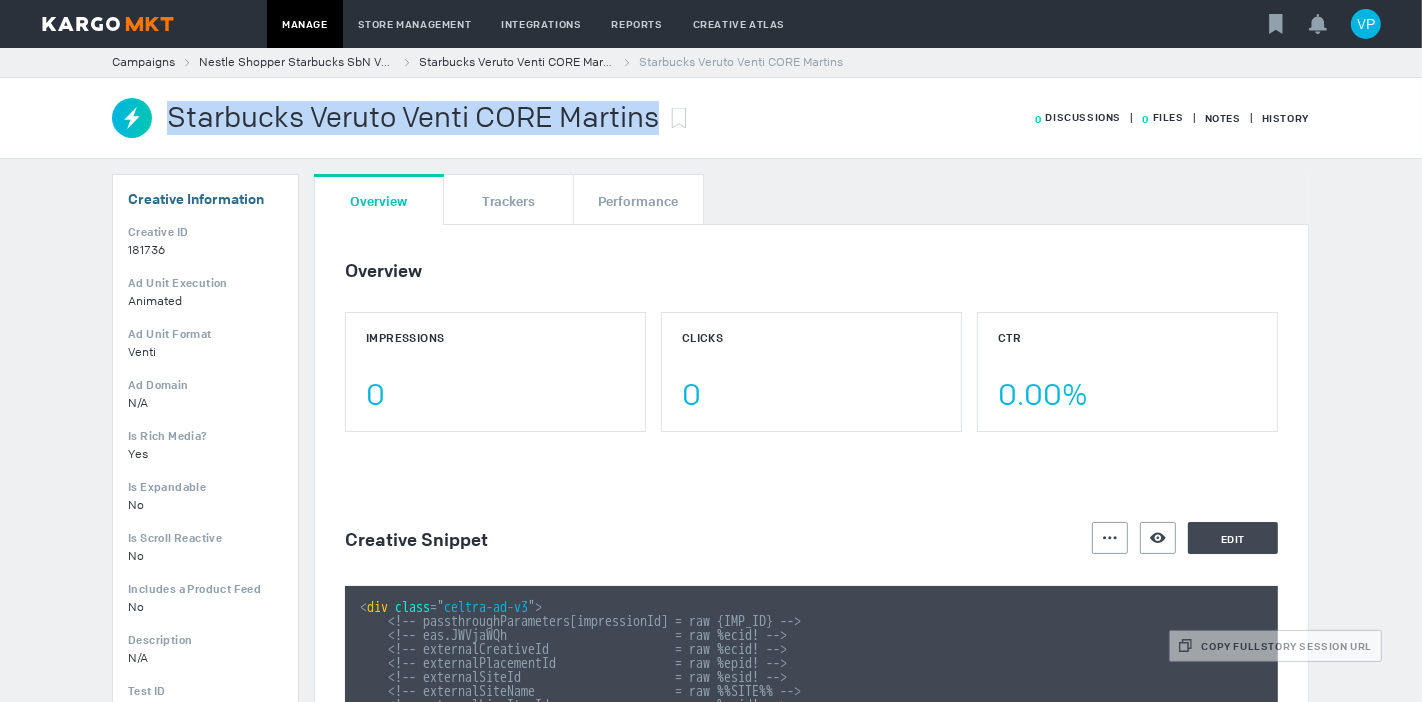 click on "Starbucks Veruto Venti CORE Martins" at bounding box center [413, 118] 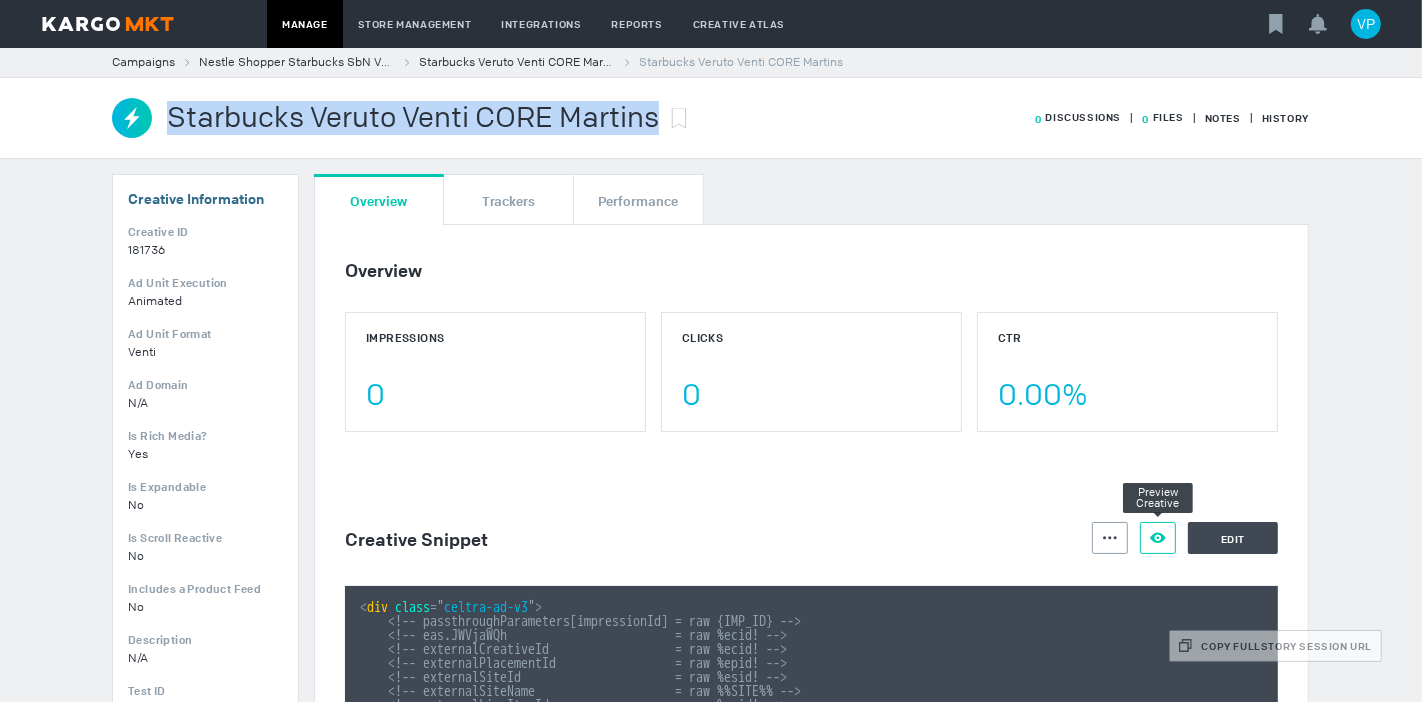 click at bounding box center [1110, 537] 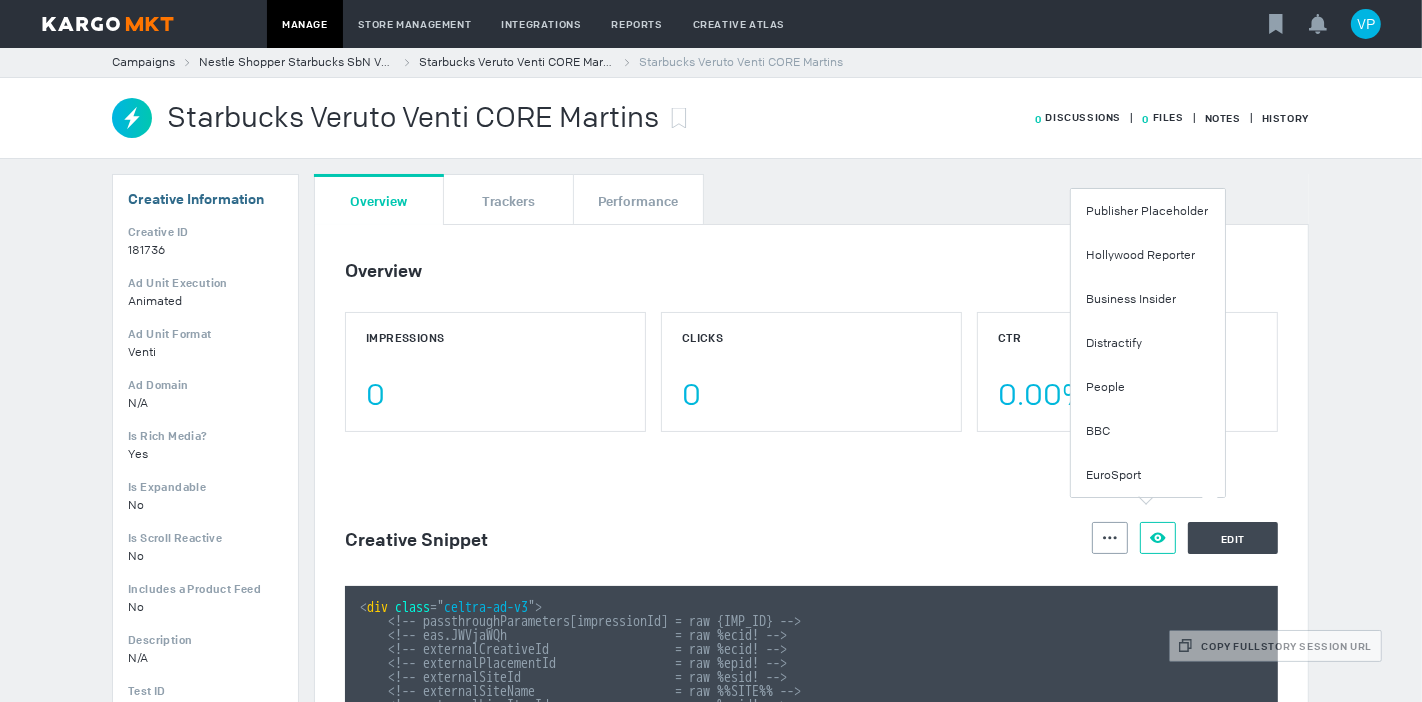click on "Overview Trackers Performance" at bounding box center [811, 199] 